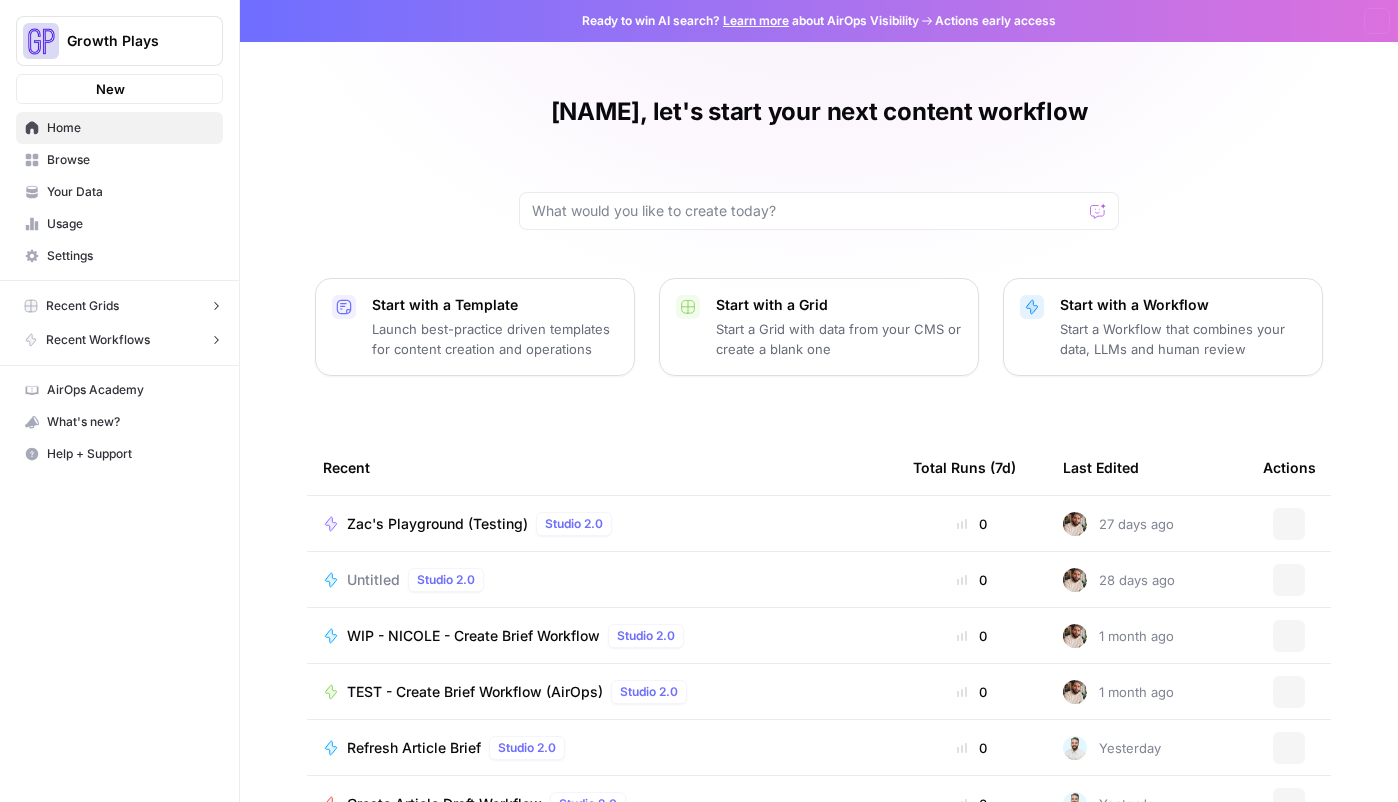 scroll, scrollTop: 0, scrollLeft: 0, axis: both 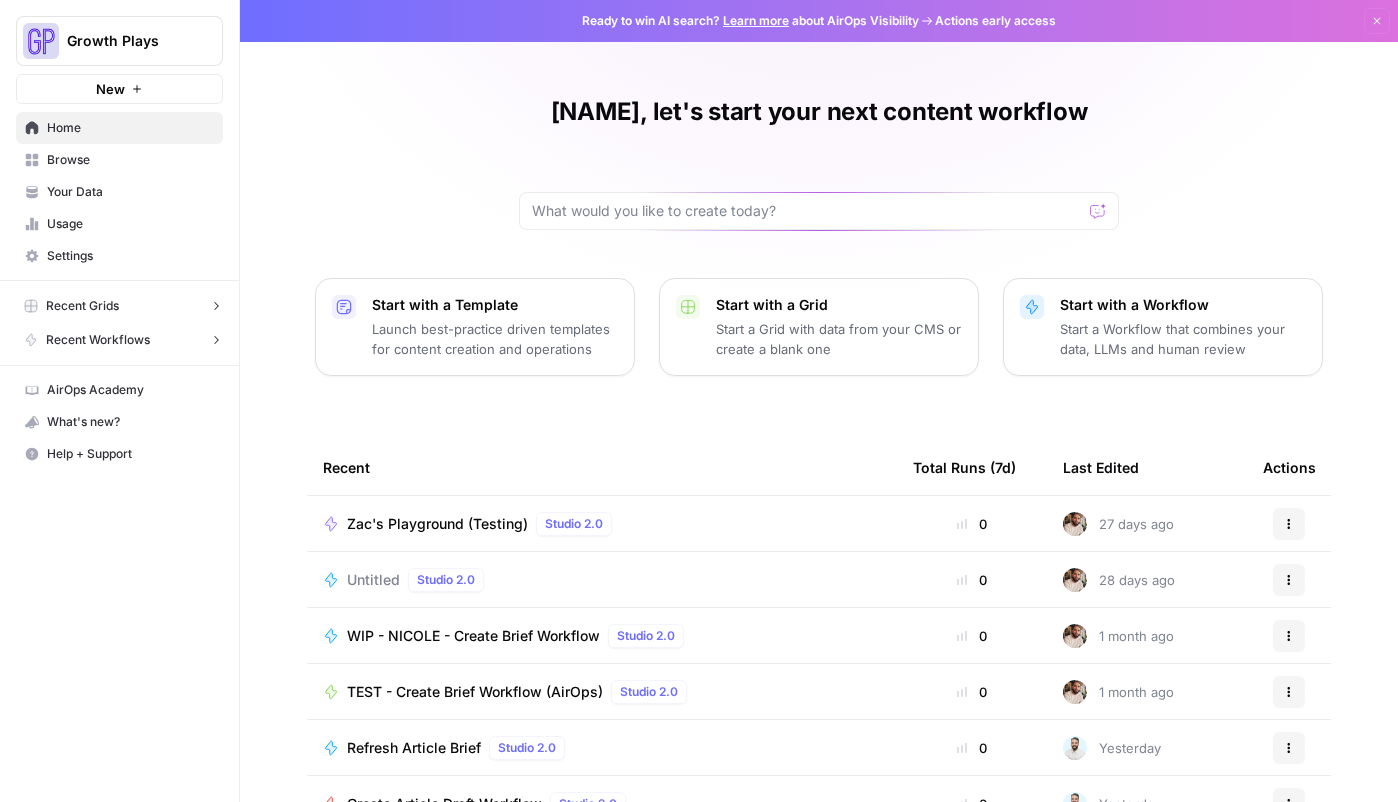 click on "Browse" at bounding box center [130, 160] 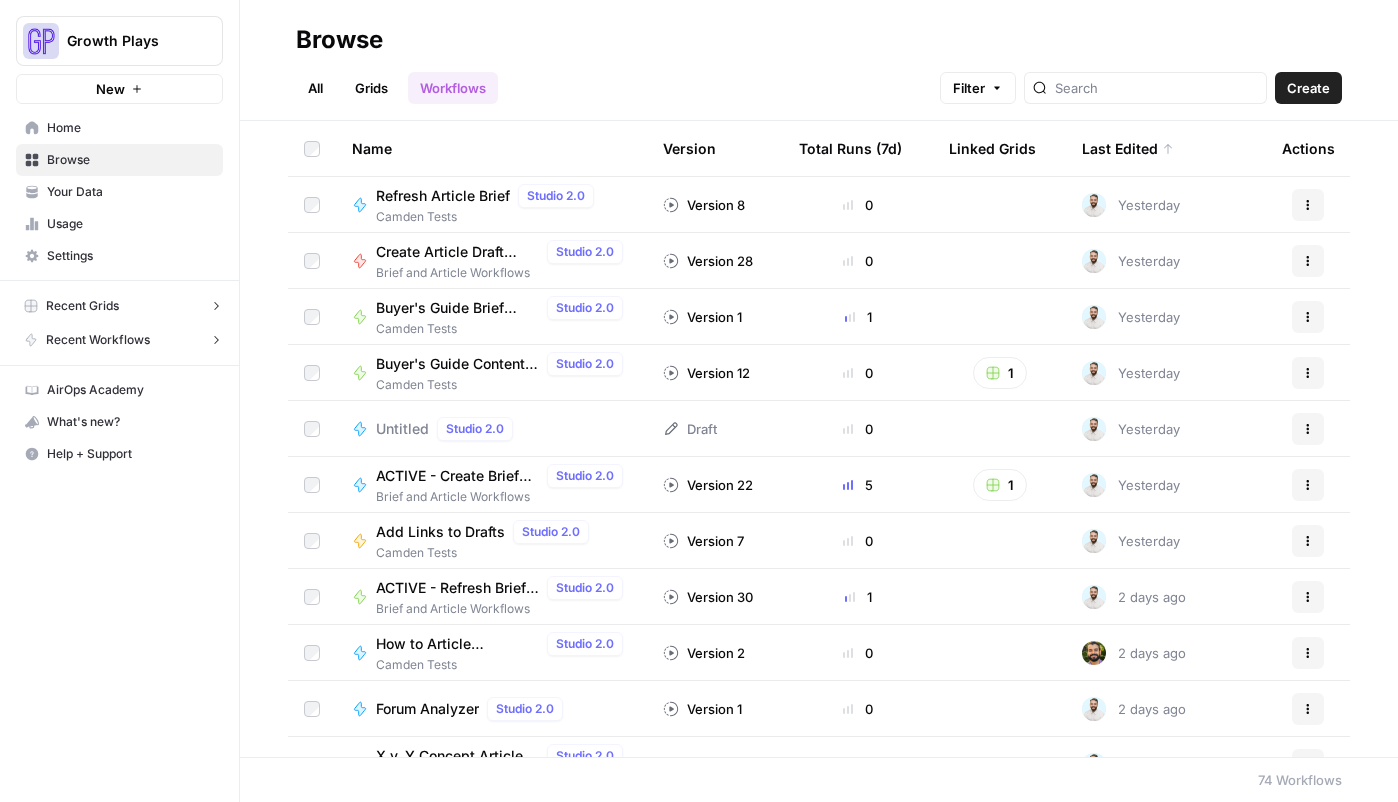 click on "Buyer's Guide Brief Workflow" at bounding box center (457, 308) 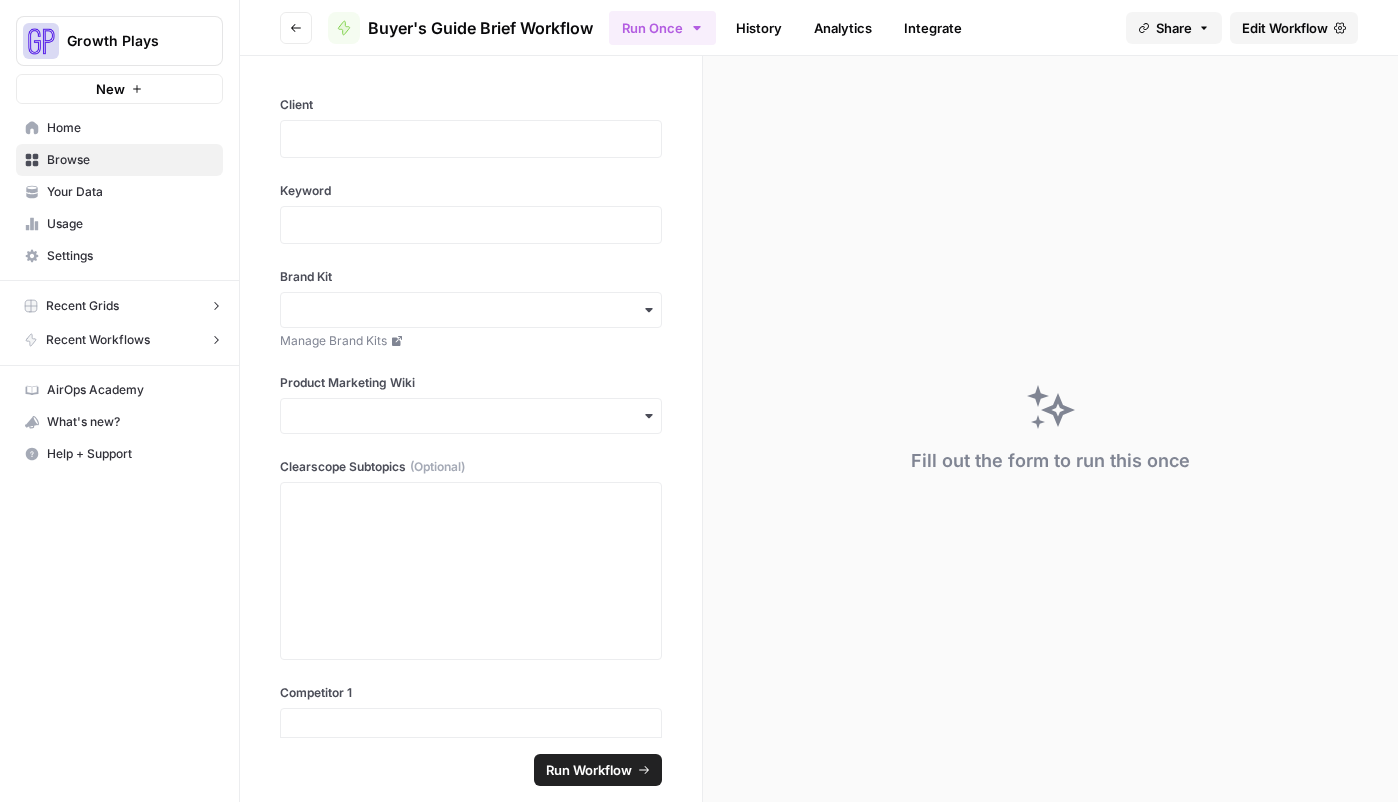 click on "History" at bounding box center [759, 28] 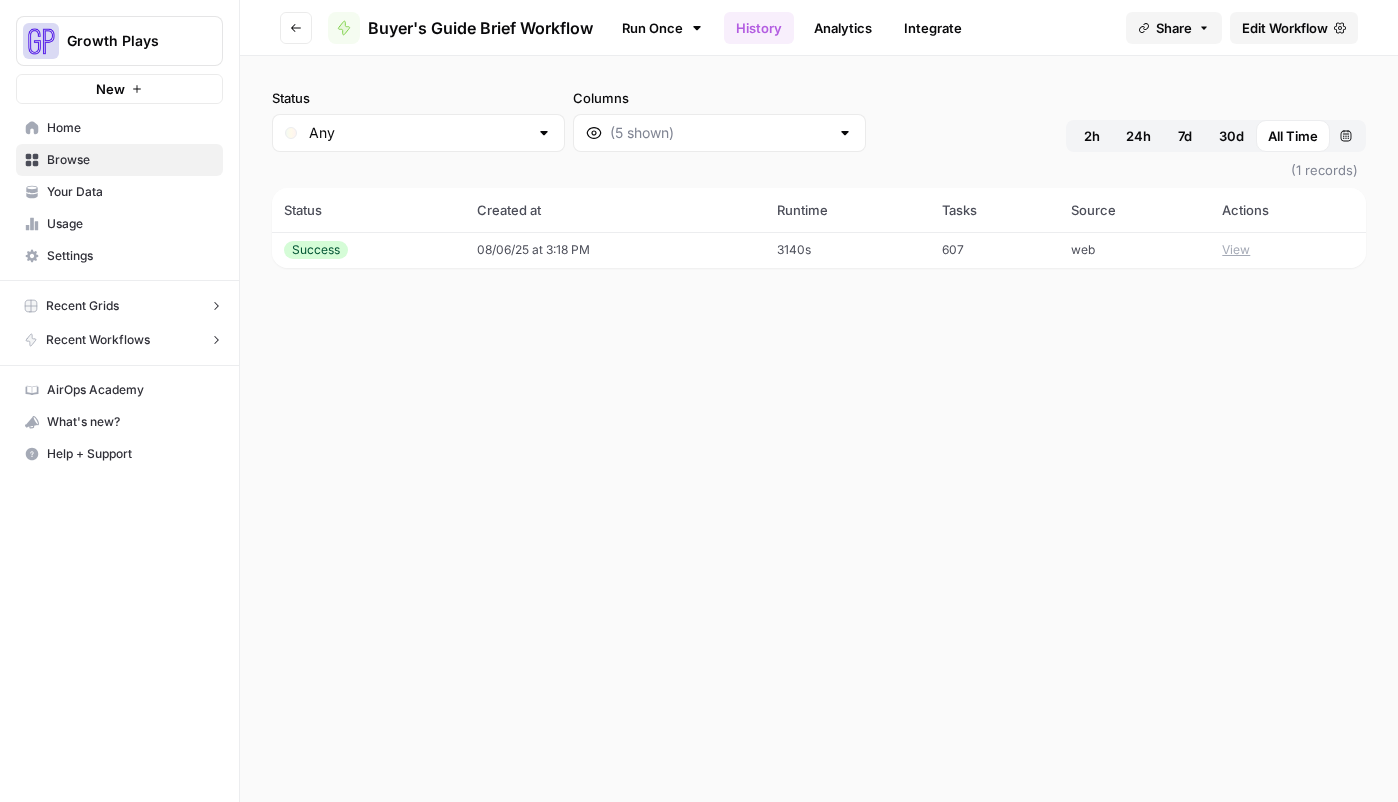 click on "08/06/25 at 3:18 PM" at bounding box center [615, 250] 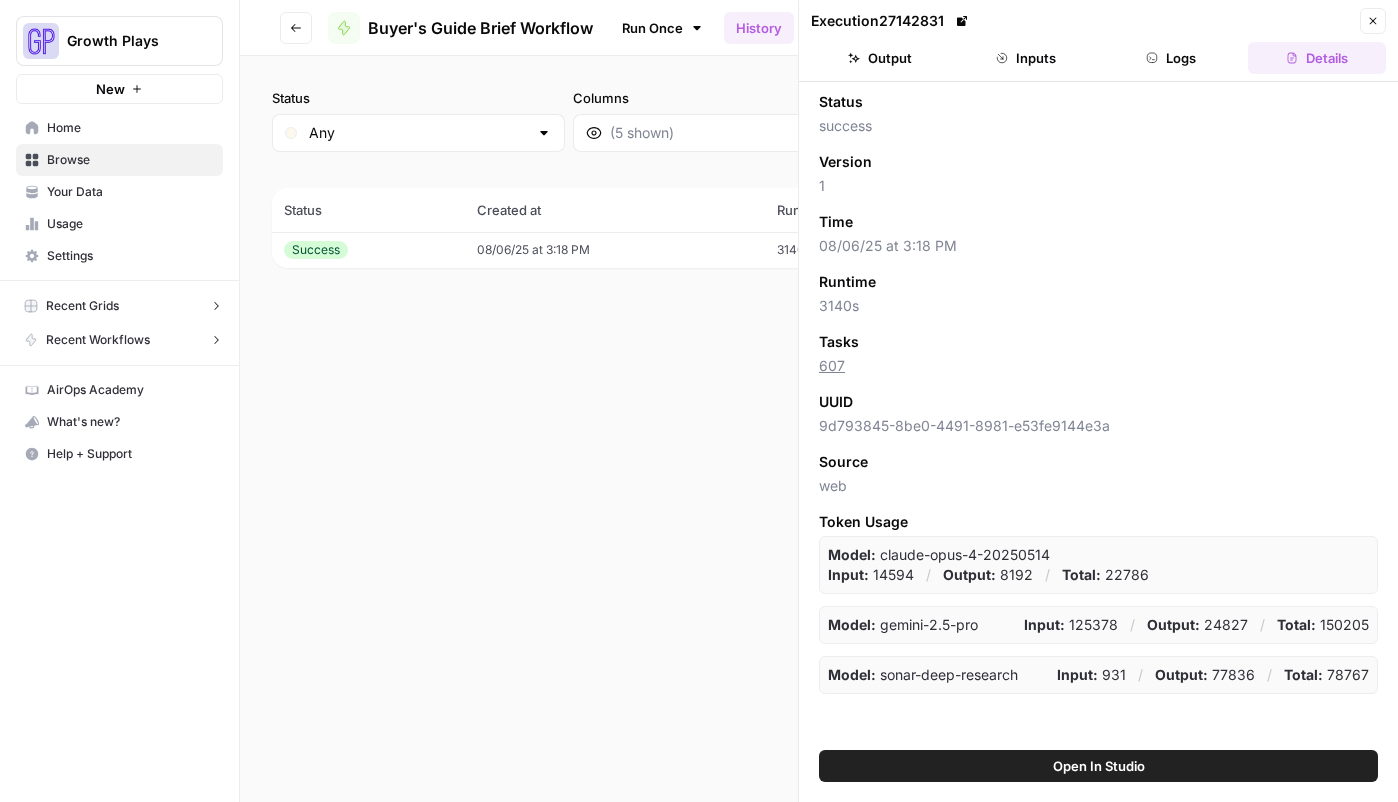 click on "Output" at bounding box center [880, 58] 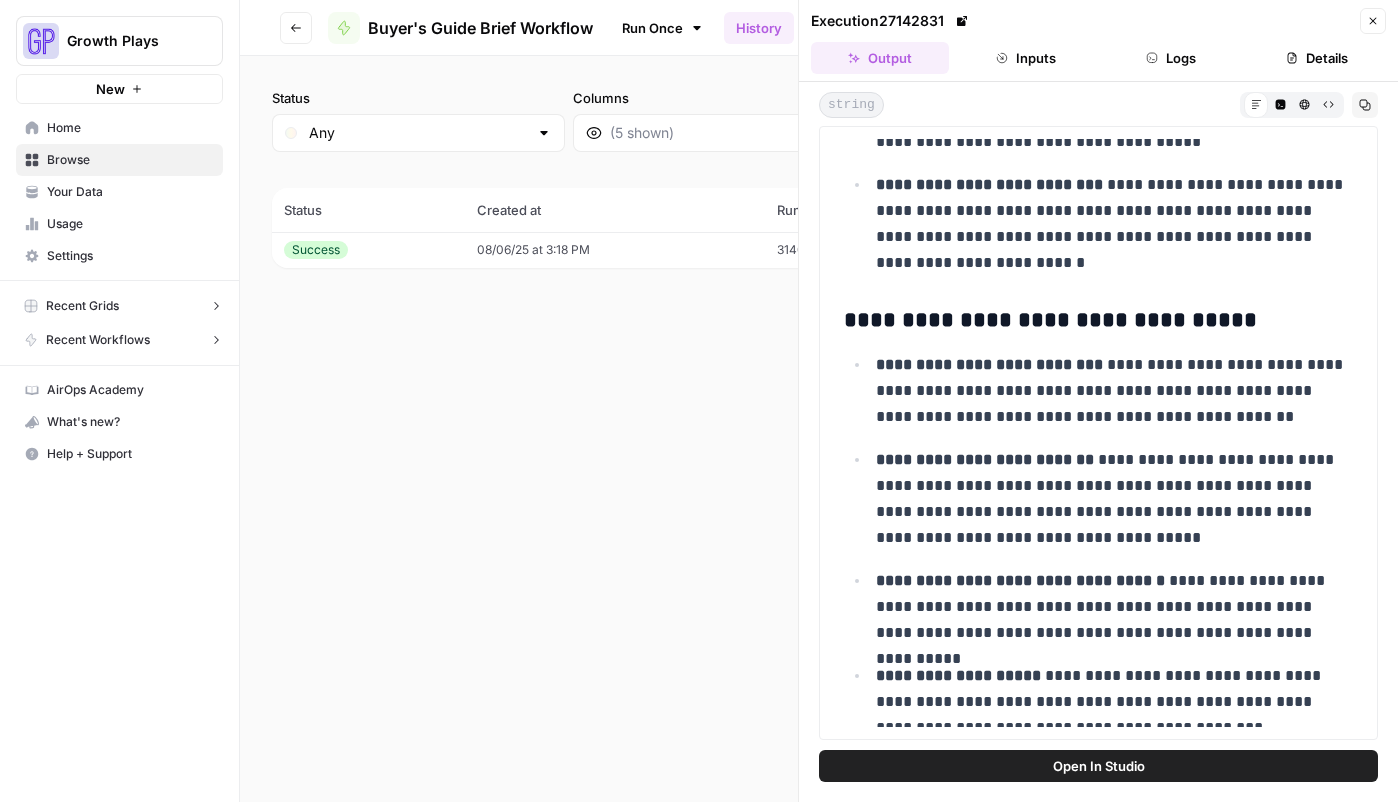 scroll, scrollTop: 18096, scrollLeft: 0, axis: vertical 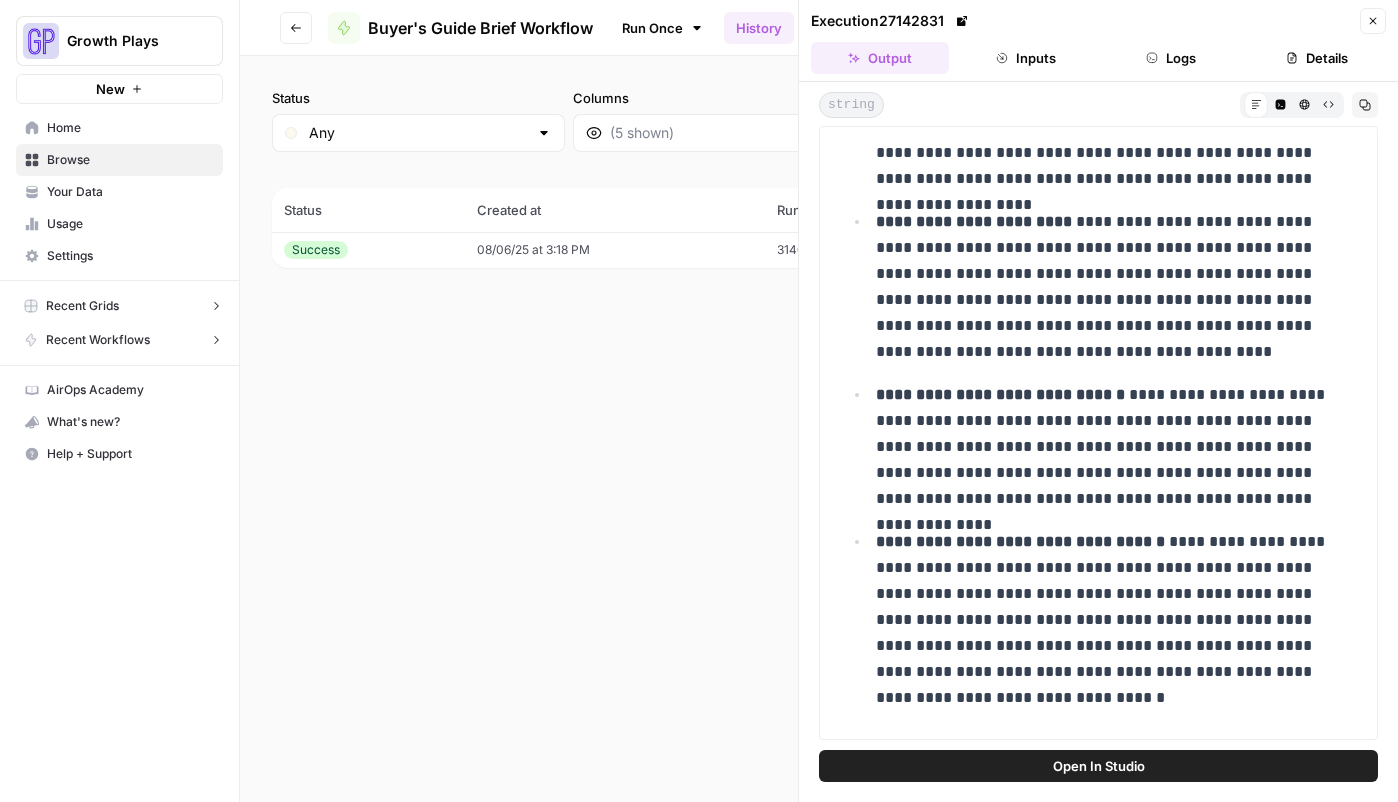 click on "Open In Studio" at bounding box center [1099, 766] 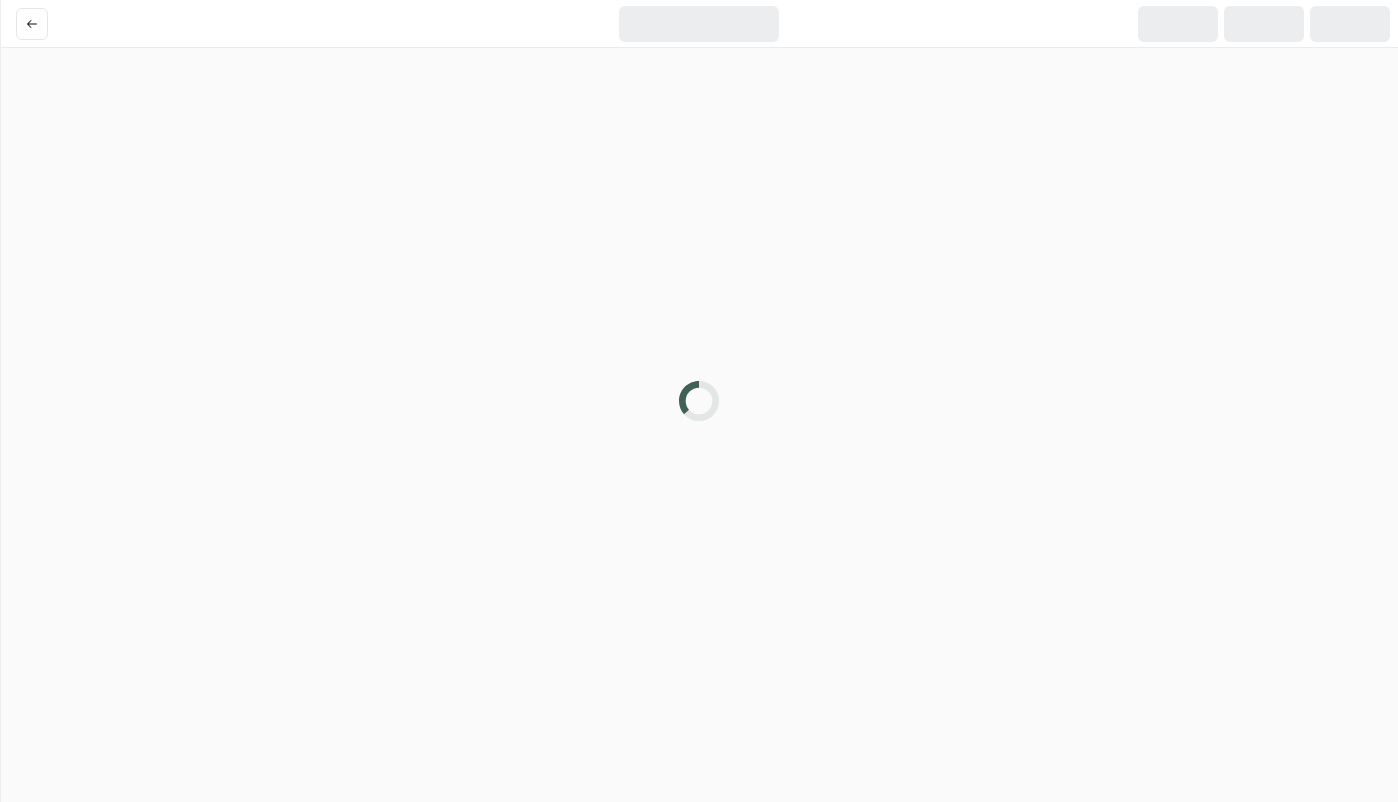 scroll, scrollTop: 0, scrollLeft: 0, axis: both 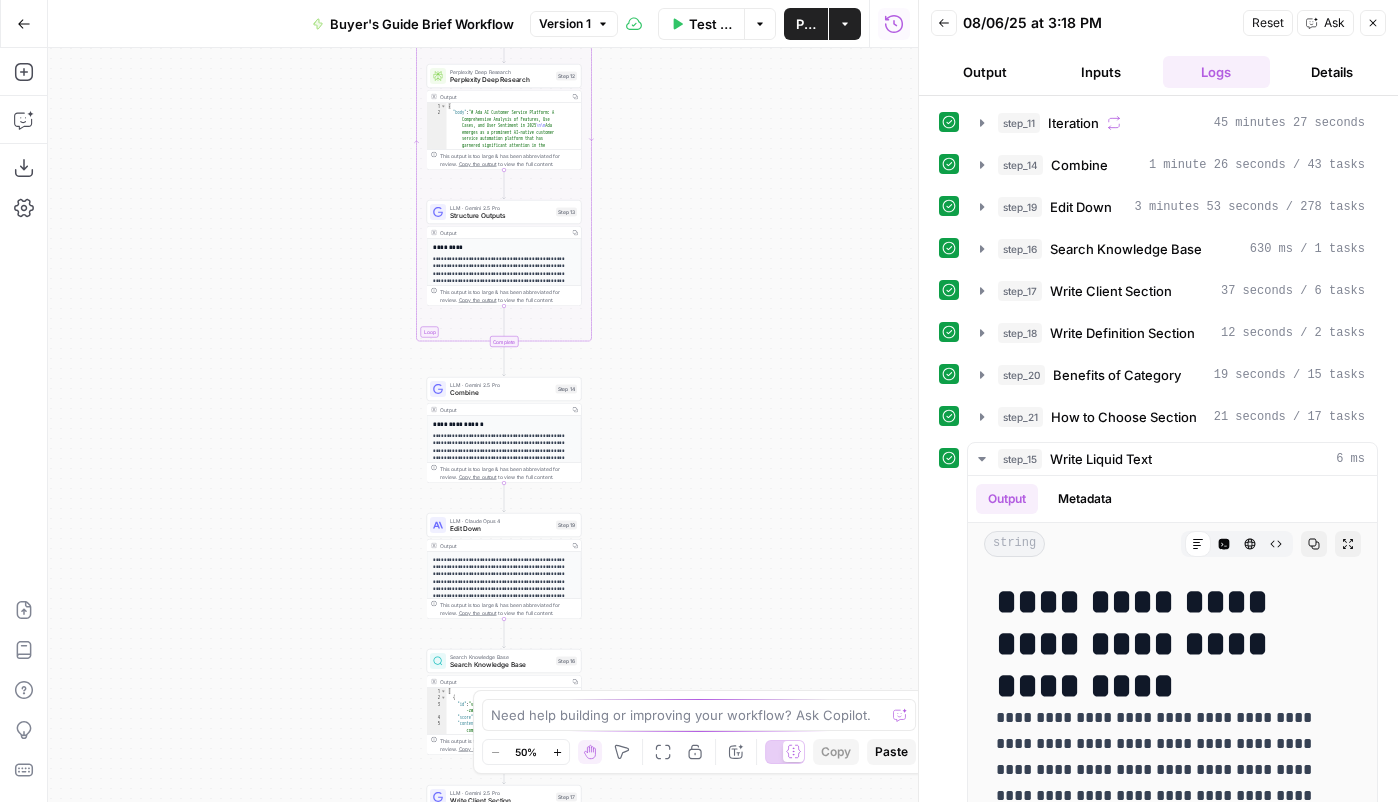 drag, startPoint x: 669, startPoint y: 368, endPoint x: 691, endPoint y: 593, distance: 226.073 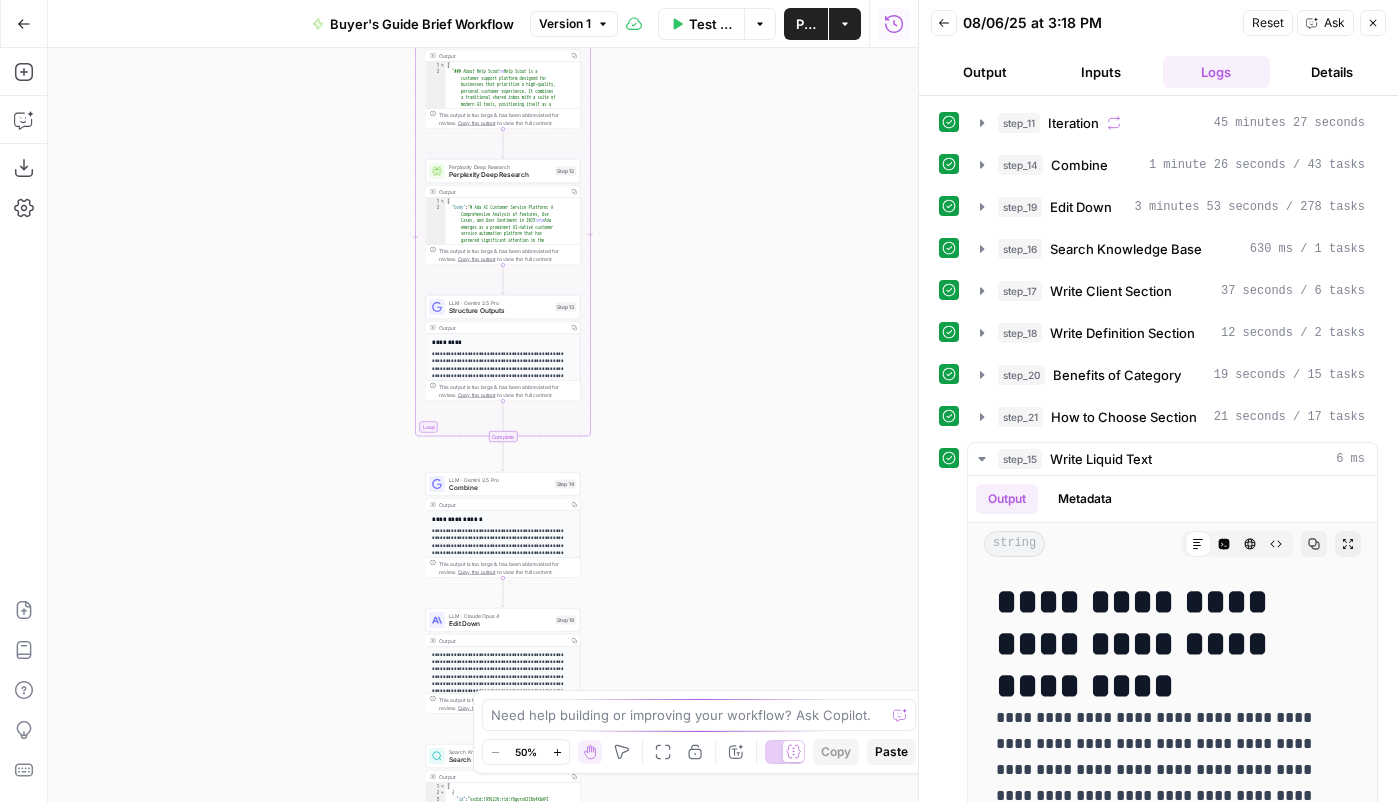 drag, startPoint x: 690, startPoint y: 340, endPoint x: 686, endPoint y: 549, distance: 209.03827 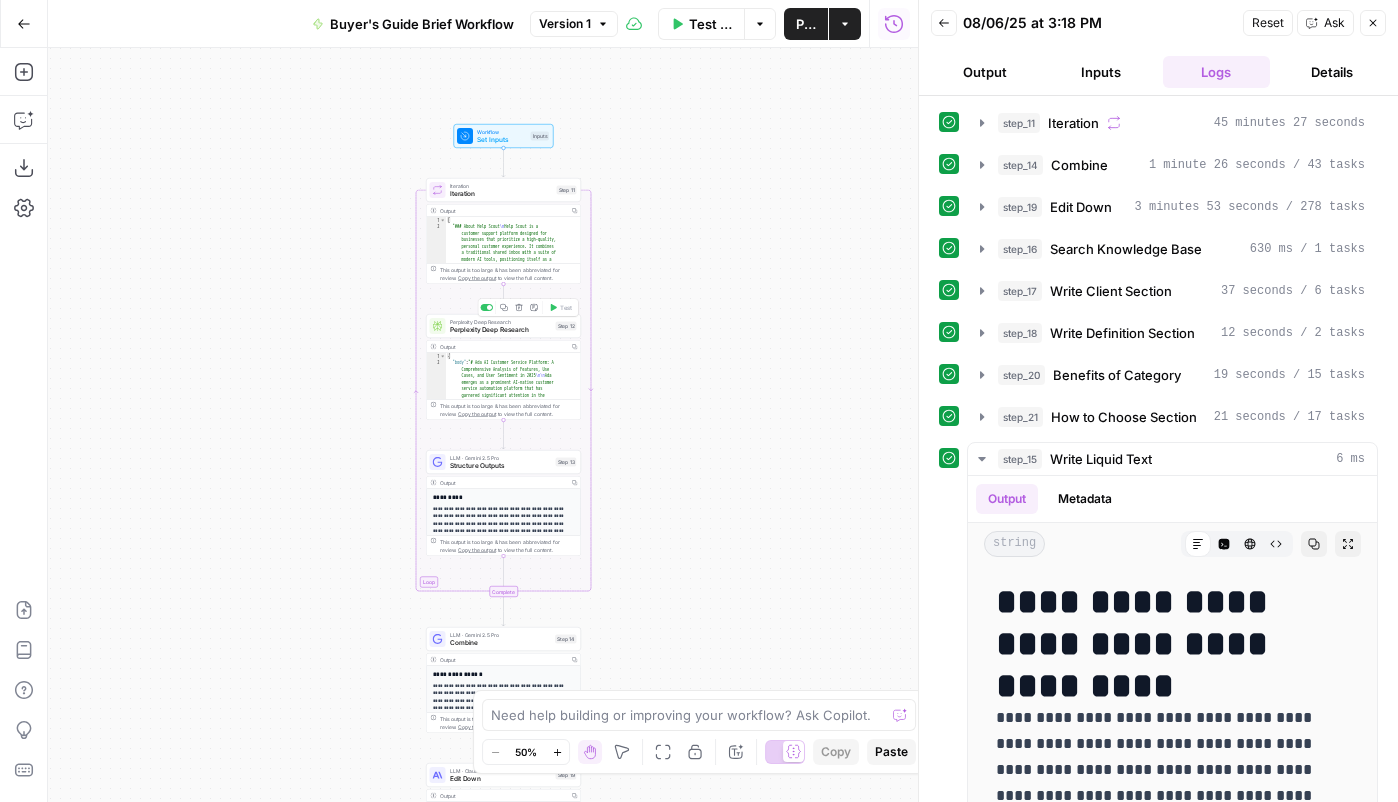 click on "Perplexity Deep Research" at bounding box center [501, 330] 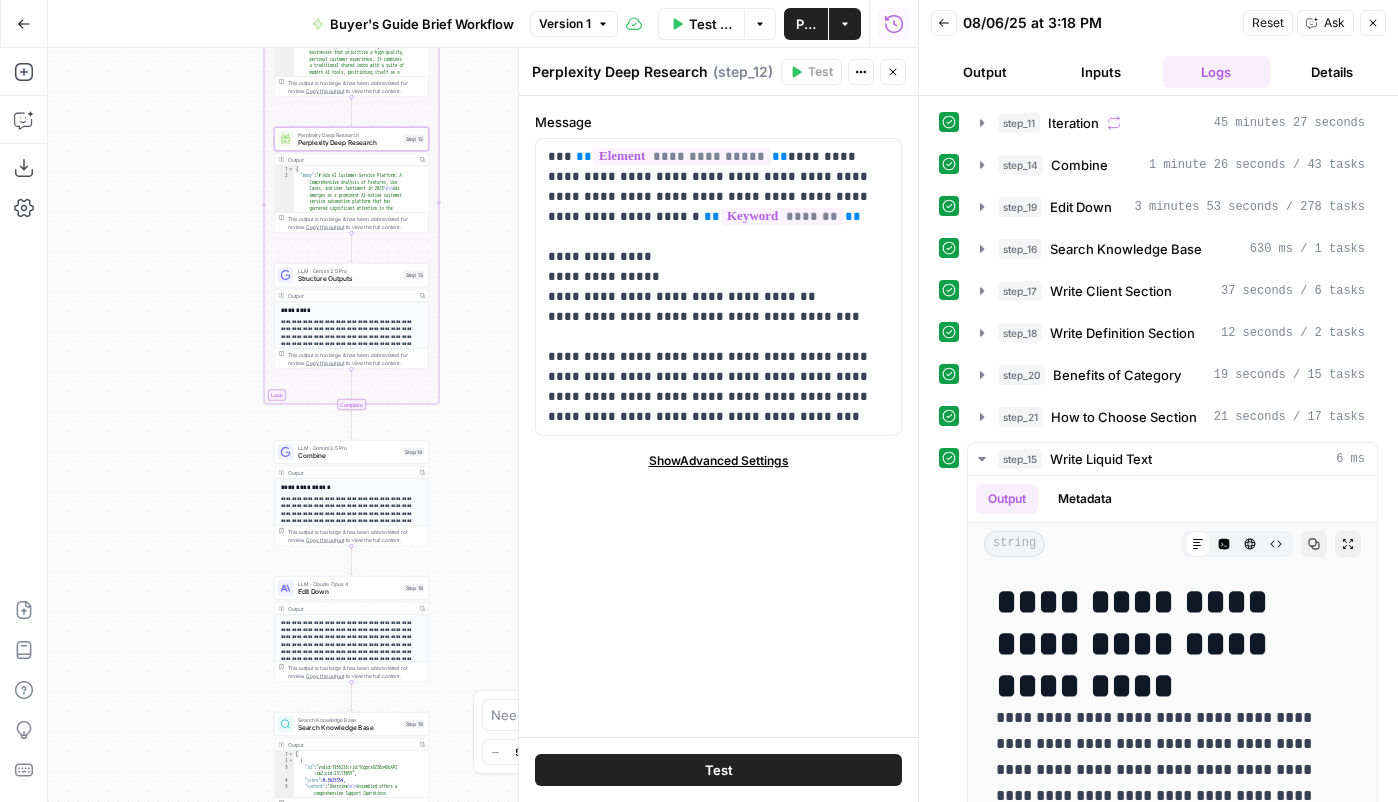 drag, startPoint x: 366, startPoint y: 456, endPoint x: 214, endPoint y: 269, distance: 240.9834 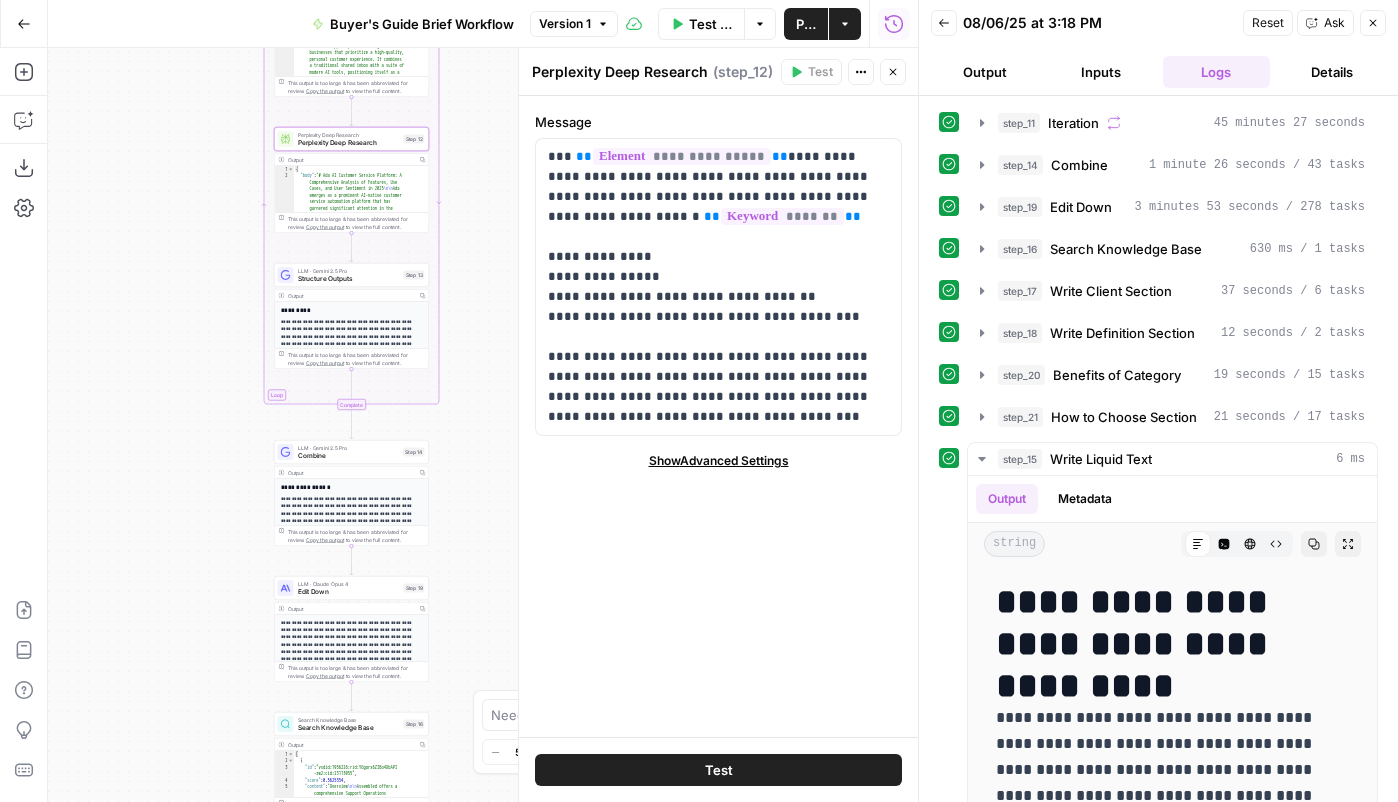 click on "Workflow Set Inputs Inputs Loop Iteration Iteration Step 11 Output Copy 1 2 [    "### About Help Scout \n Help Scout is a         customer support platform designed for         businesses that prioritize a high-quality,         personal customer experience. It combines         a traditional shared inbox with a suite of         modern AI tools, positioning itself as a         solution that amplifies human support         agents rather than replacing them. The         platform is known for its intuitive, clean         interface, ease of use, and a pricing         model that is accessible to small and         growing teams. It centralizes customer         conversations from multiple channels into         one collaborative space, aiming to improve         team efficiency and customer satisfaction         without the complexity of larger,         enterprise-focused systems. \n\n #### Key         Features \n \n   ." at bounding box center [483, 425] 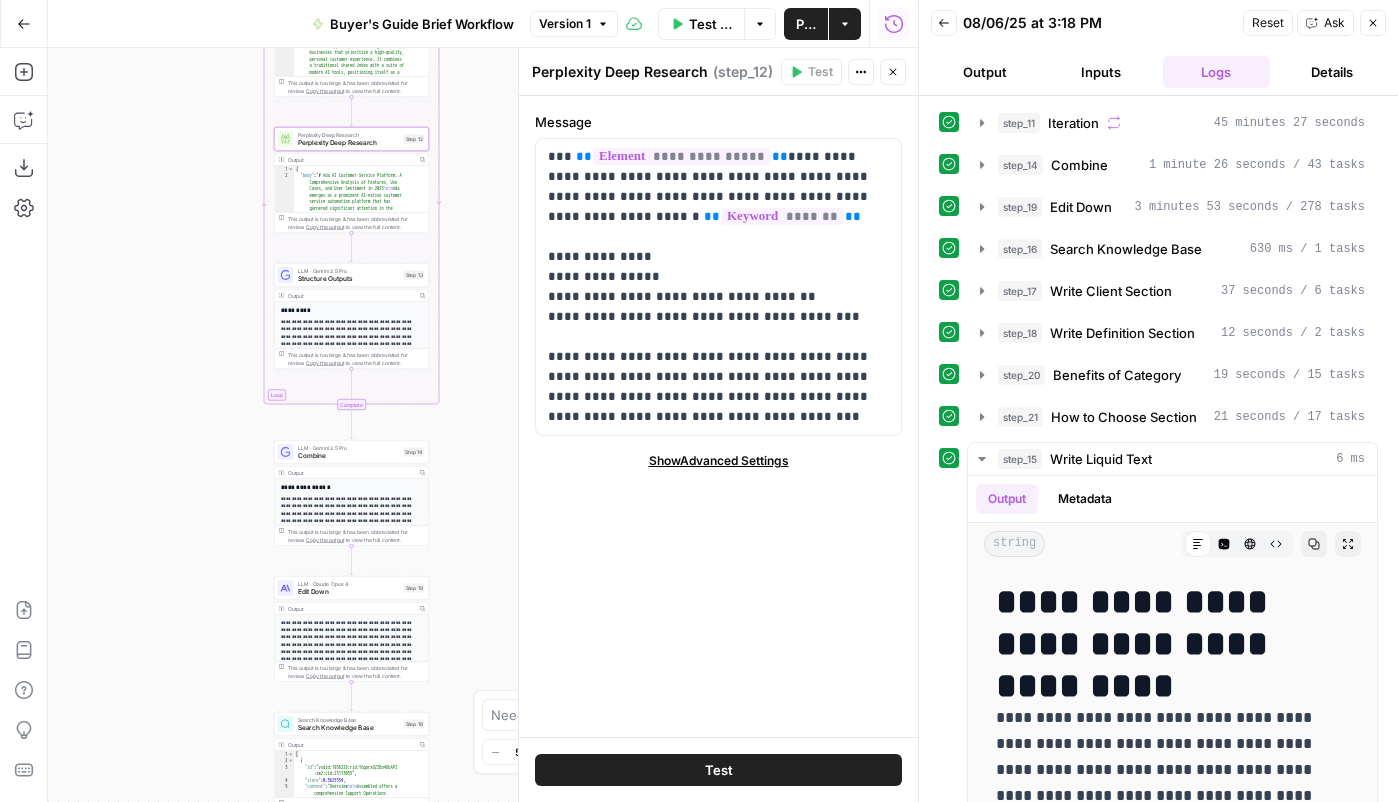 click on "Show  Advanced Settings" at bounding box center [719, 461] 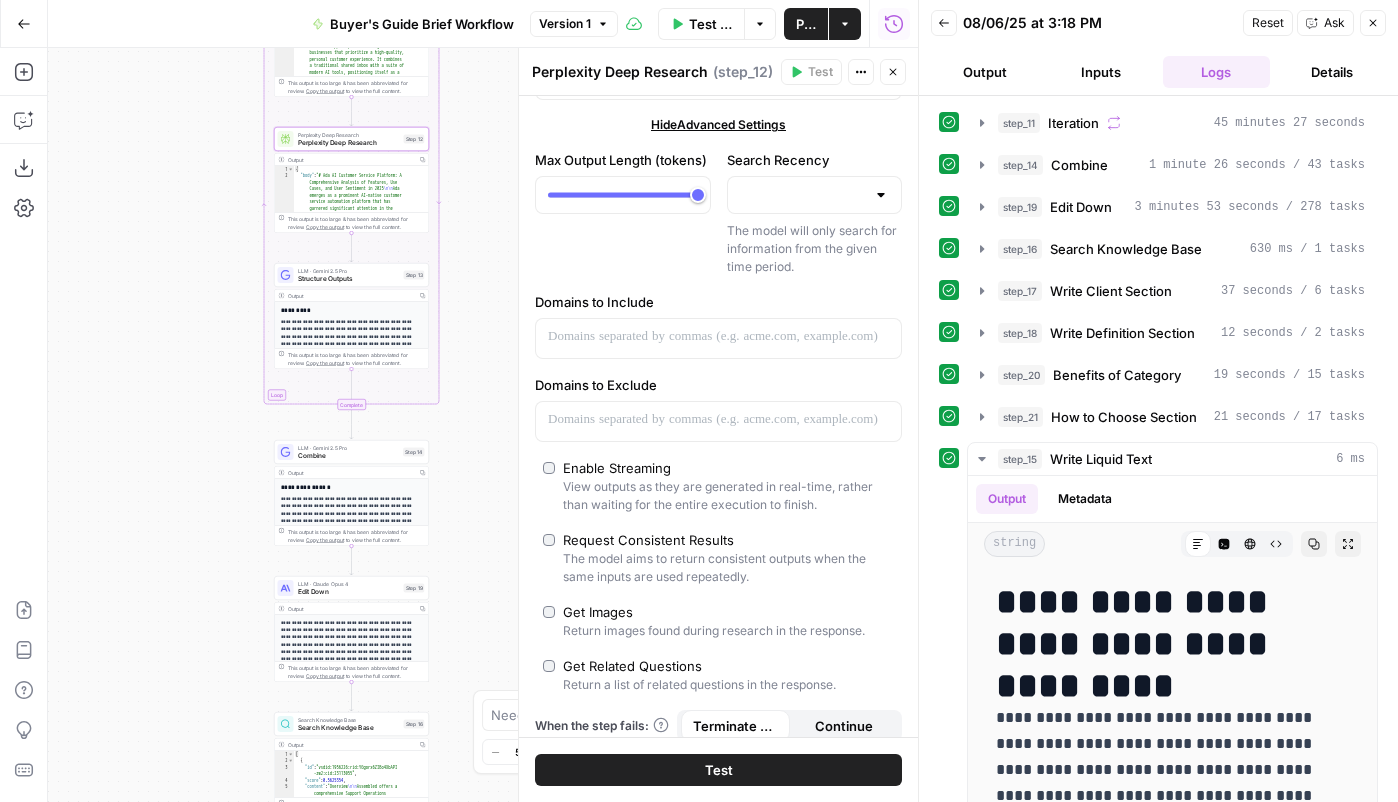 scroll, scrollTop: 356, scrollLeft: 0, axis: vertical 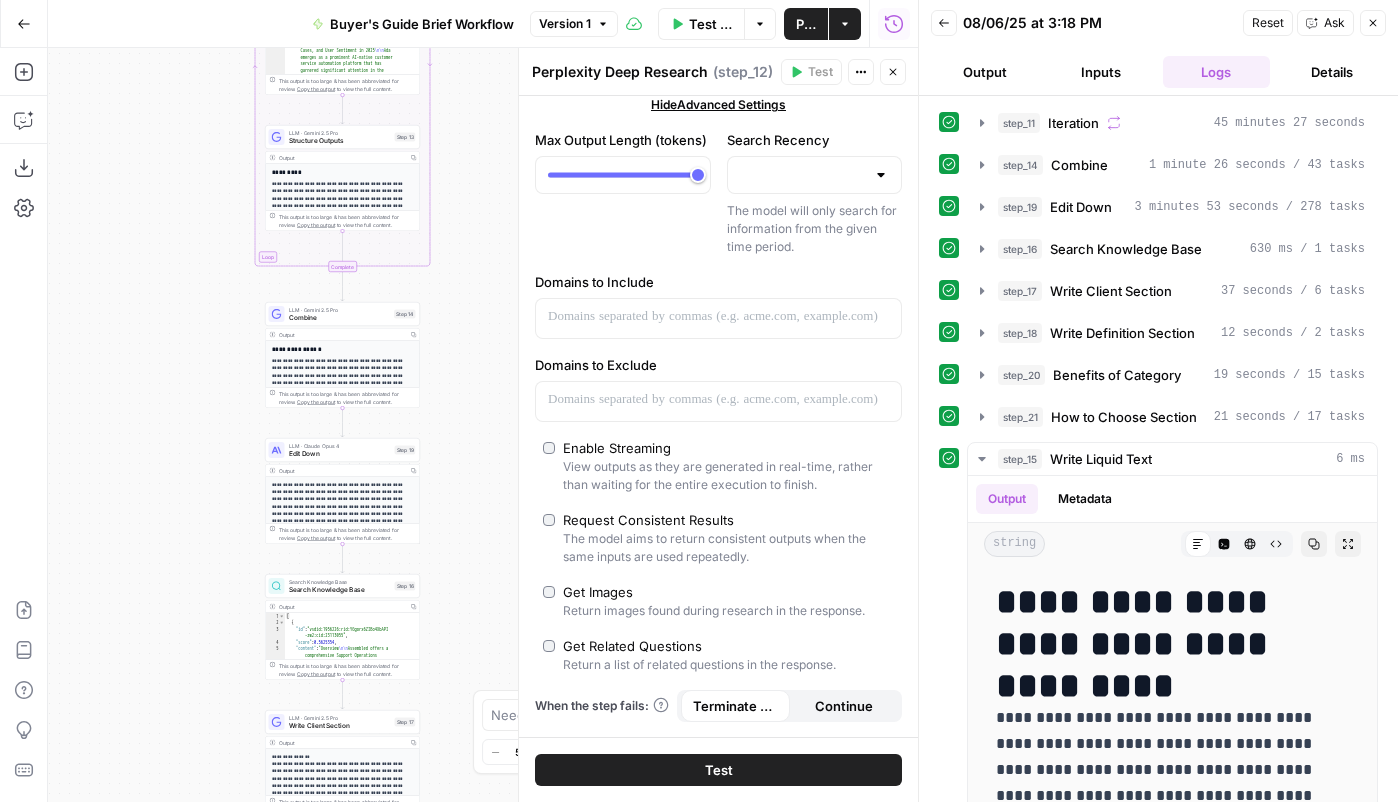 drag, startPoint x: 178, startPoint y: 486, endPoint x: 169, endPoint y: 348, distance: 138.29317 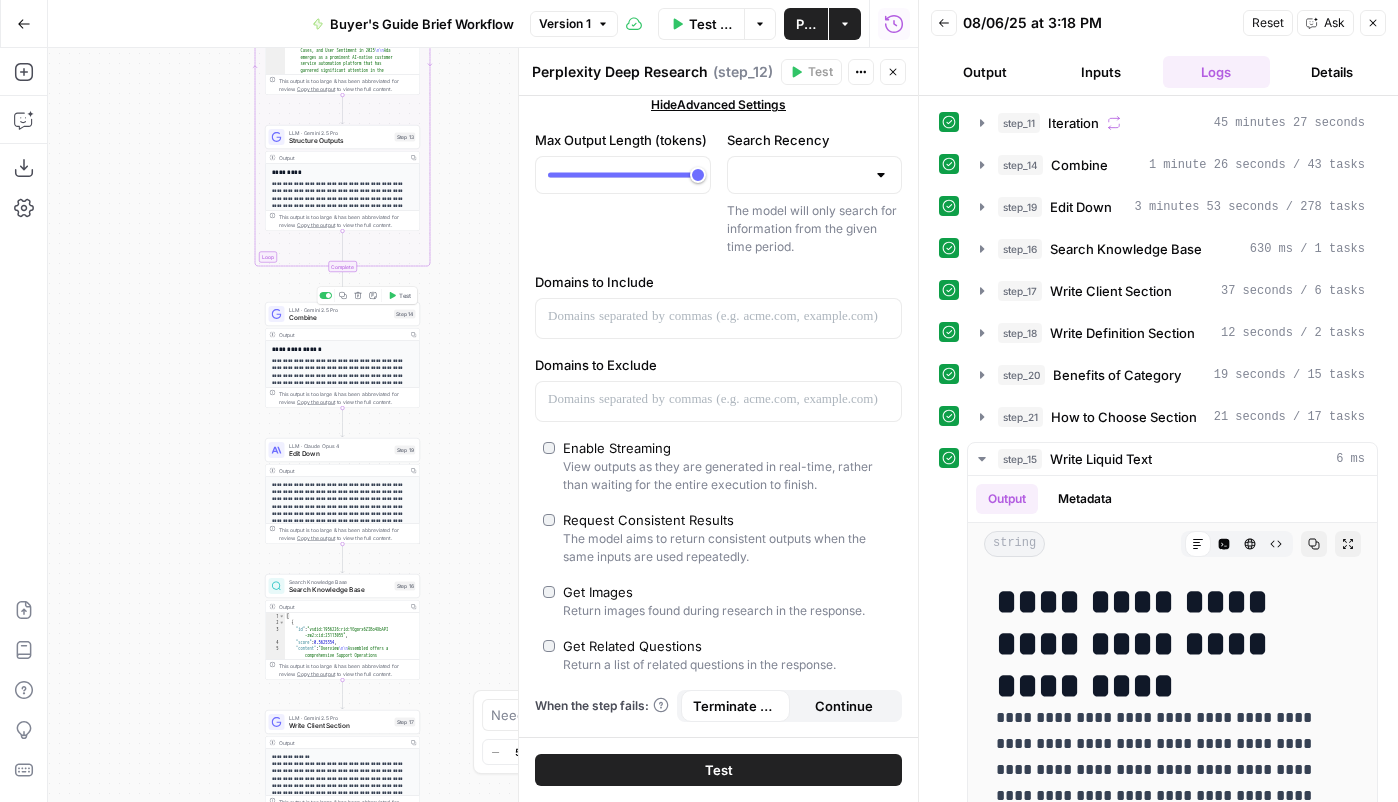 click on "Combine" at bounding box center (340, 318) 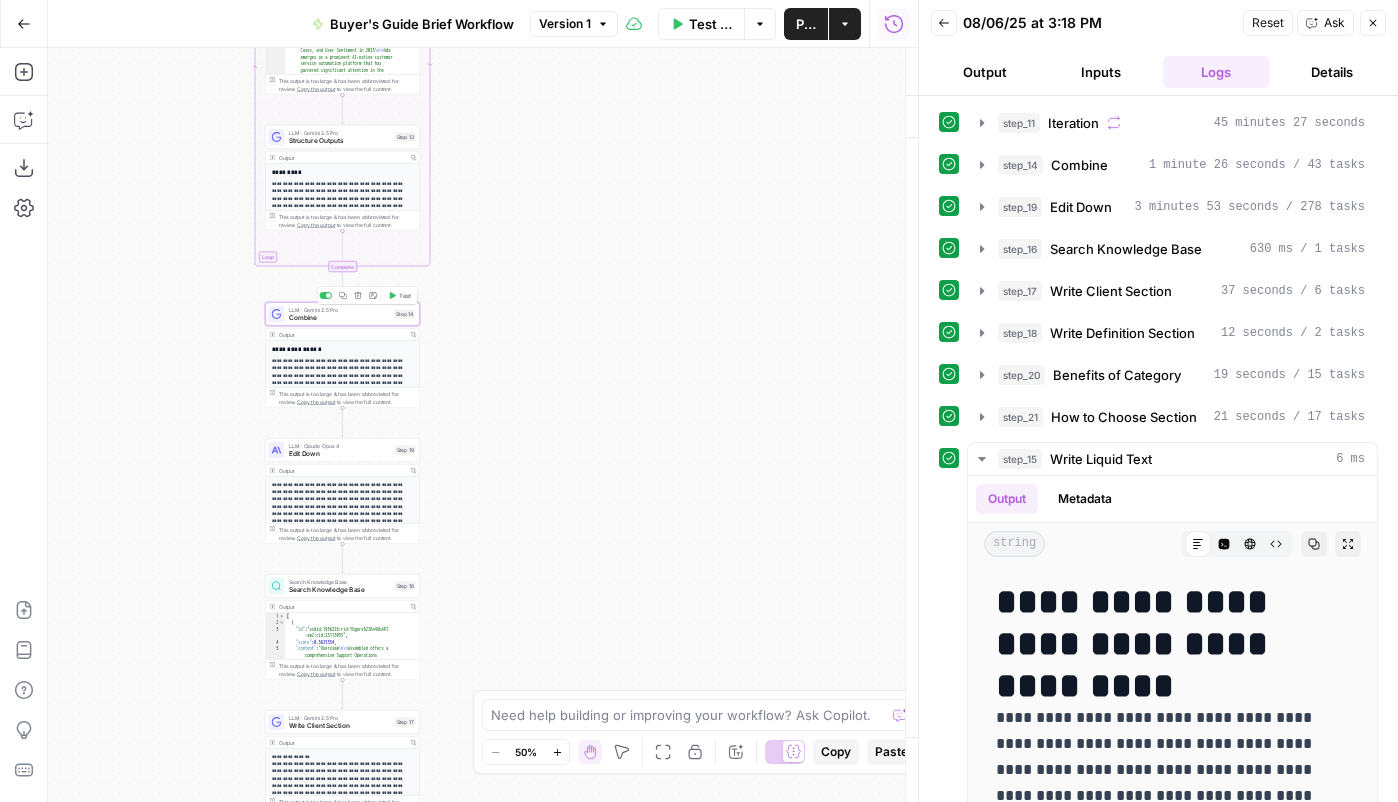 type on "Combine" 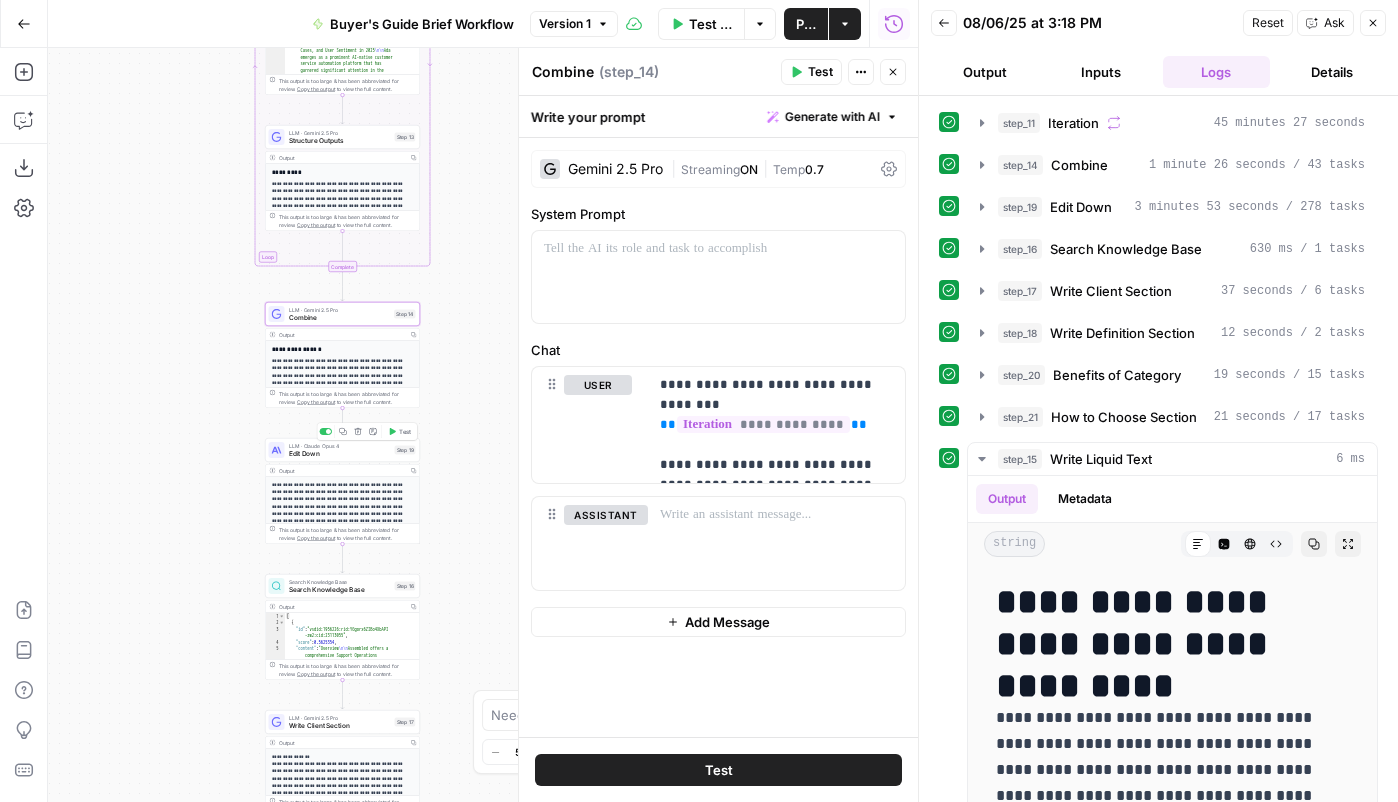 click on "Edit Down" at bounding box center [340, 454] 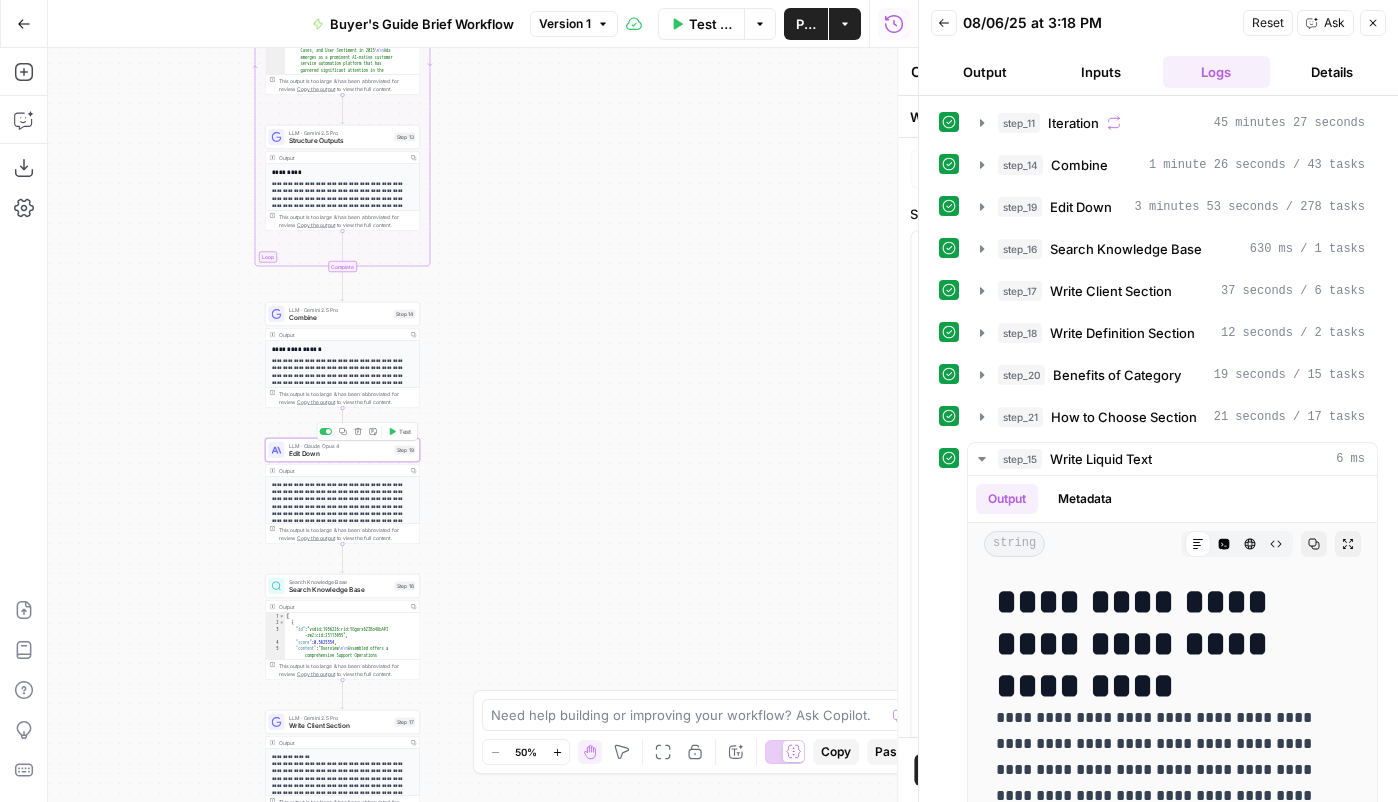type on "Edit Down" 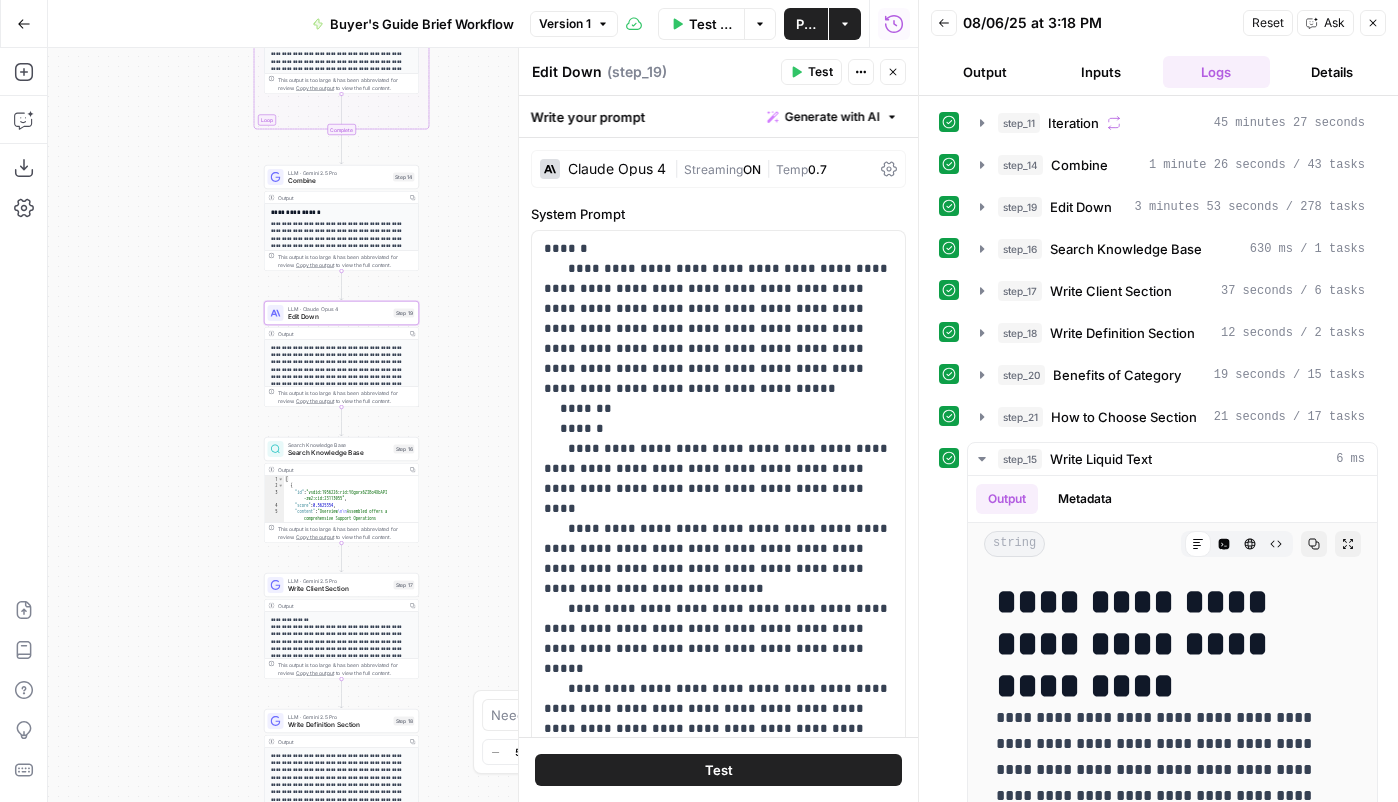 drag, startPoint x: 195, startPoint y: 532, endPoint x: 194, endPoint y: 395, distance: 137.00365 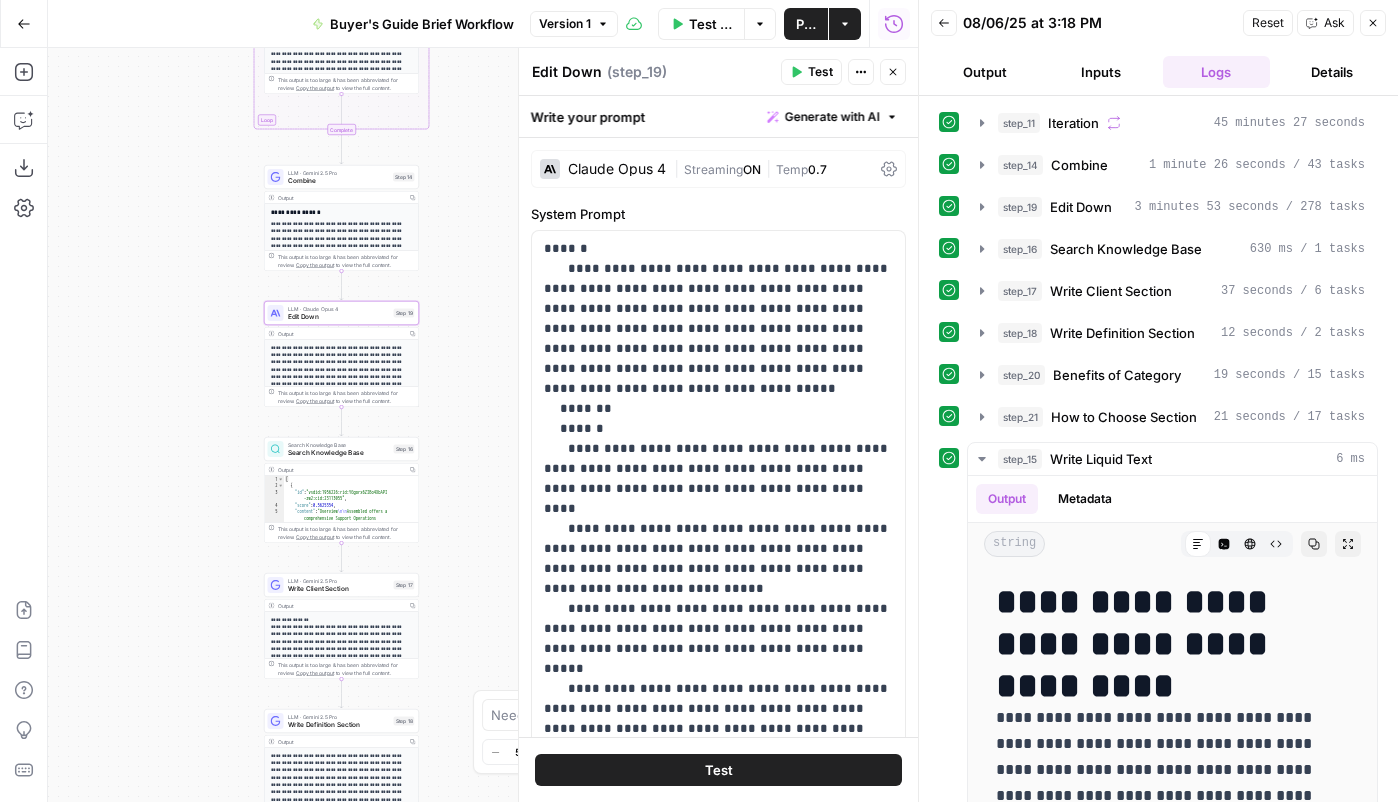 click on "Workflow Set Inputs Inputs Loop Iteration Iteration Step 11 Output Copy 1 2 [    "### About Help Scout \n Help Scout is a         customer support platform designed for         businesses that prioritize a high-quality,         personal customer experience. It combines         a traditional shared inbox with a suite of         modern AI tools, positioning itself as a         solution that amplifies human support         agents rather than replacing them. The         platform is known for its intuitive, clean         interface, ease of use, and a pricing         model that is accessible to small and         growing teams. It centralizes customer         conversations from multiple channels into         one collaborative space, aiming to improve         team efficiency and customer satisfaction         without the complexity of larger,         enterprise-focused systems. \n\n #### Key         Features \n \n   ." at bounding box center (483, 425) 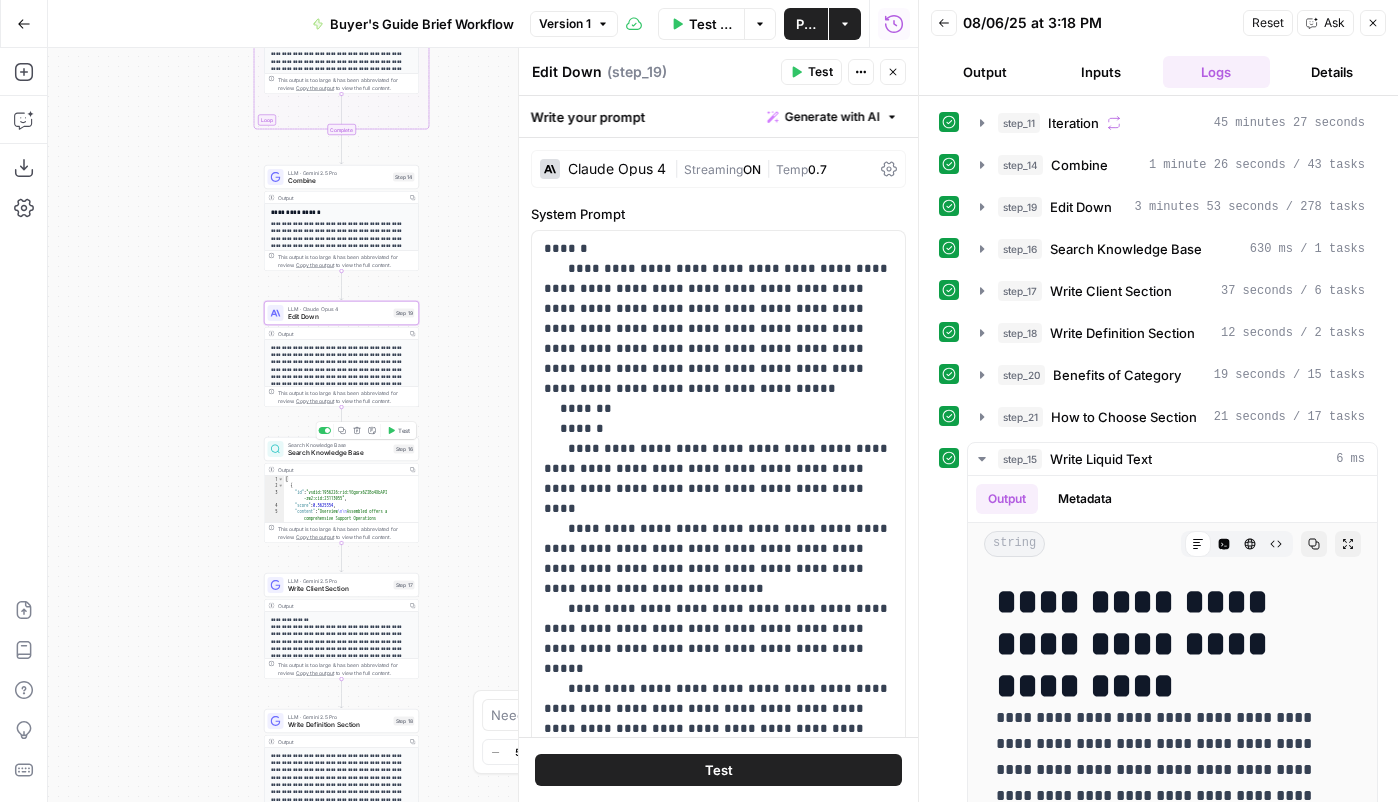 click on "Output Copy" at bounding box center (342, 470) 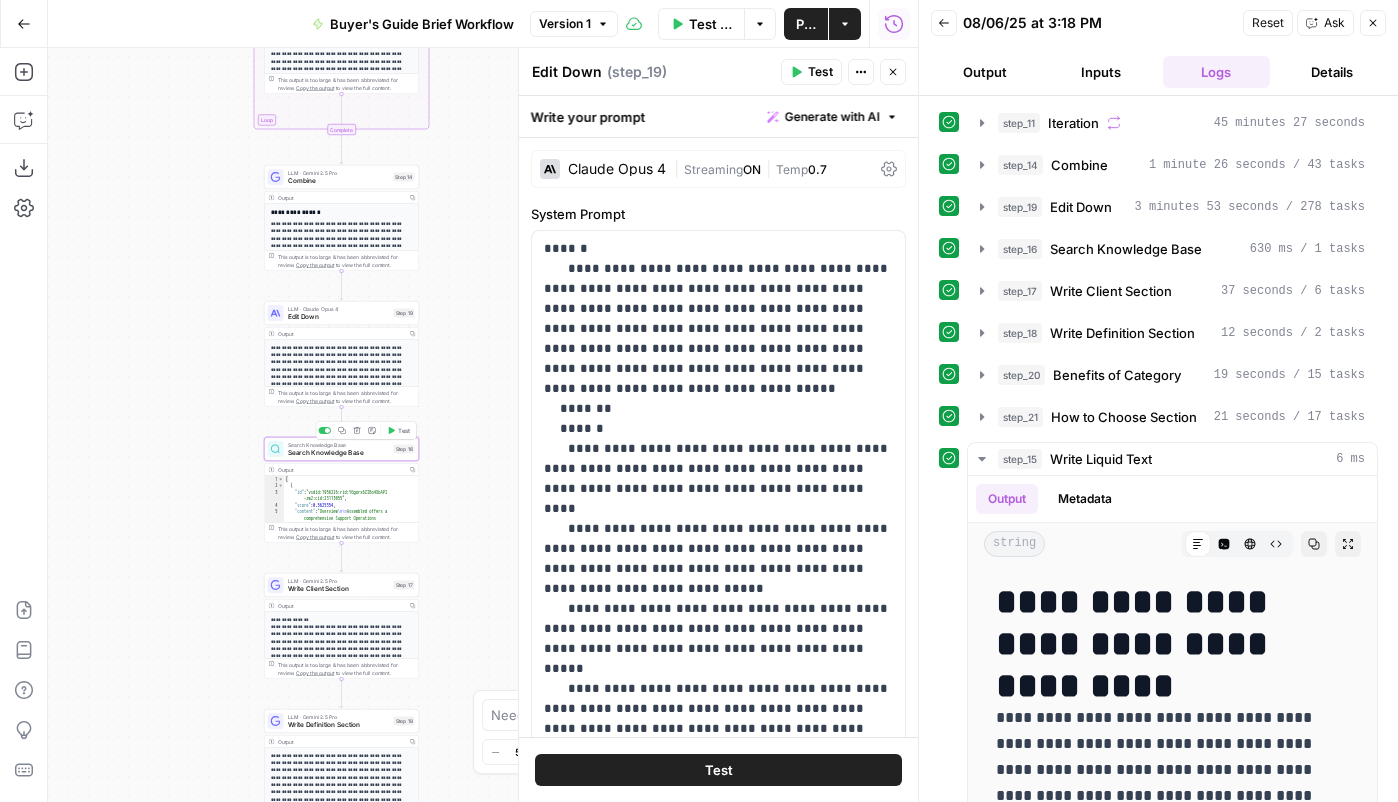 click on "Search Knowledge Base" at bounding box center [339, 453] 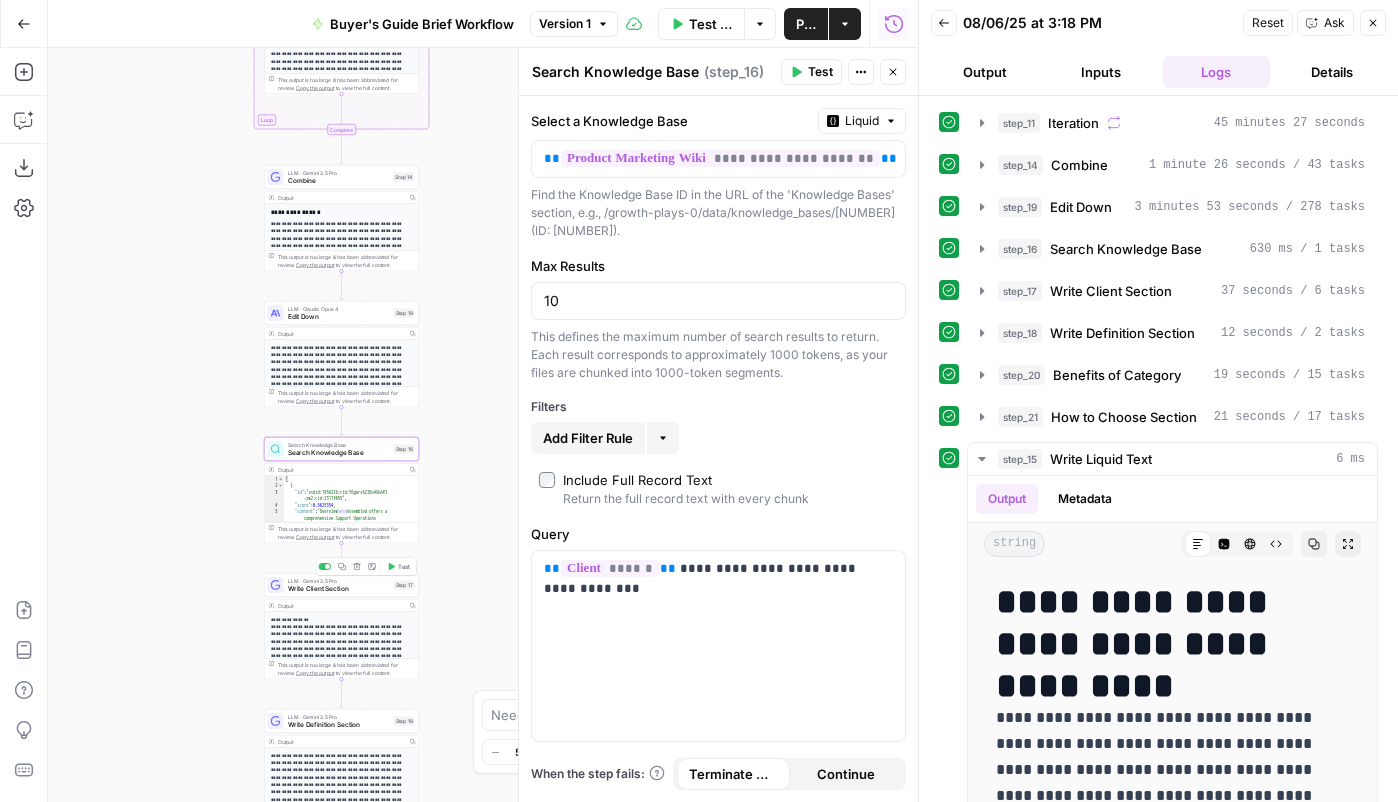 click on "Write Client Section" at bounding box center [339, 589] 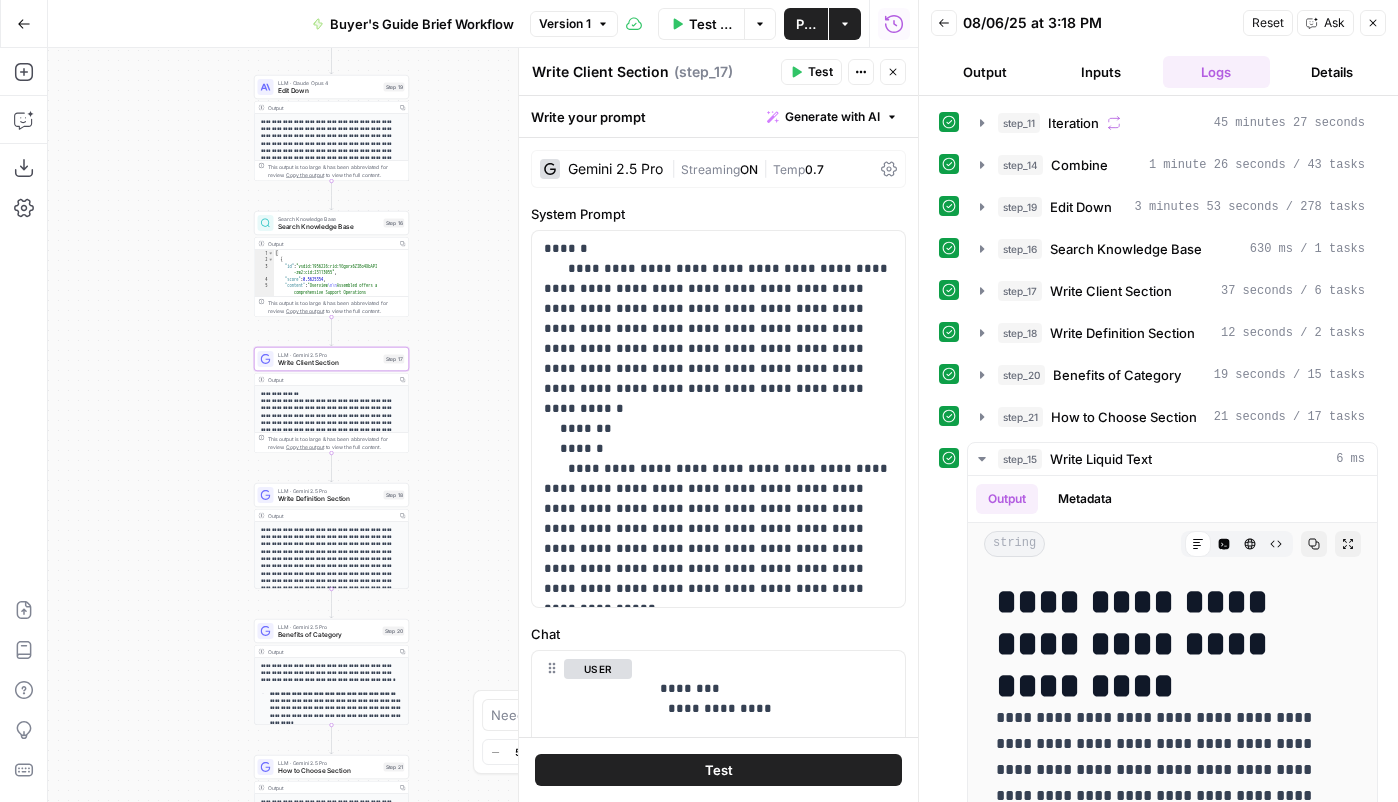 drag, startPoint x: 186, startPoint y: 570, endPoint x: 175, endPoint y: 341, distance: 229.26404 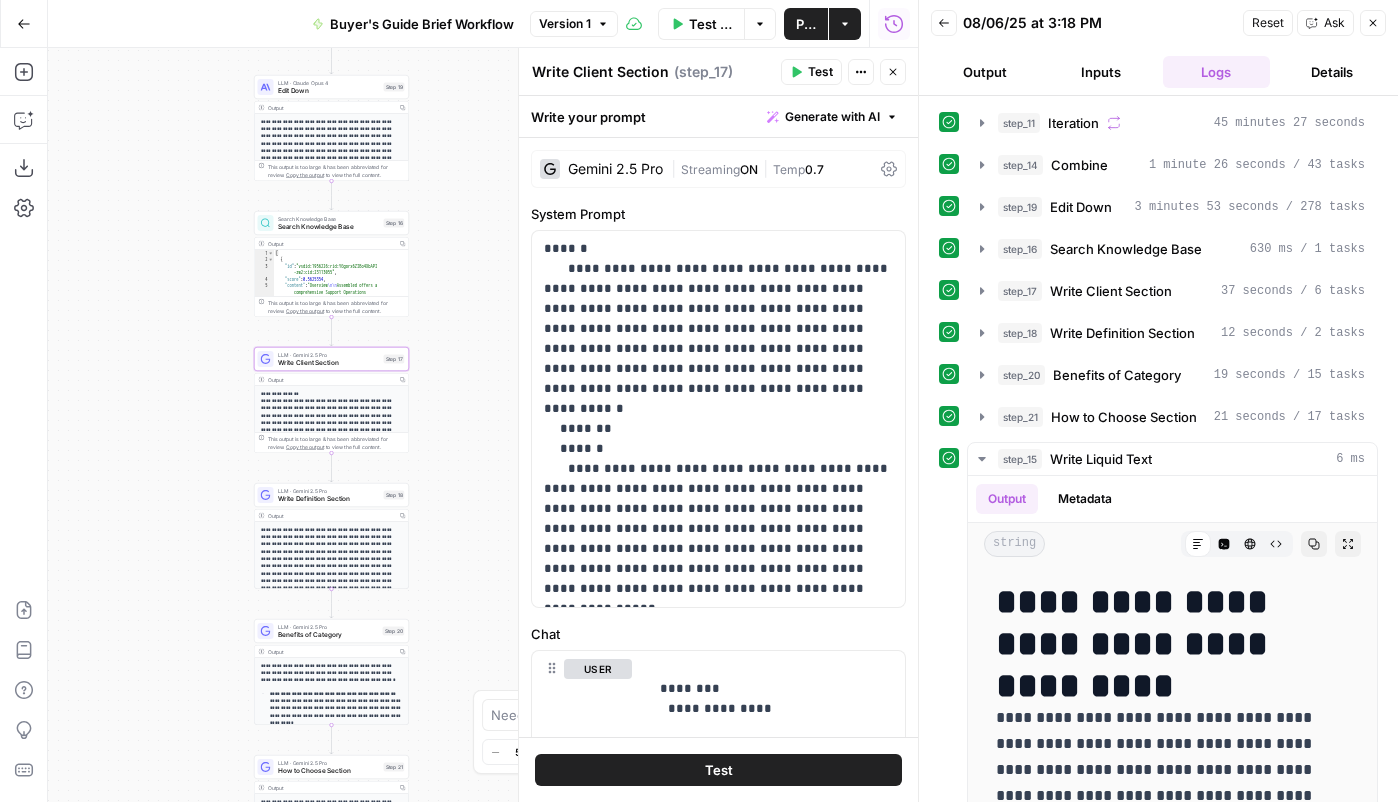 click on "Workflow Set Inputs Inputs Loop Iteration Iteration Step 11 Output Copy 1 2 [    "### About Help Scout \n Help Scout is a         customer support platform designed for         businesses that prioritize a high-quality,         personal customer experience. It combines         a traditional shared inbox with a suite of         modern AI tools, positioning itself as a         solution that amplifies human support         agents rather than replacing them. The         platform is known for its intuitive, clean         interface, ease of use, and a pricing         model that is accessible to small and         growing teams. It centralizes customer         conversations from multiple channels into         one collaborative space, aiming to improve         team efficiency and customer satisfaction         without the complexity of larger,         enterprise-focused systems. \n\n #### Key         Features \n \n   ." at bounding box center (483, 425) 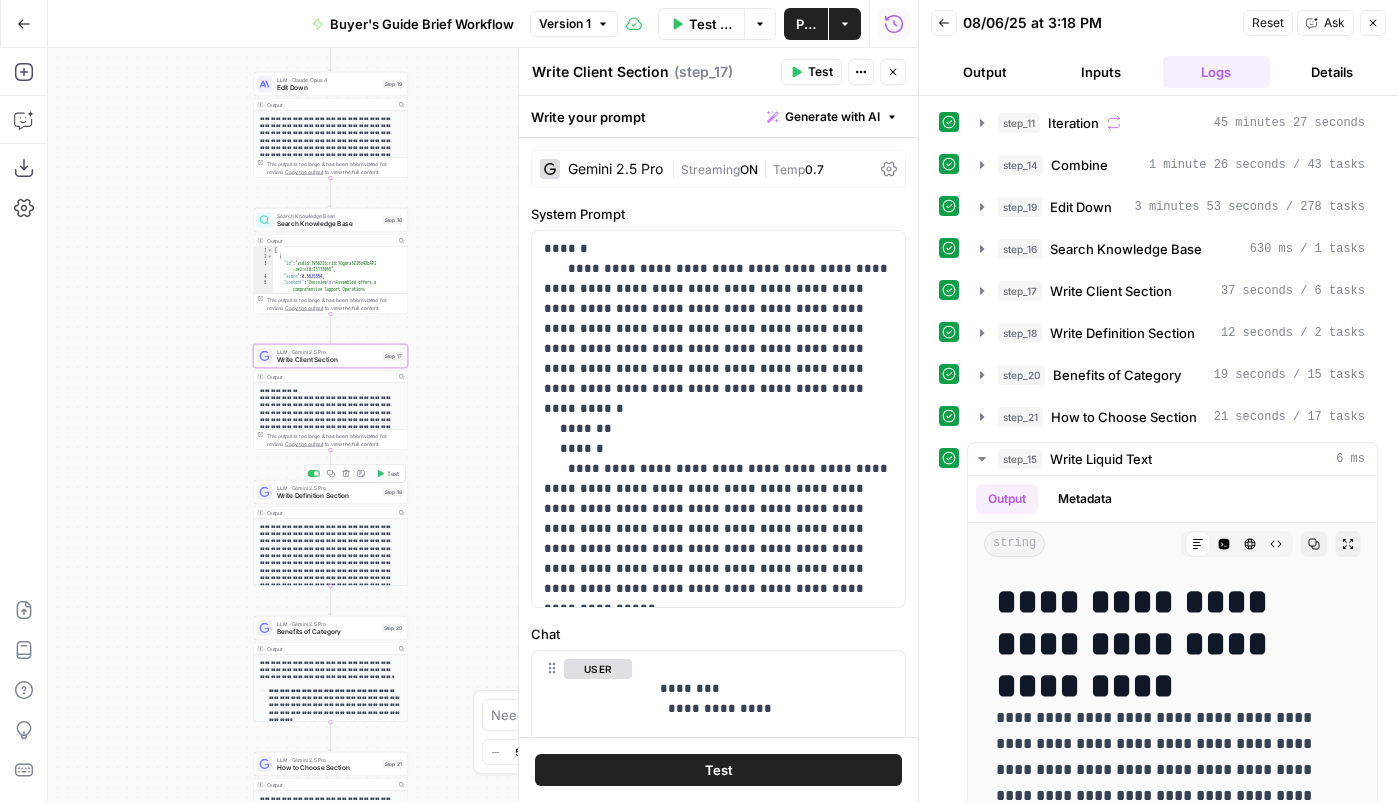 click on "Write Definition Section" at bounding box center (328, 496) 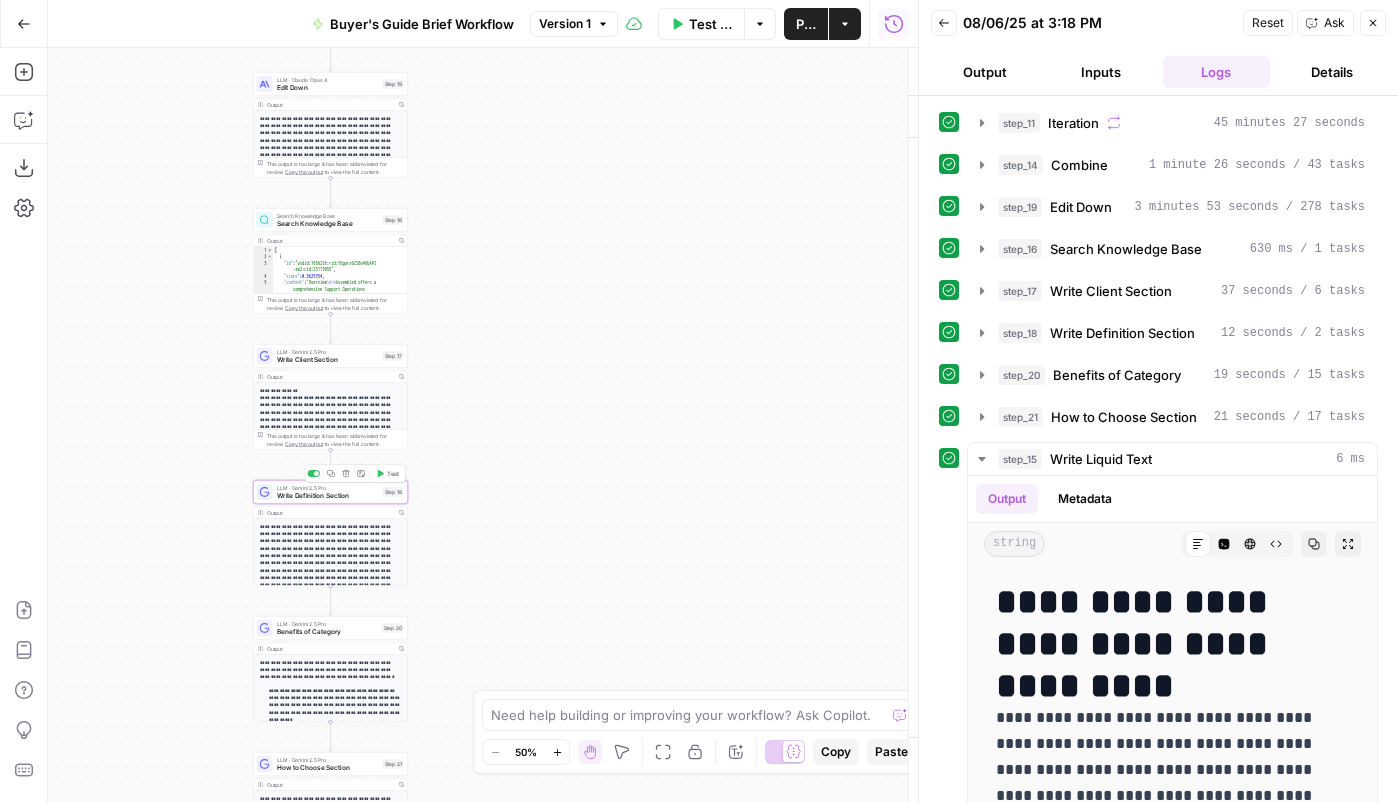 type on "Write Definition Section" 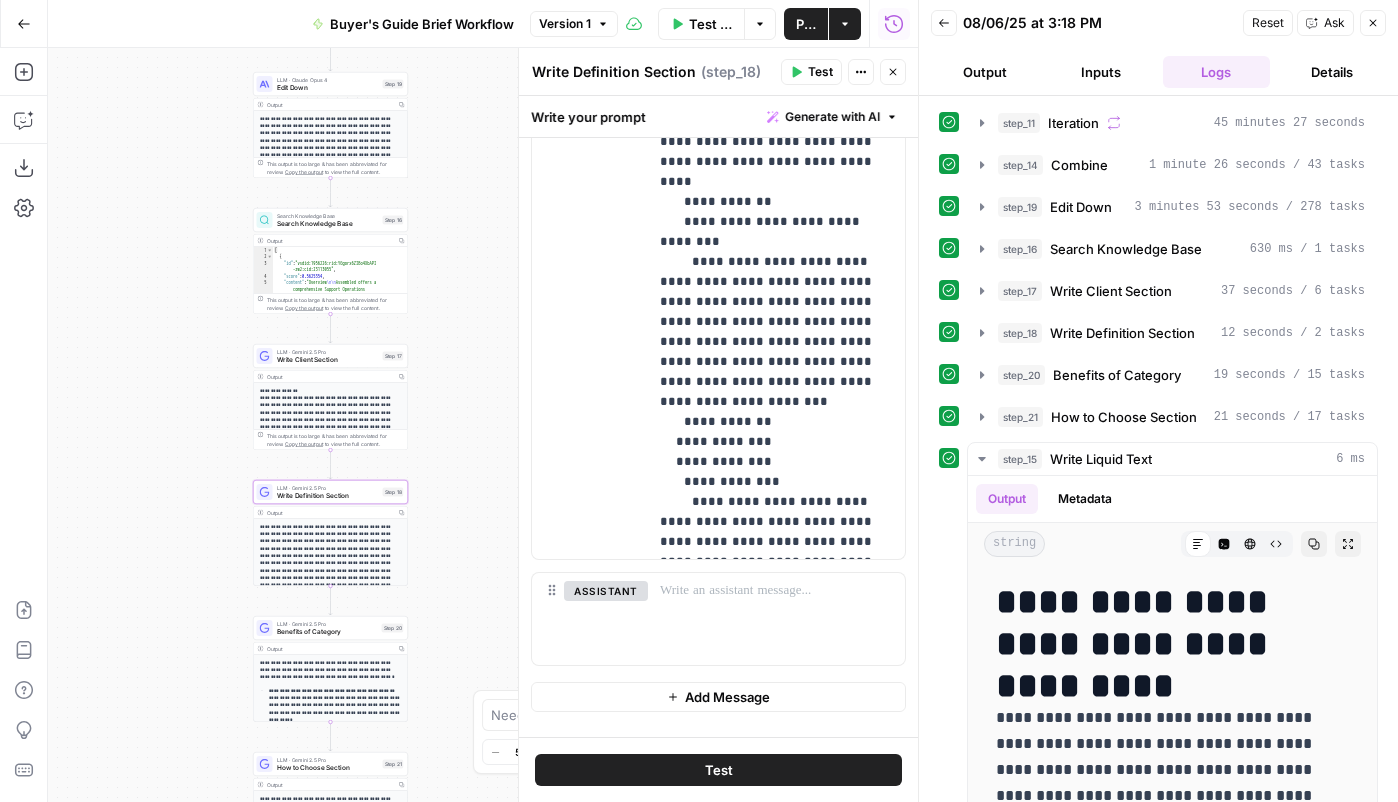 scroll, scrollTop: 962, scrollLeft: 0, axis: vertical 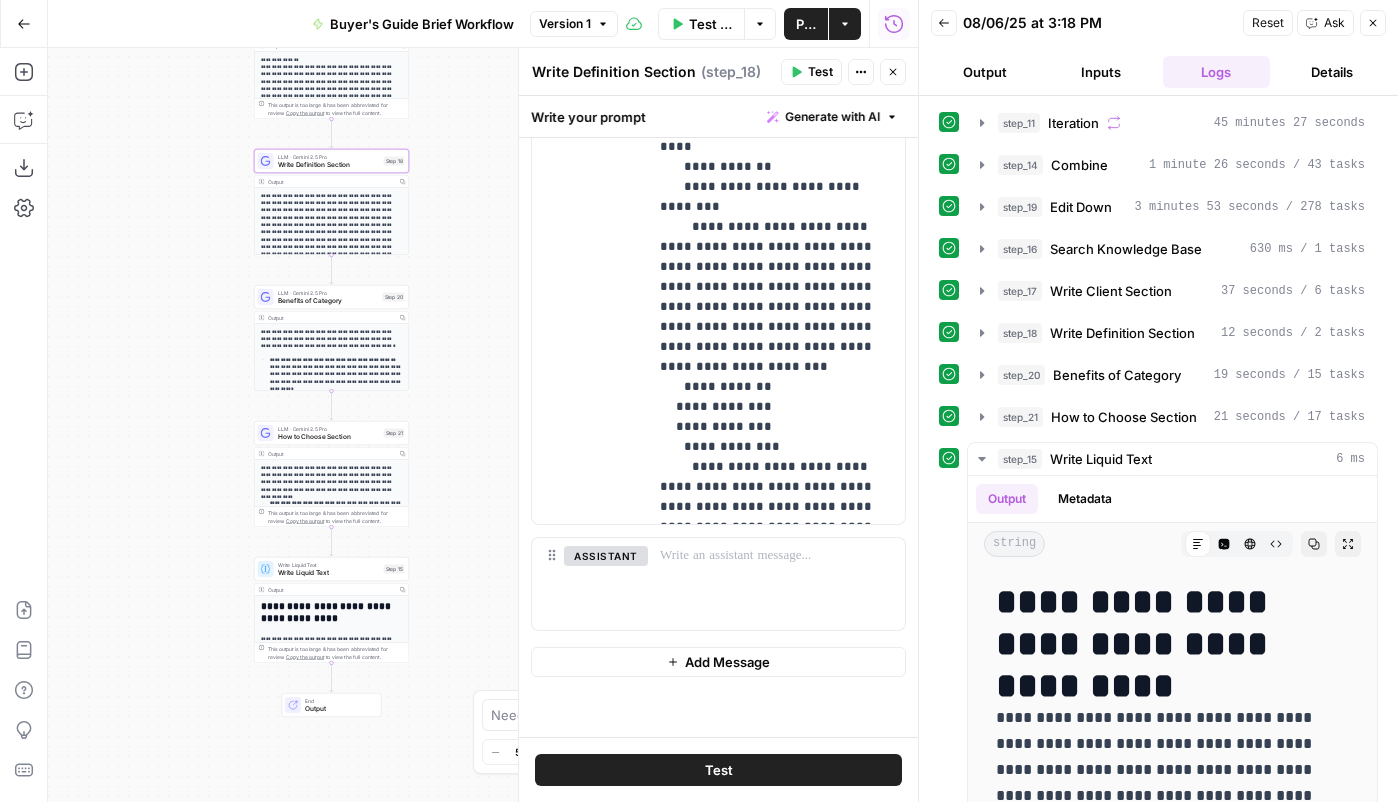 drag, startPoint x: 481, startPoint y: 512, endPoint x: 482, endPoint y: 181, distance: 331.0015 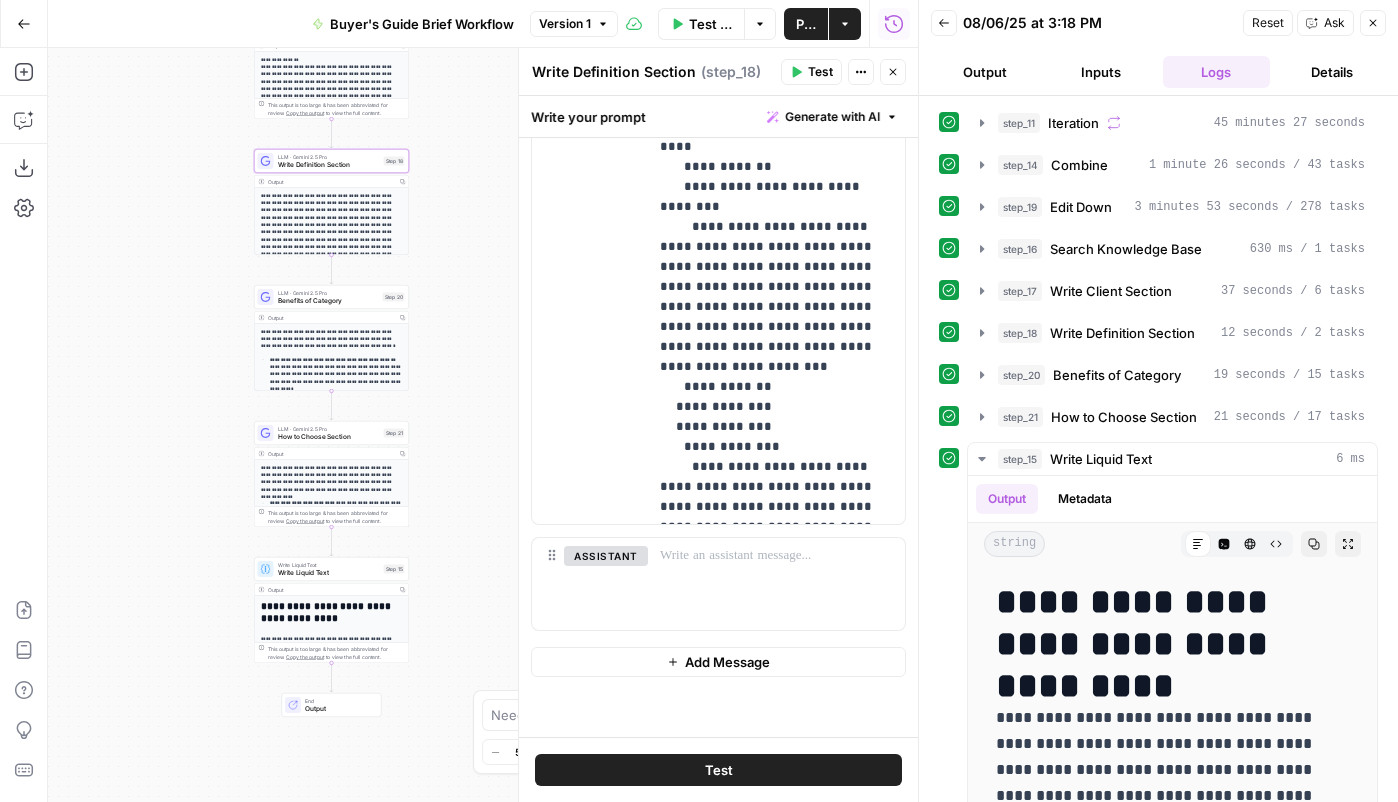 click on "Workflow Set Inputs Inputs Loop Iteration Iteration Step 11 Output Copy 1 2 [    "### About Help Scout \n Help Scout is a         customer support platform designed for         businesses that prioritize a high-quality,         personal customer experience. It combines         a traditional shared inbox with a suite of         modern AI tools, positioning itself as a         solution that amplifies human support         agents rather than replacing them. The         platform is known for its intuitive, clean         interface, ease of use, and a pricing         model that is accessible to small and         growing teams. It centralizes customer         conversations from multiple channels into         one collaborative space, aiming to improve         team efficiency and customer satisfaction         without the complexity of larger,         enterprise-focused systems. \n\n #### Key         Features \n \n   ." at bounding box center [483, 425] 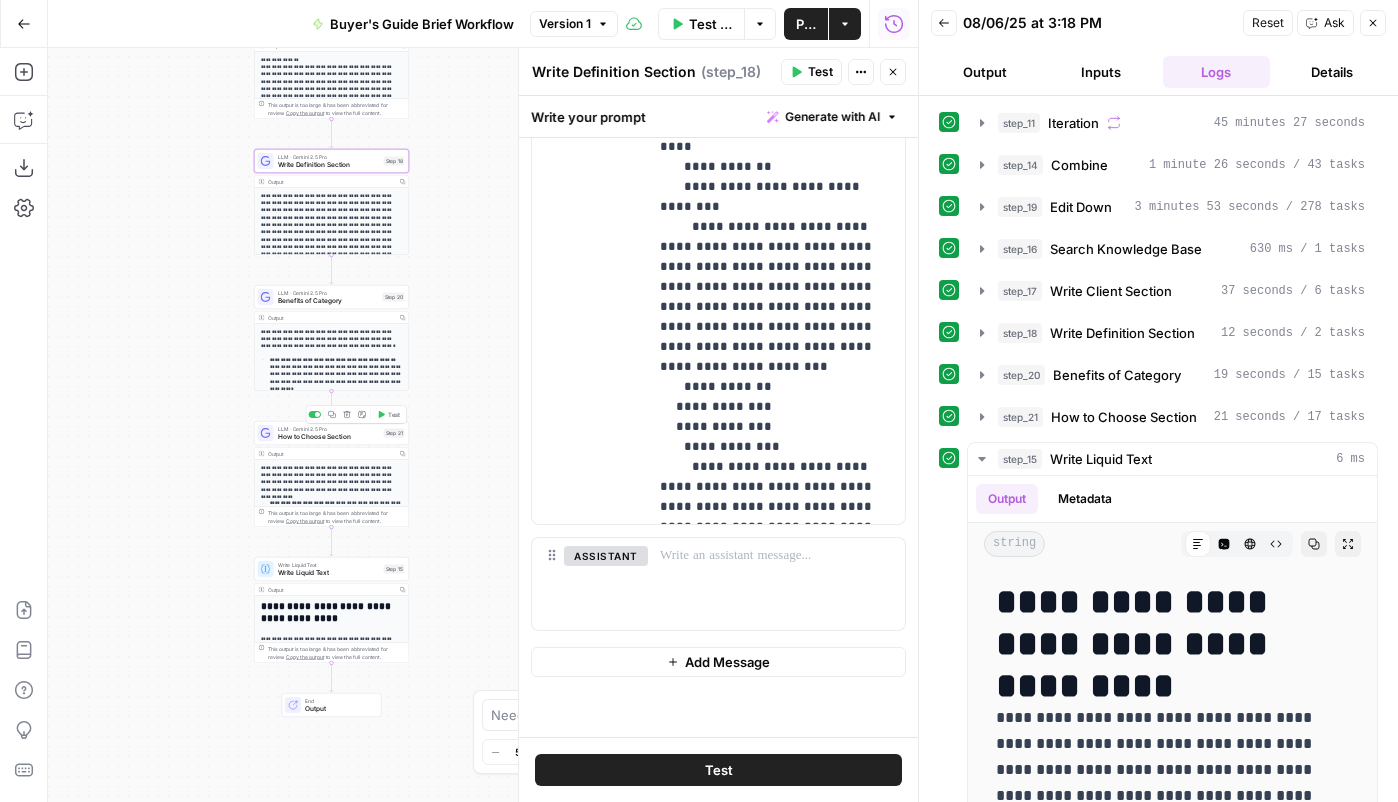 click on "How to Choose Section" at bounding box center (329, 437) 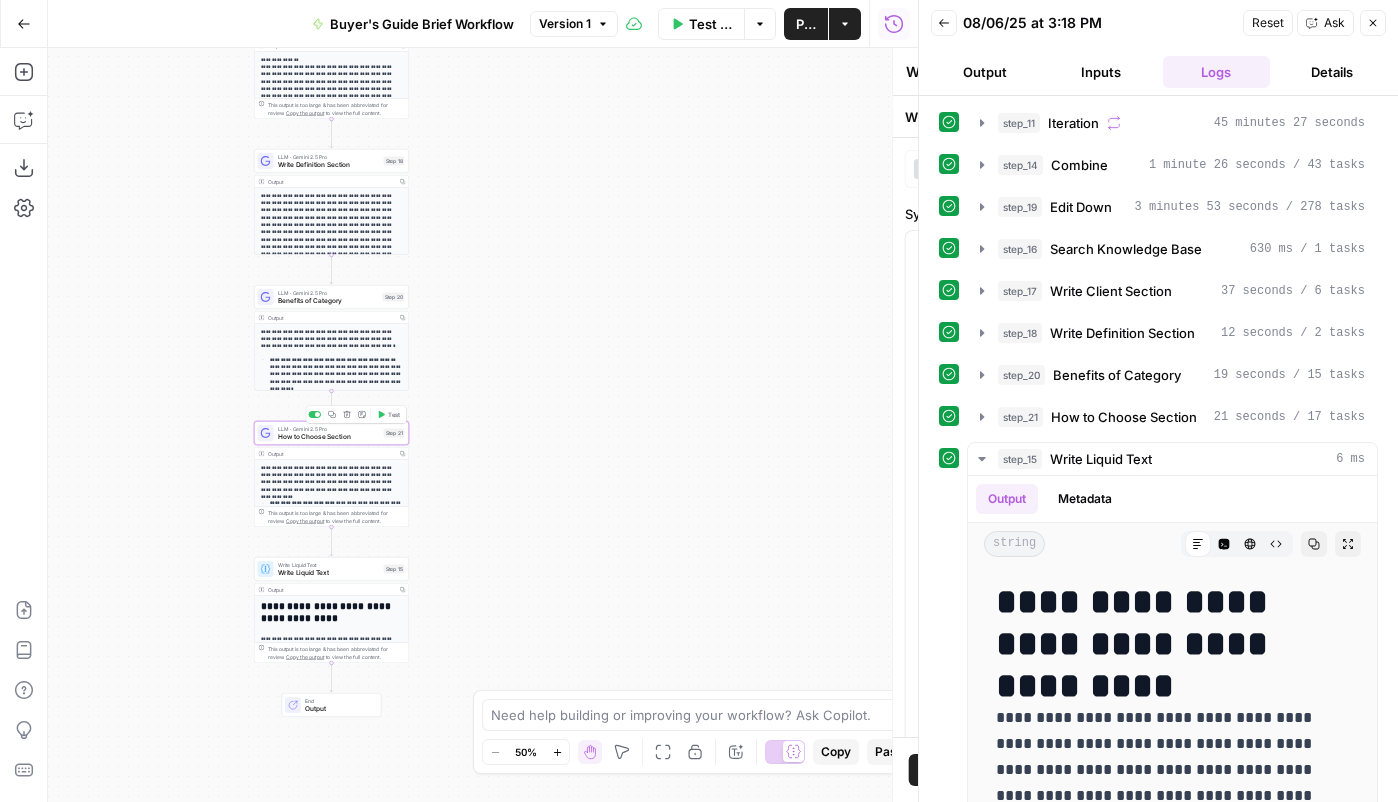 type on "How to Choose Section" 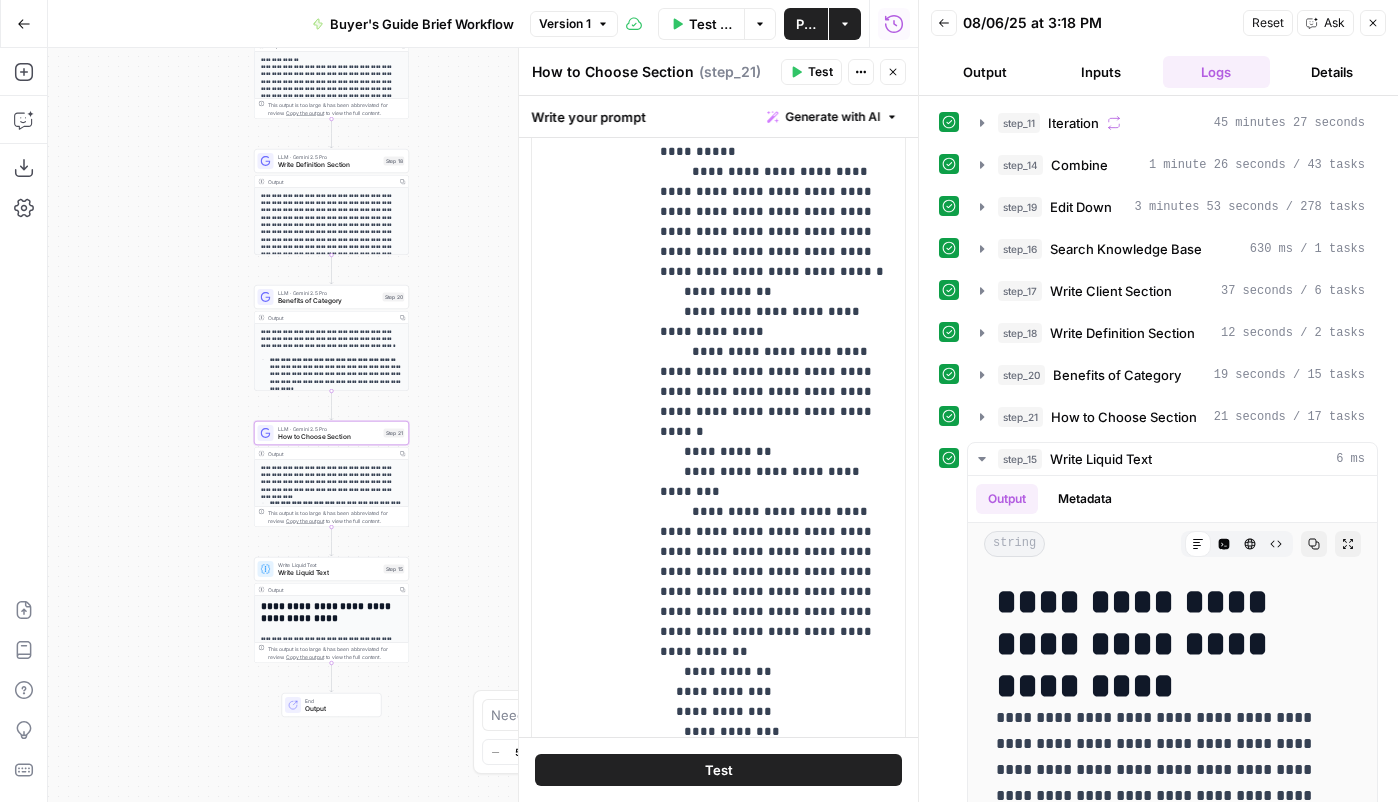 scroll, scrollTop: 1362, scrollLeft: 0, axis: vertical 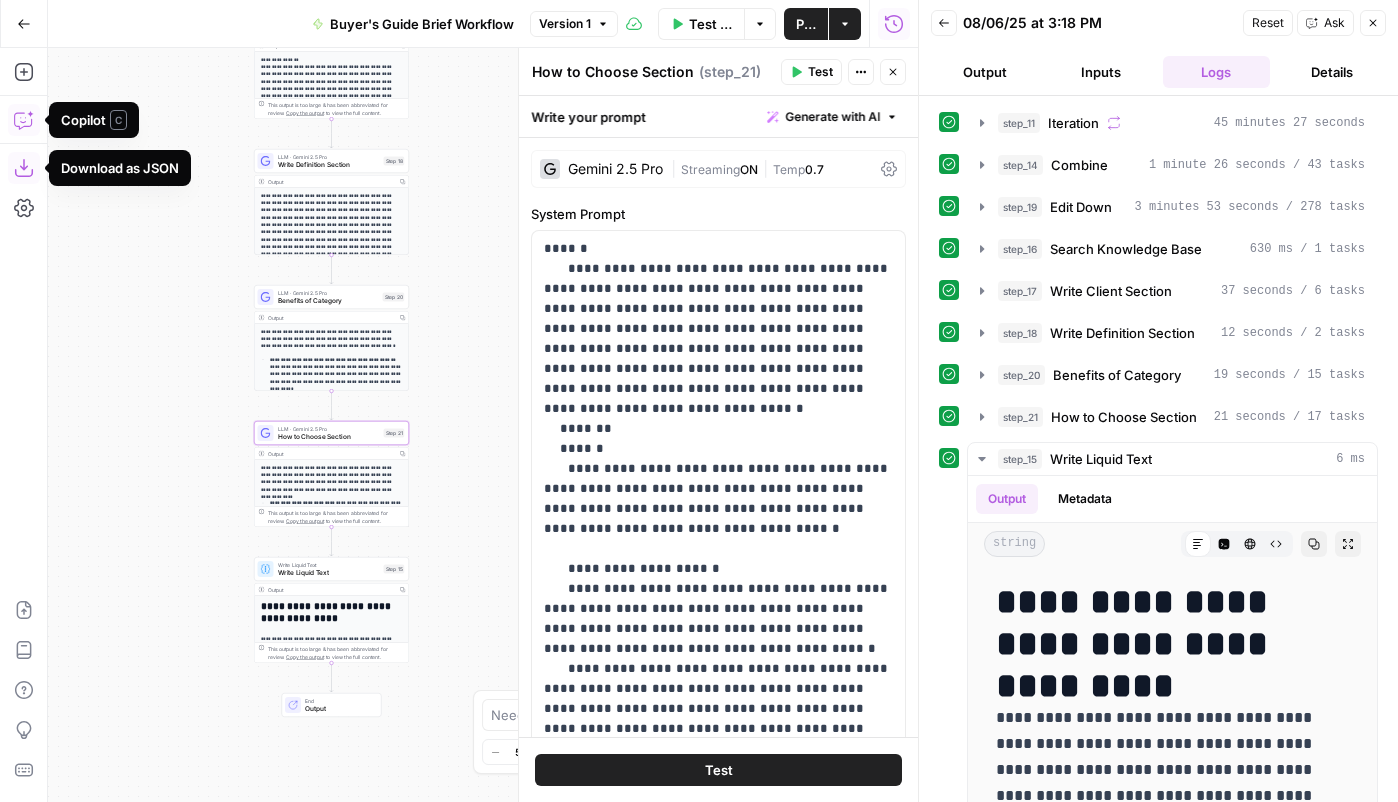 click 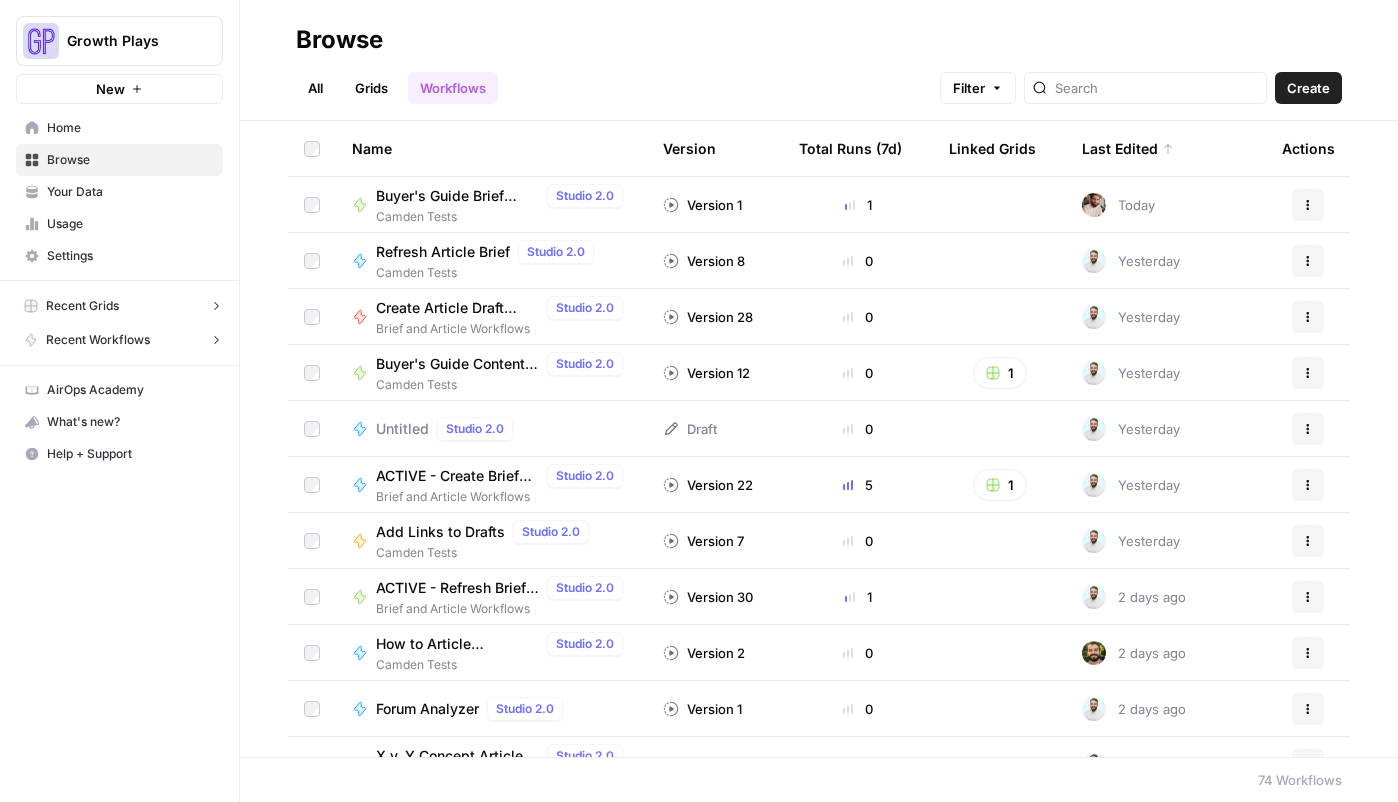 click on "Your Data" at bounding box center (130, 192) 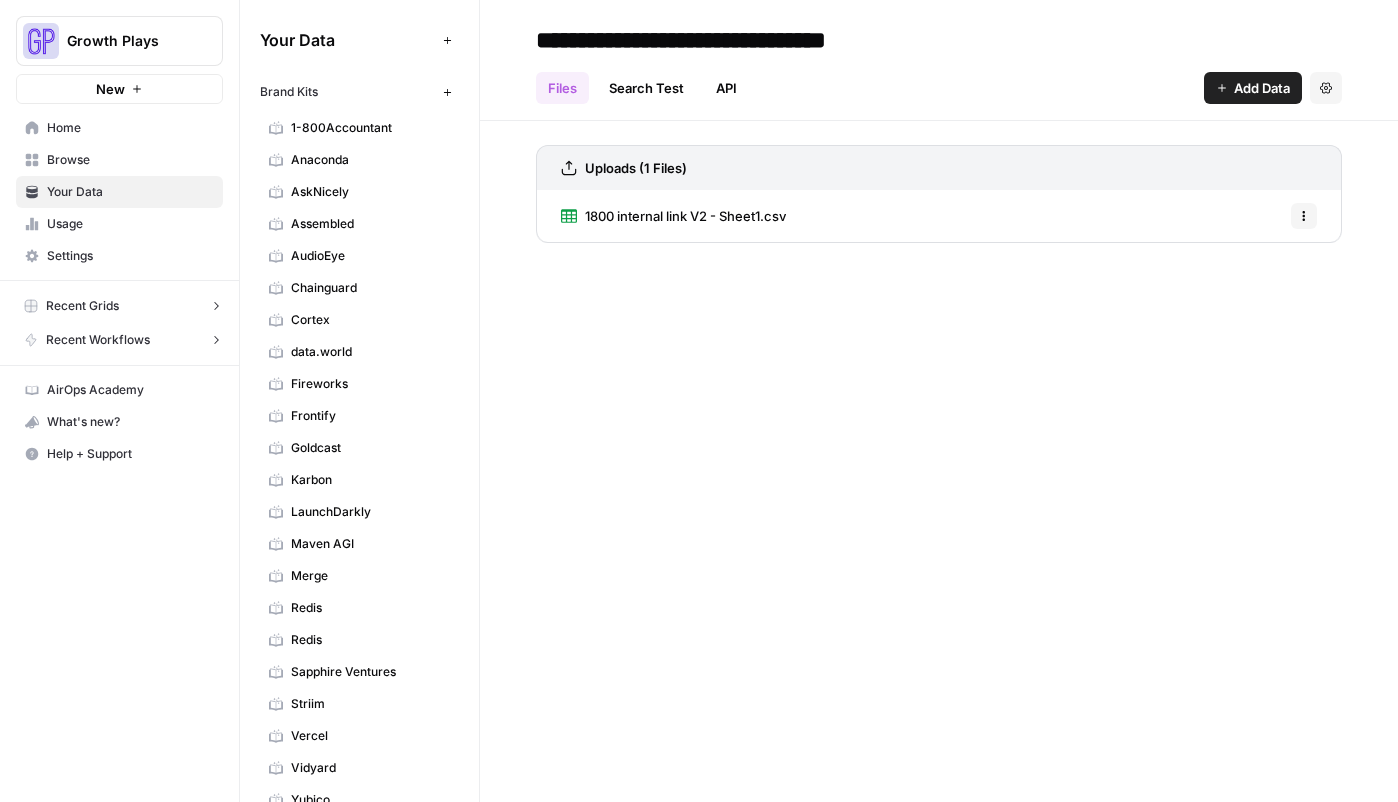 click on "Assembled" at bounding box center (370, 224) 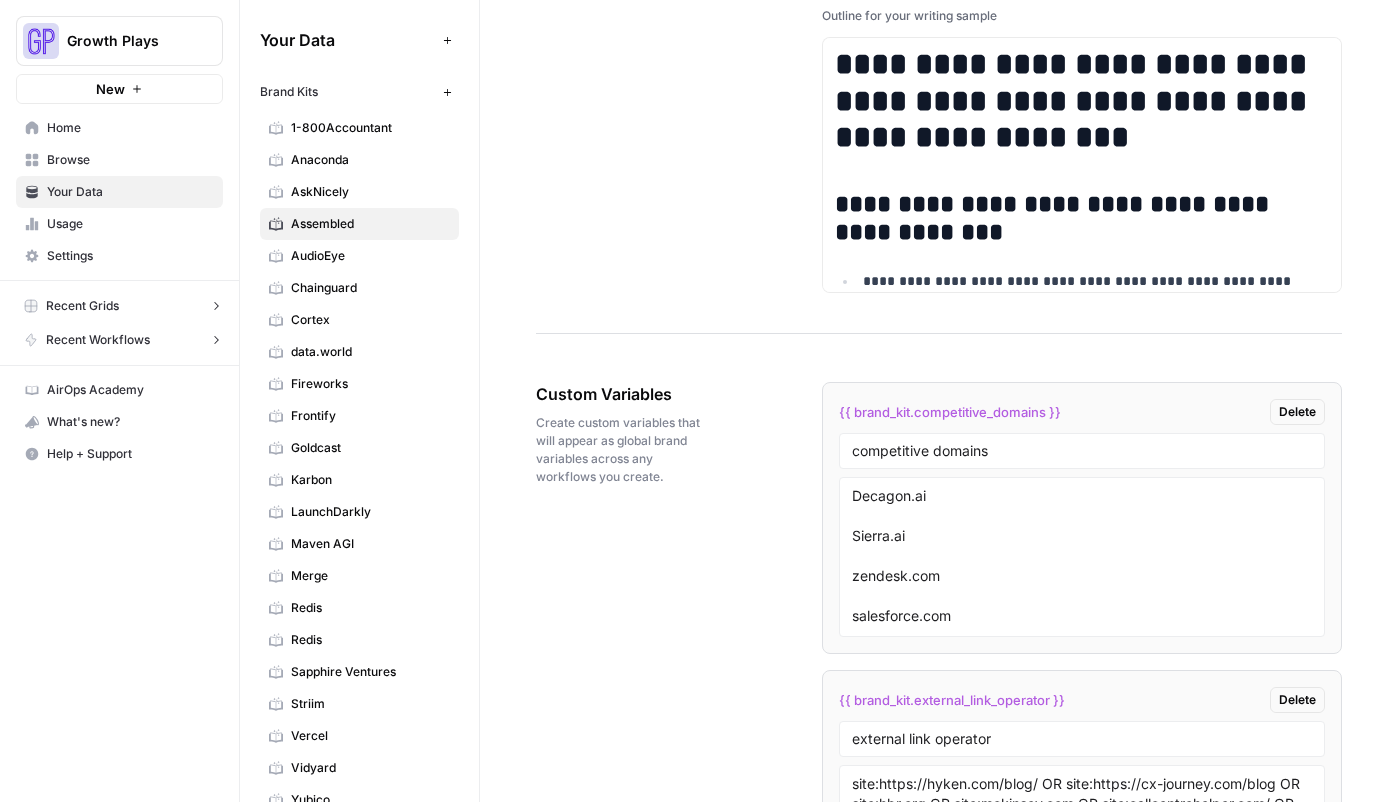 scroll, scrollTop: 3141, scrollLeft: 0, axis: vertical 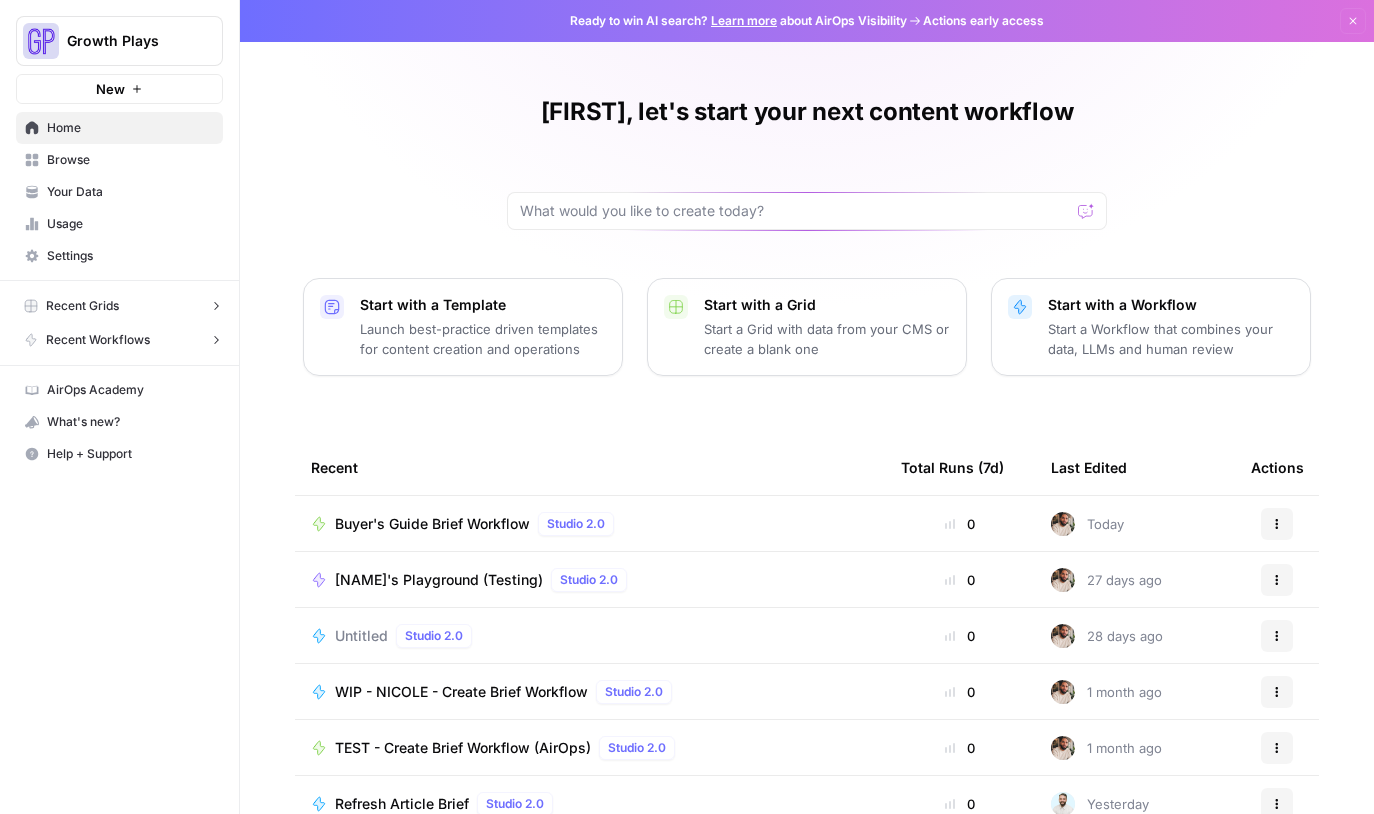 click on "Browse" at bounding box center [130, 160] 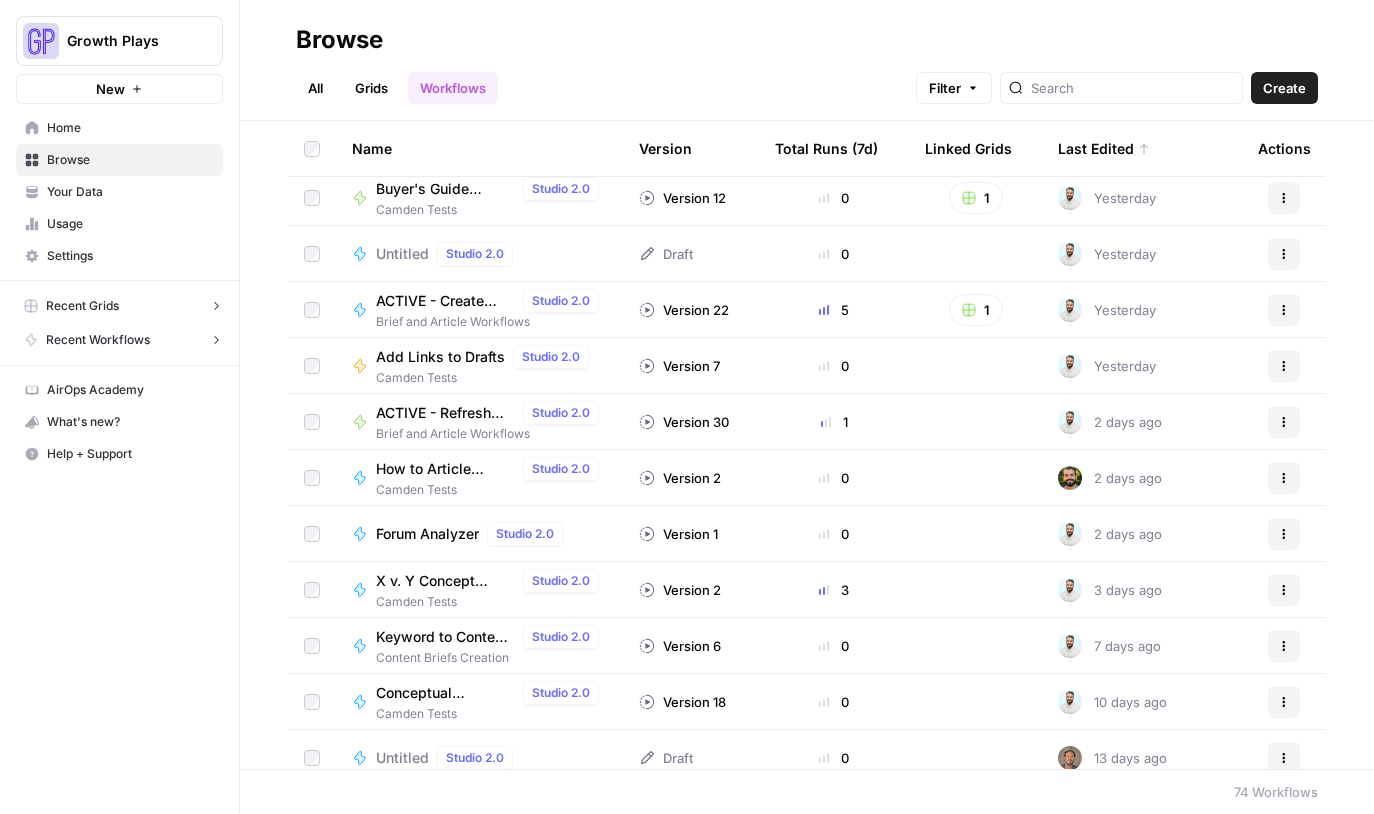 scroll, scrollTop: 0, scrollLeft: 0, axis: both 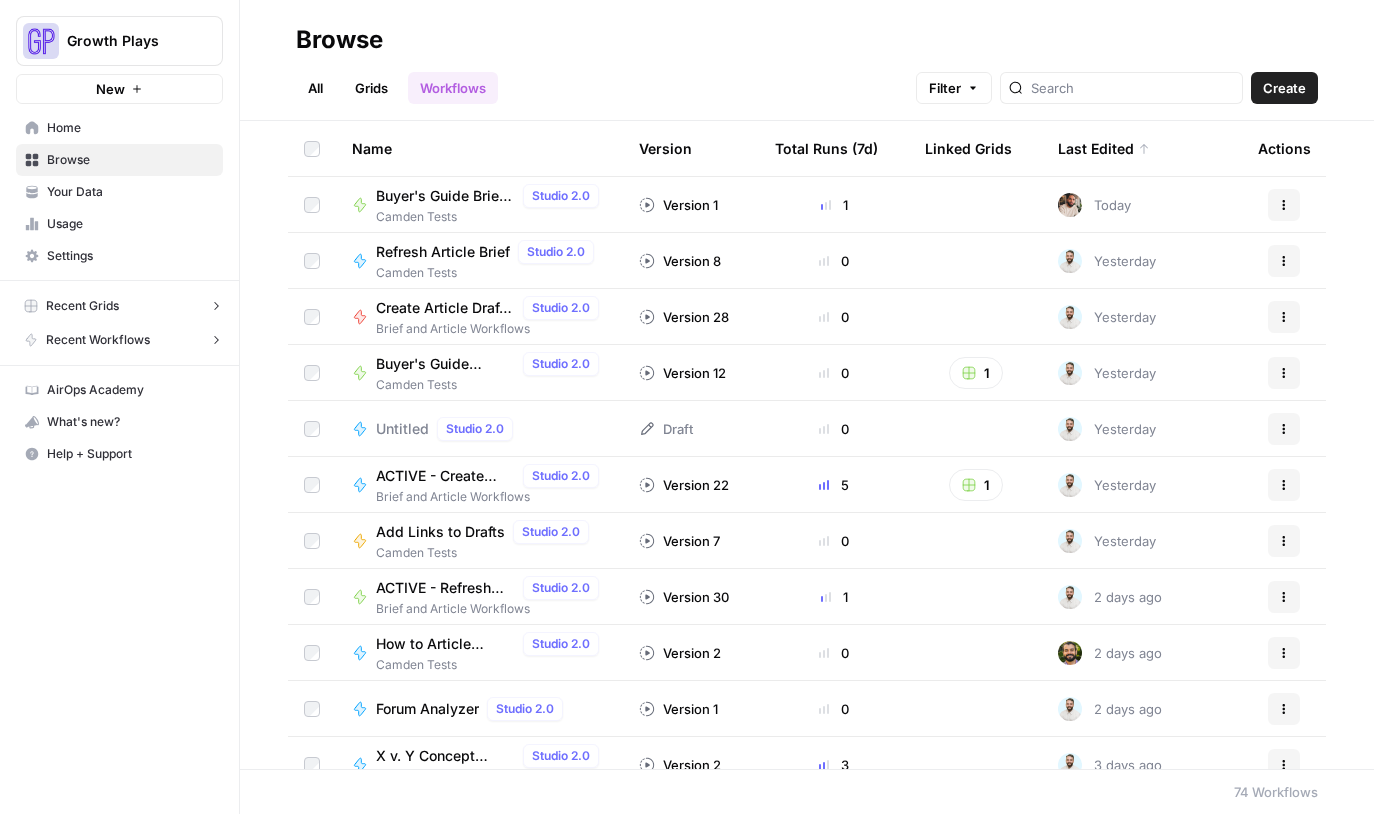 click on "Buyer's Guide Brief Workflow" at bounding box center (445, 196) 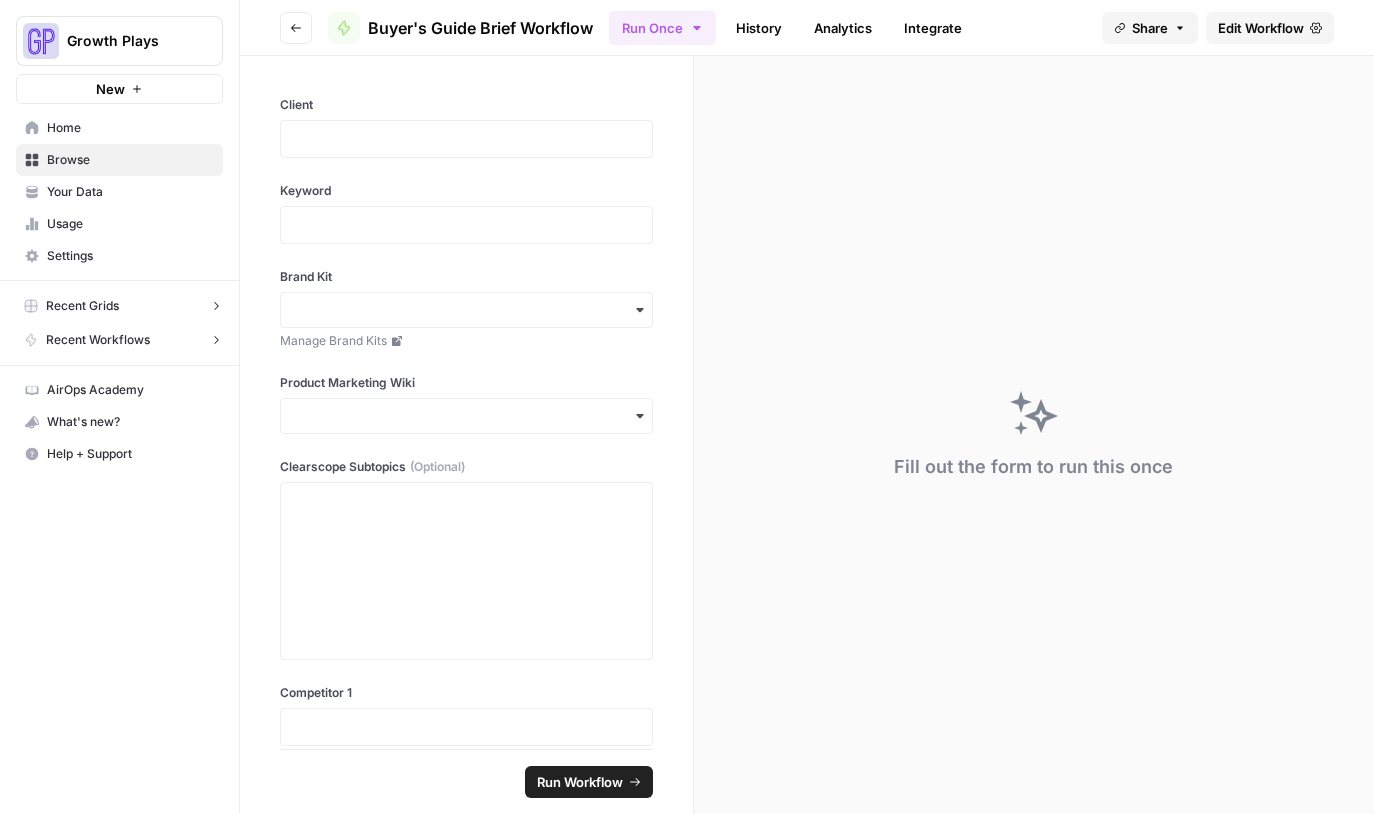 click on "History" at bounding box center [759, 28] 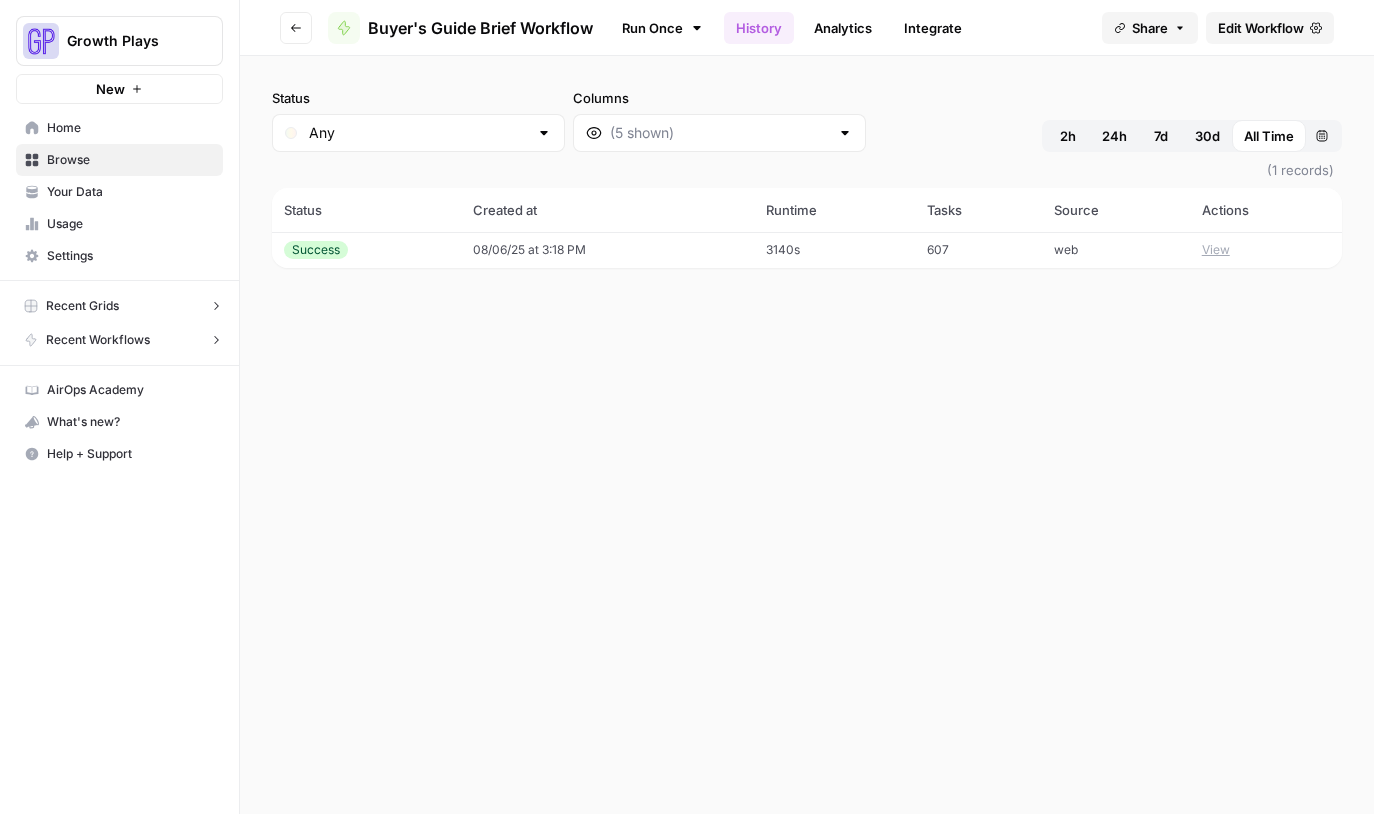 click on "08/06/25 at 3:18 PM" at bounding box center (608, 250) 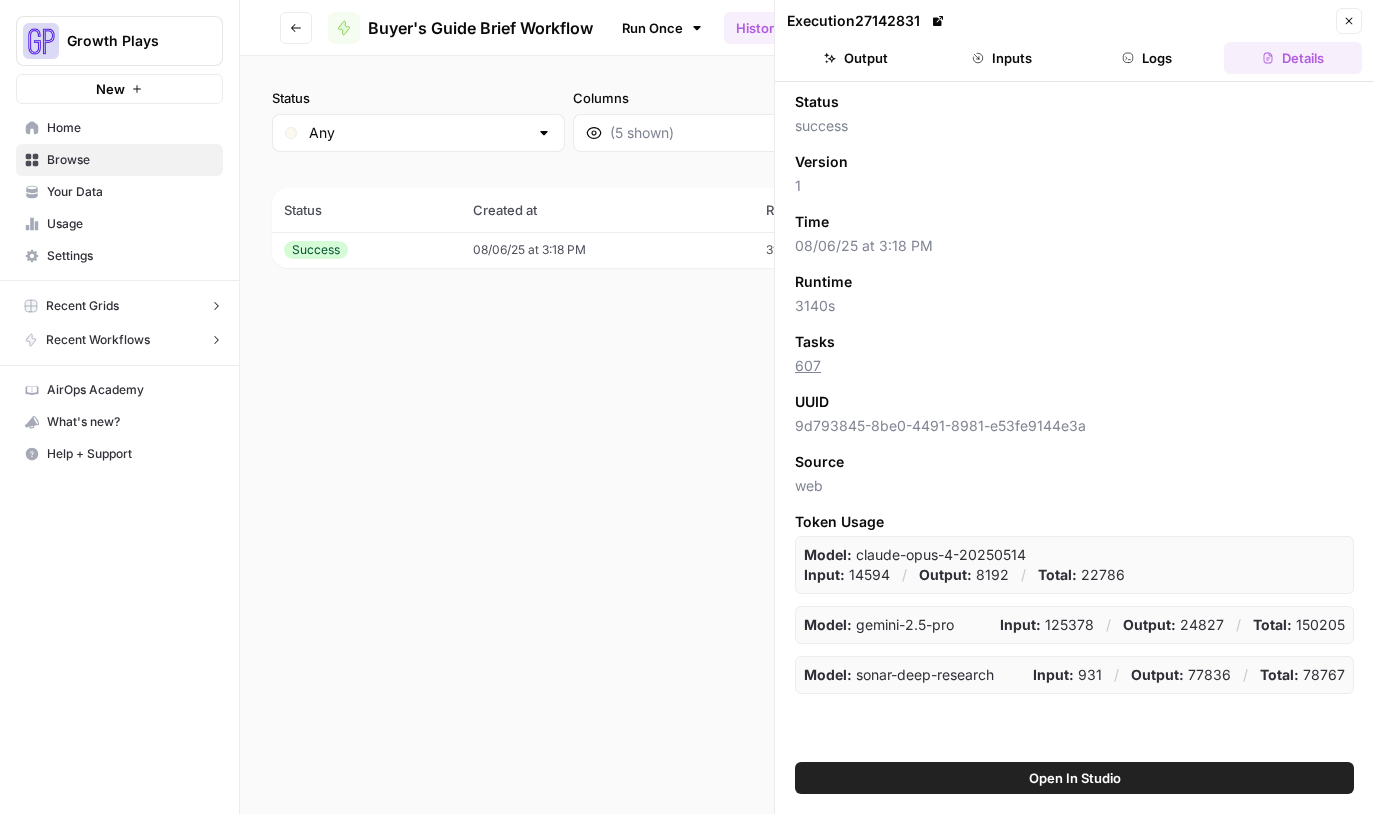 click on "Output" at bounding box center [856, 58] 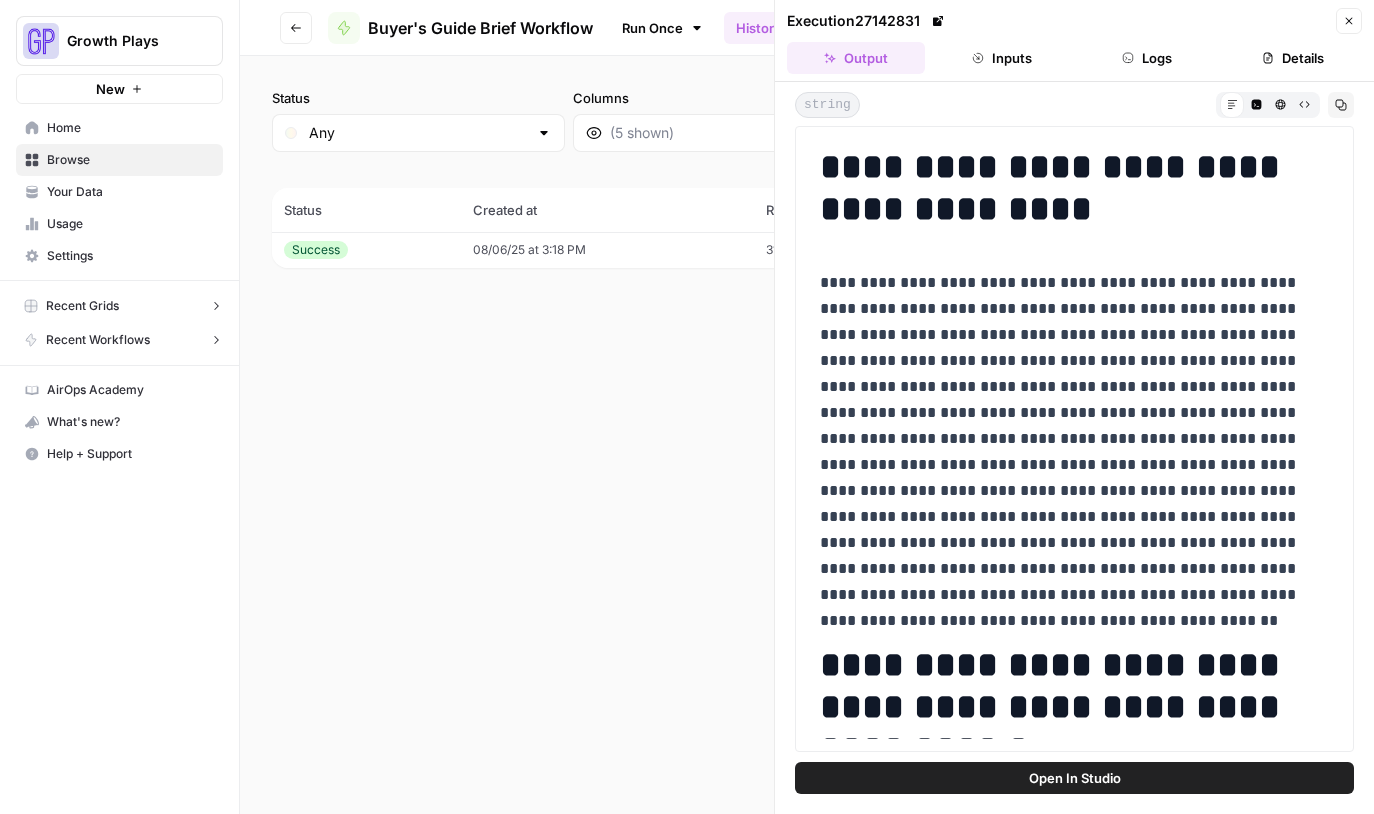 scroll, scrollTop: 0, scrollLeft: 0, axis: both 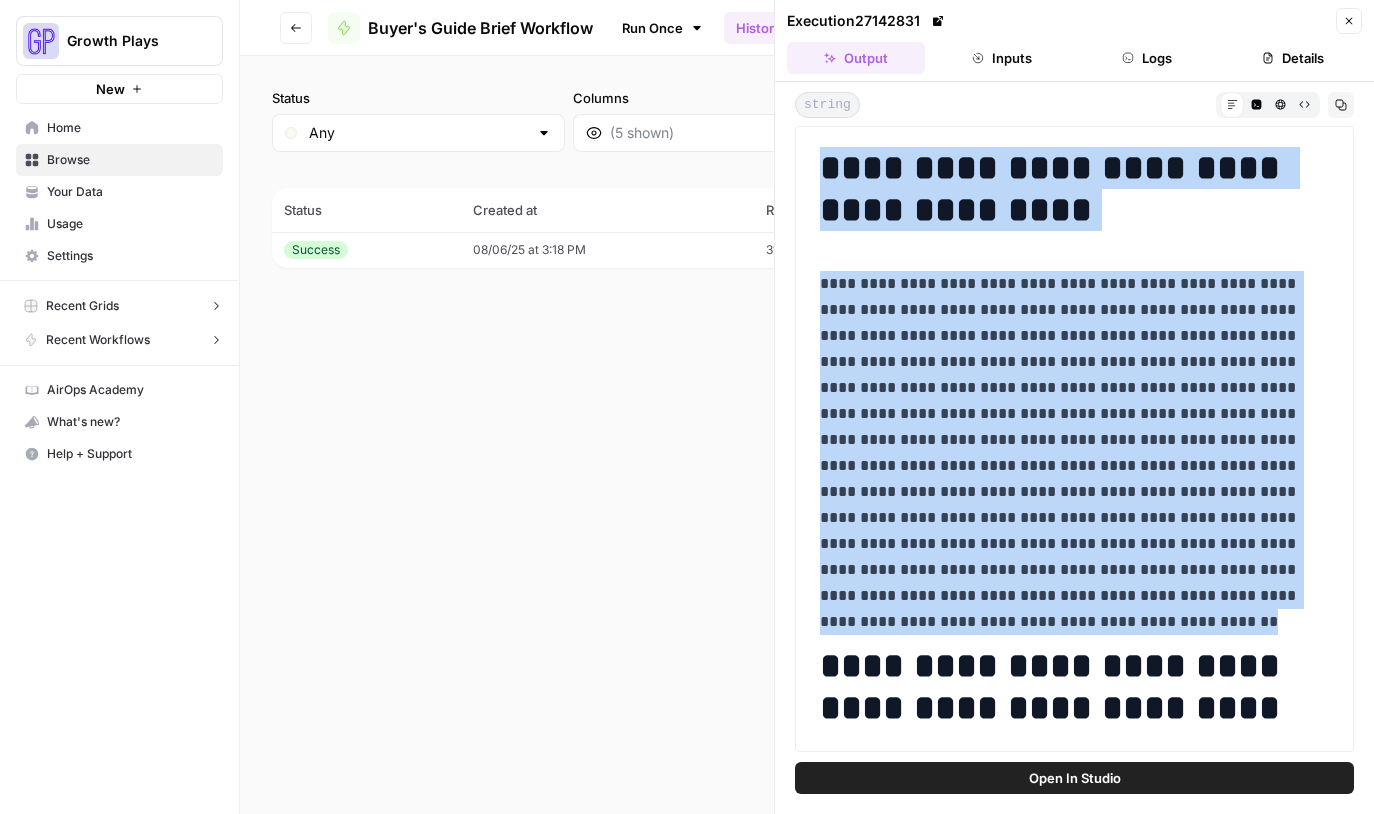 drag, startPoint x: 823, startPoint y: 158, endPoint x: 1283, endPoint y: 583, distance: 626.2787 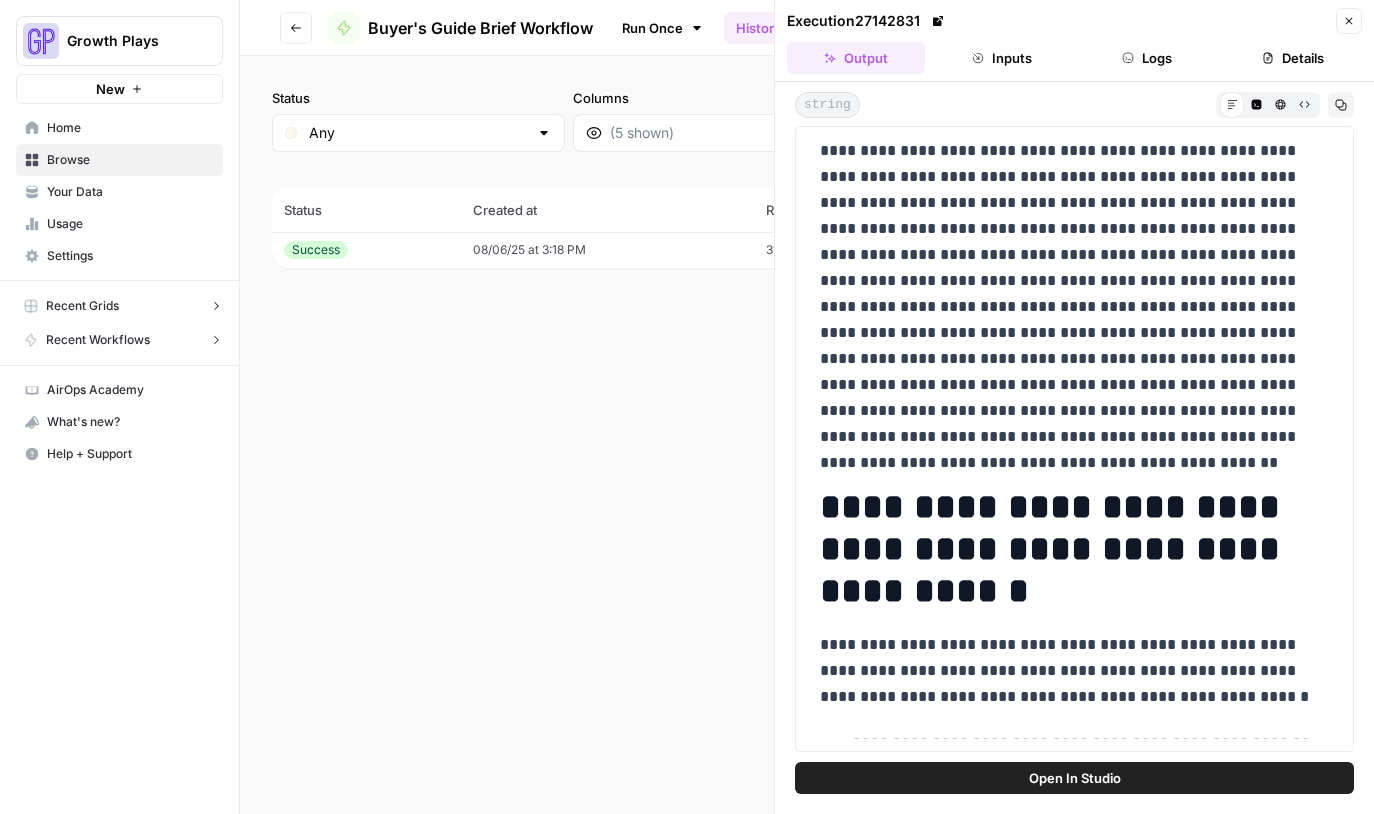 click on "**********" at bounding box center (1074, 549) 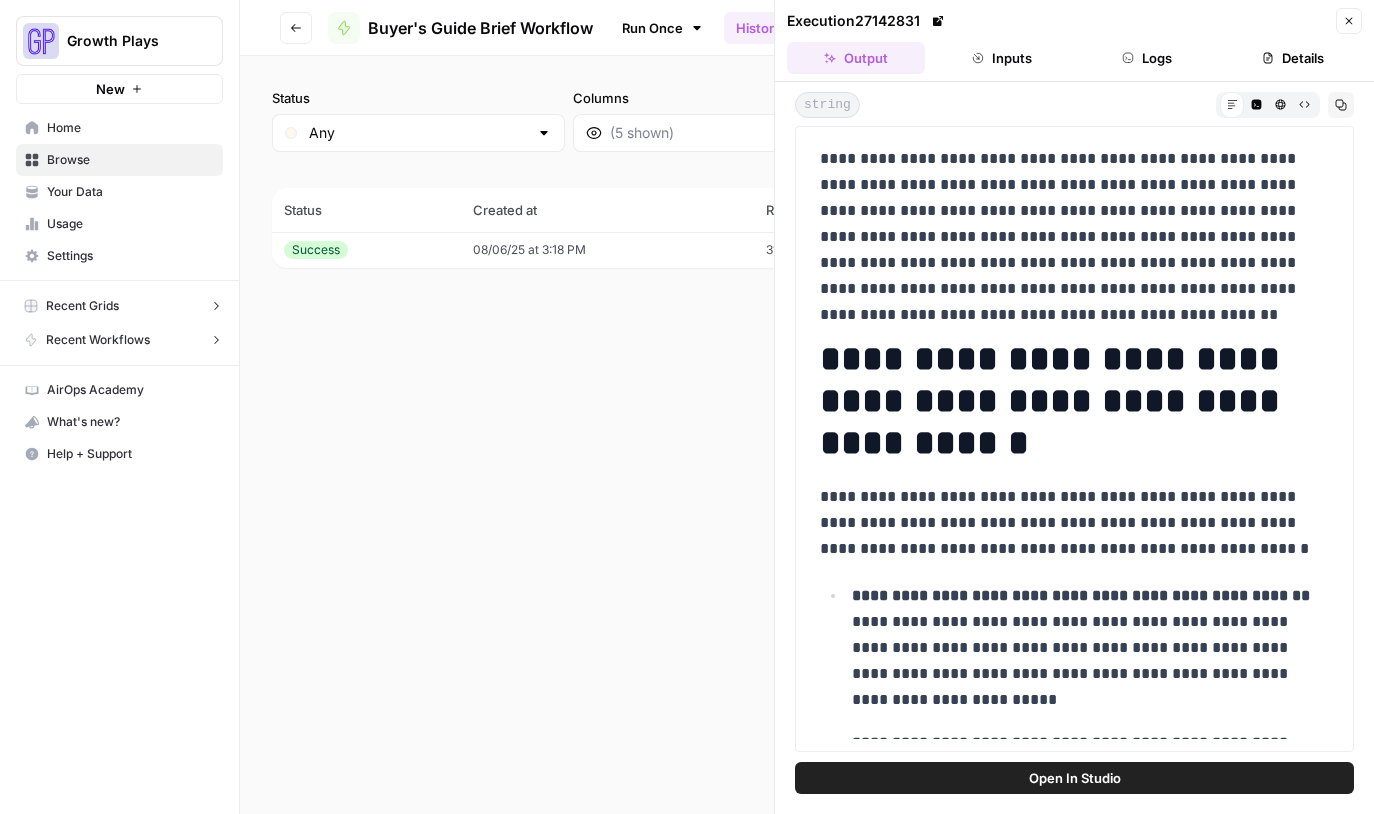 scroll, scrollTop: 318, scrollLeft: 0, axis: vertical 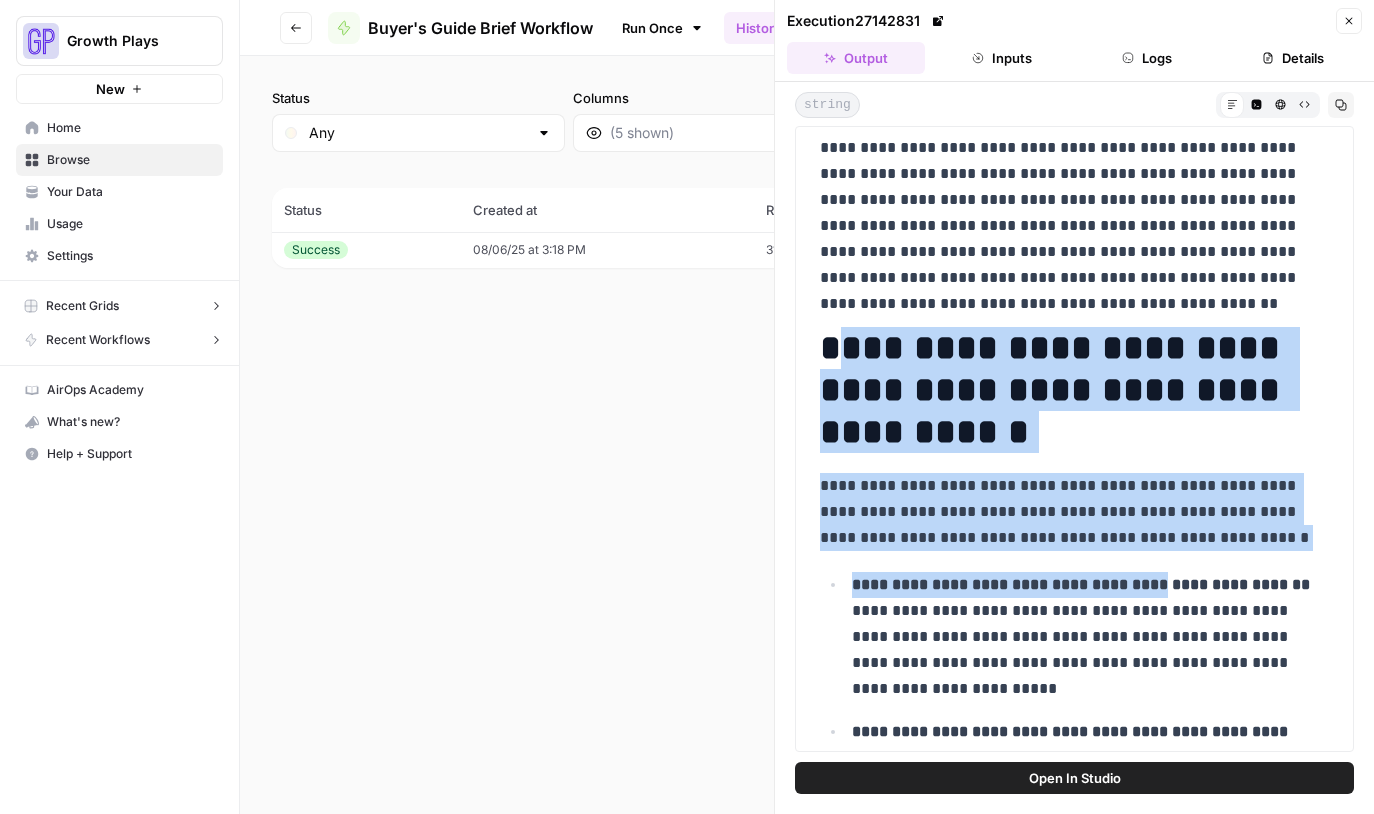 drag, startPoint x: 831, startPoint y: 332, endPoint x: 1149, endPoint y: 587, distance: 407.6138 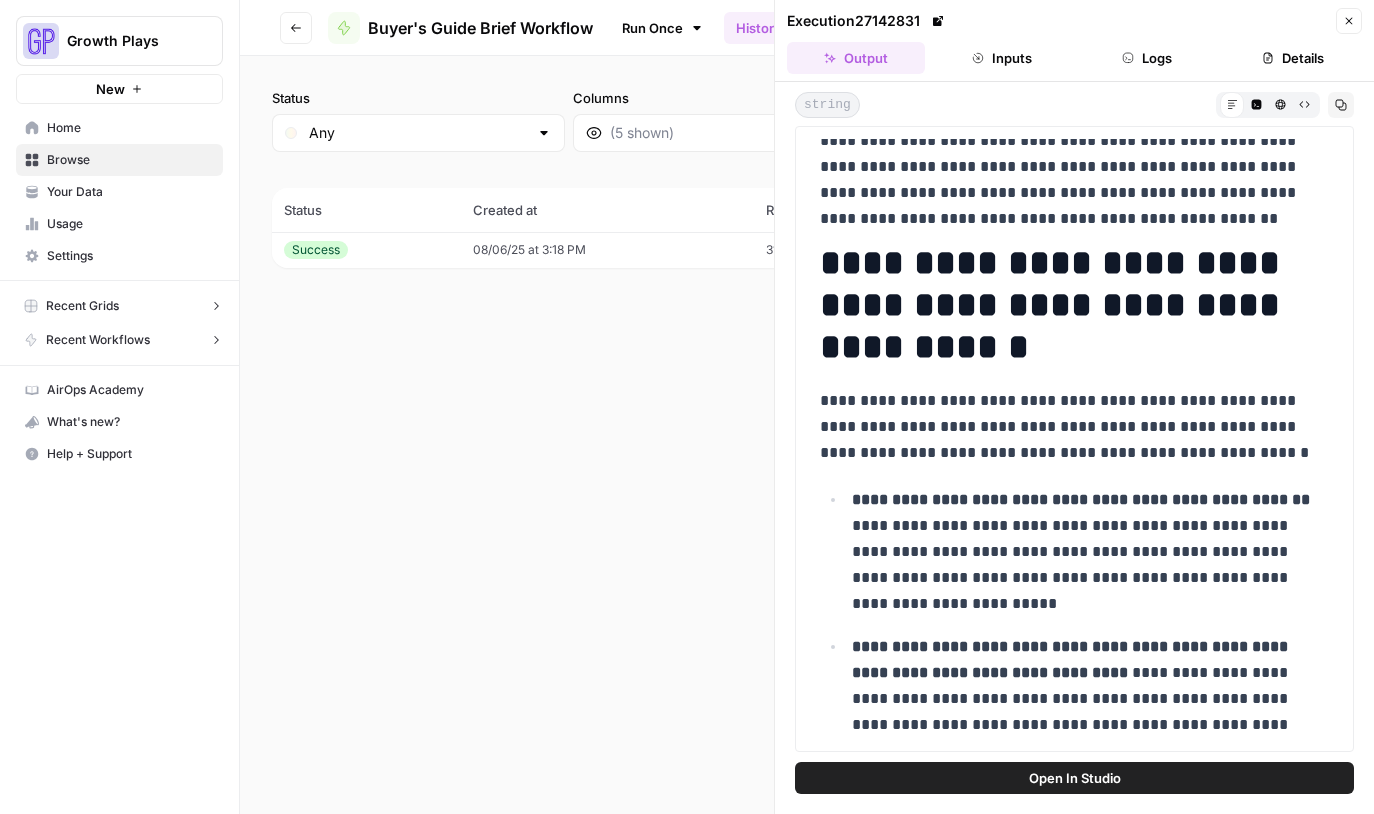 drag, startPoint x: 1150, startPoint y: 596, endPoint x: 1123, endPoint y: 595, distance: 27.018513 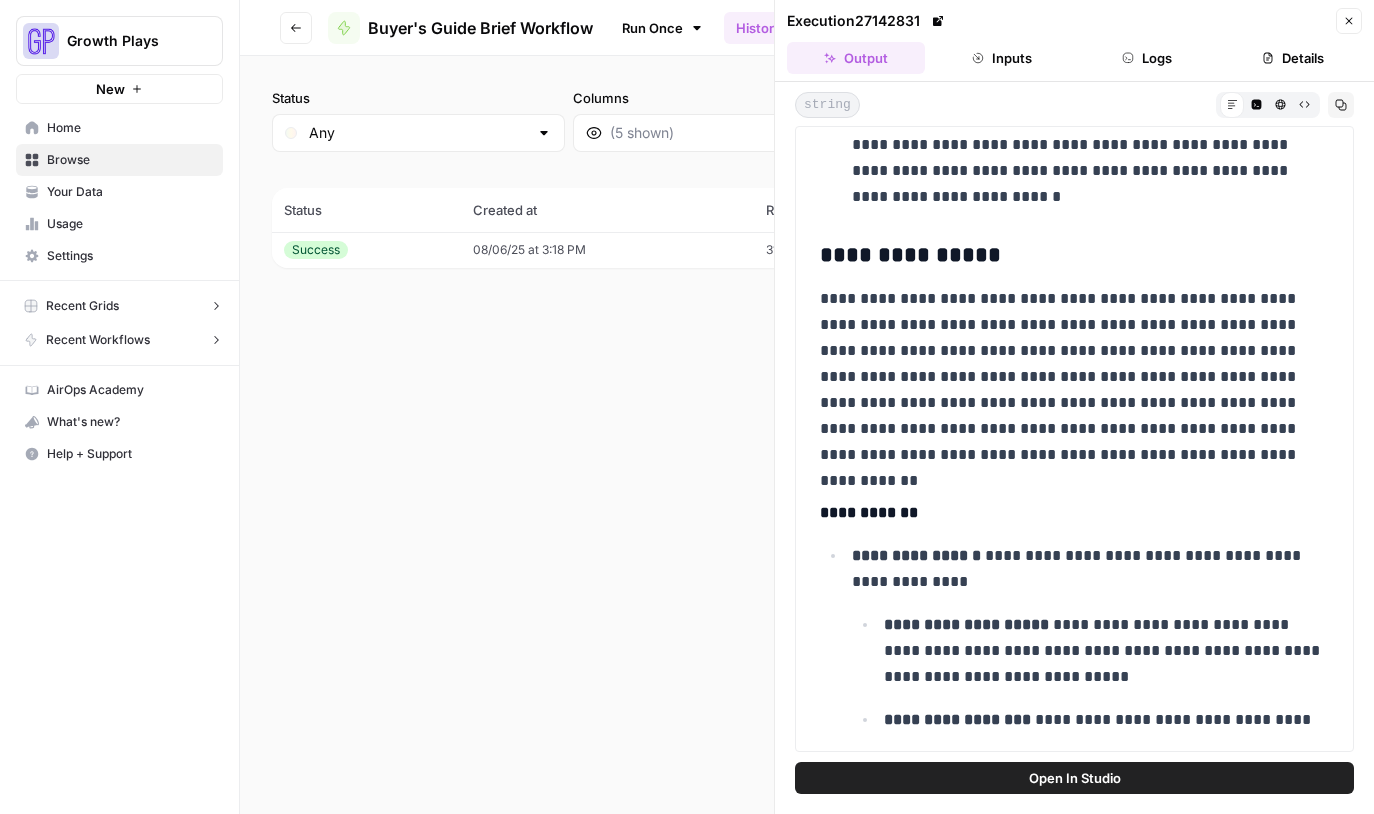 scroll, scrollTop: 7615, scrollLeft: 0, axis: vertical 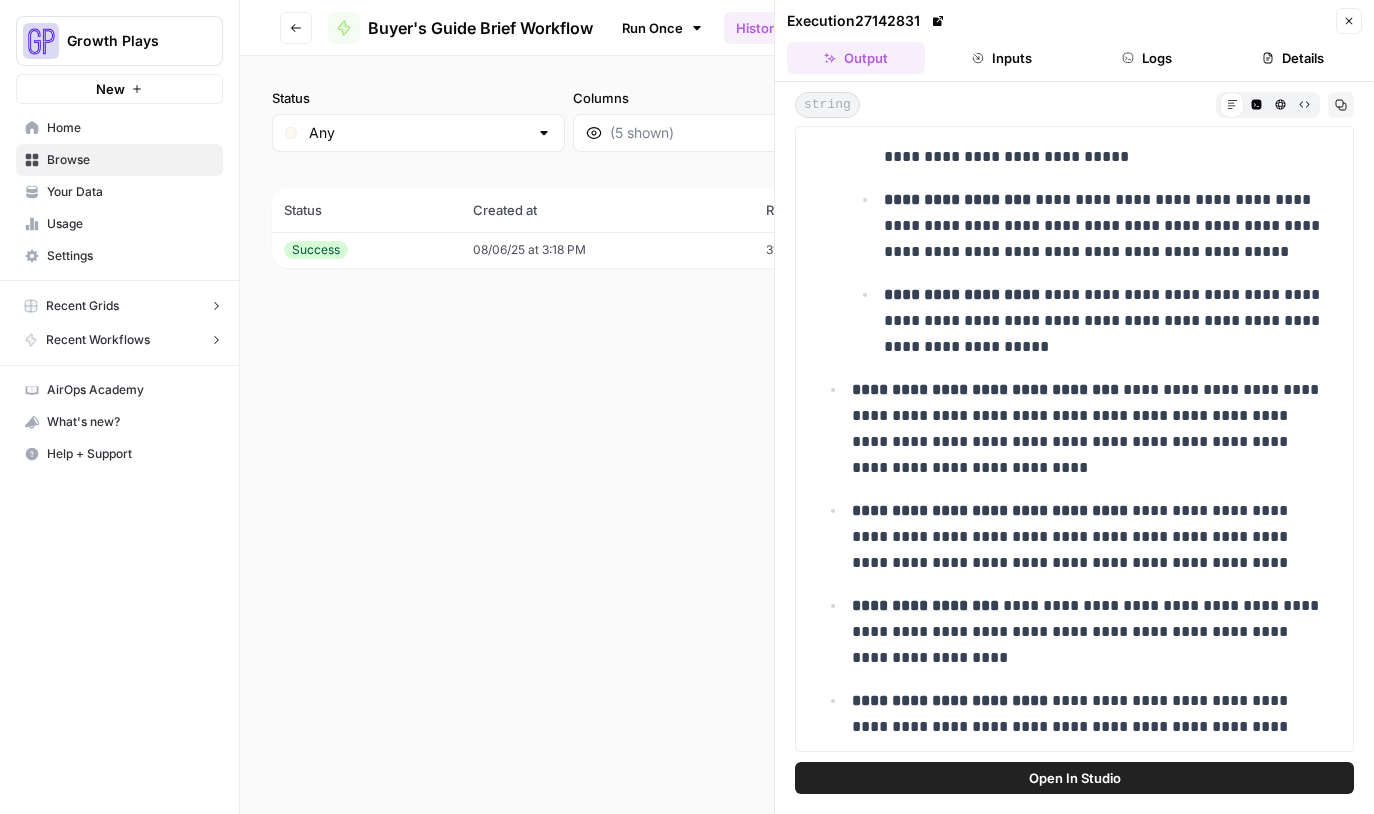 click on "Execution  27142831 Close" at bounding box center [1074, 21] 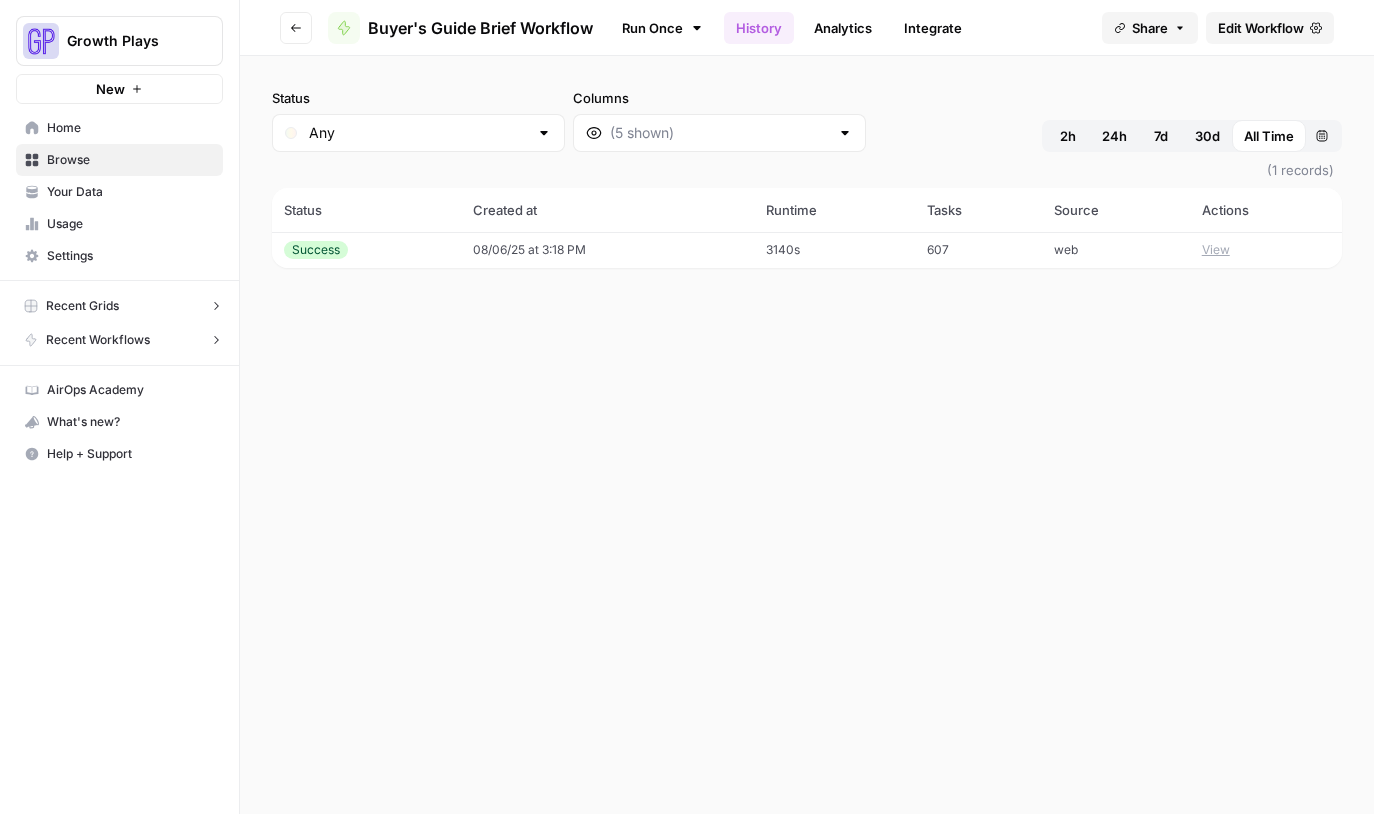 click on "08/06/25 at 3:18 PM" at bounding box center [608, 250] 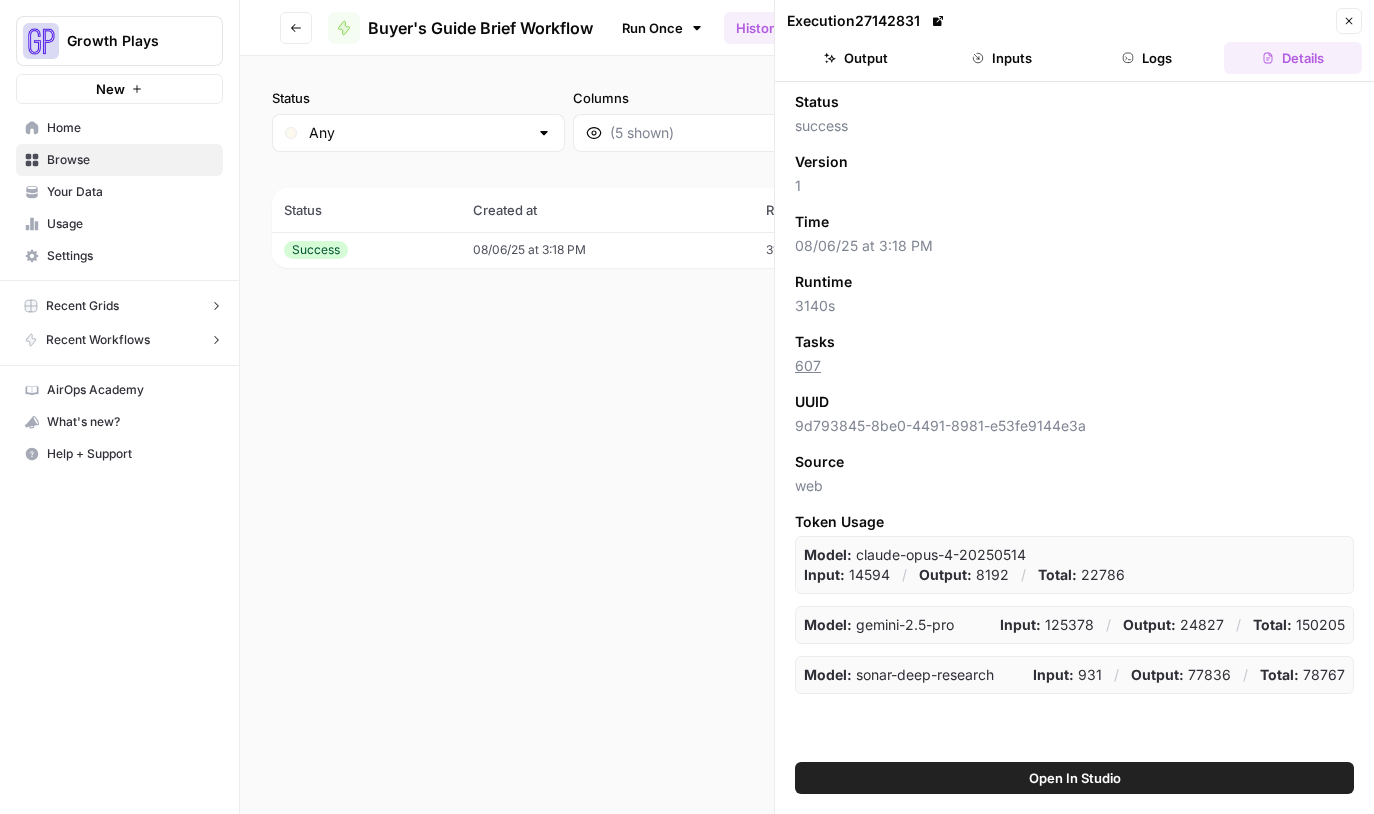 click on "Output" at bounding box center [856, 58] 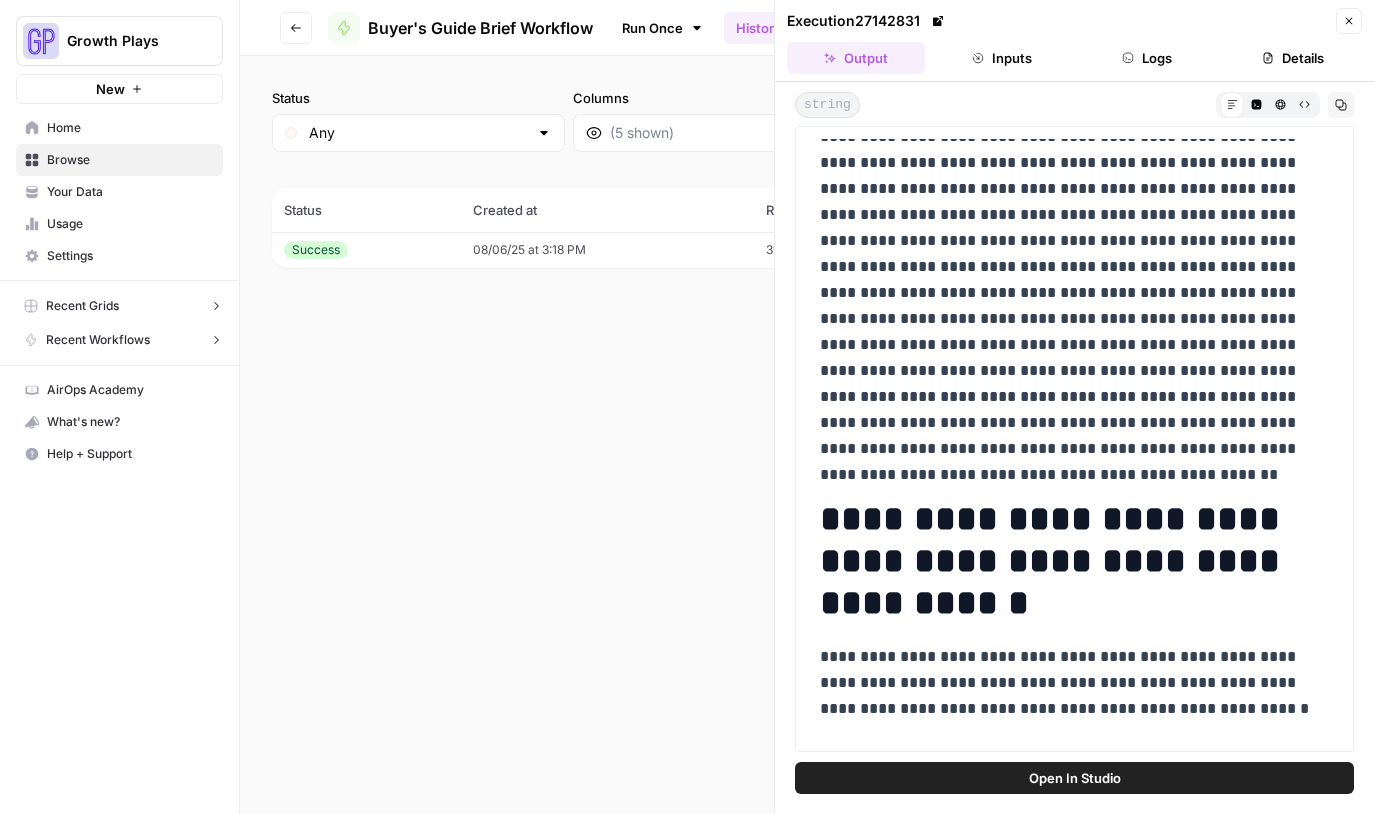 scroll, scrollTop: 0, scrollLeft: 0, axis: both 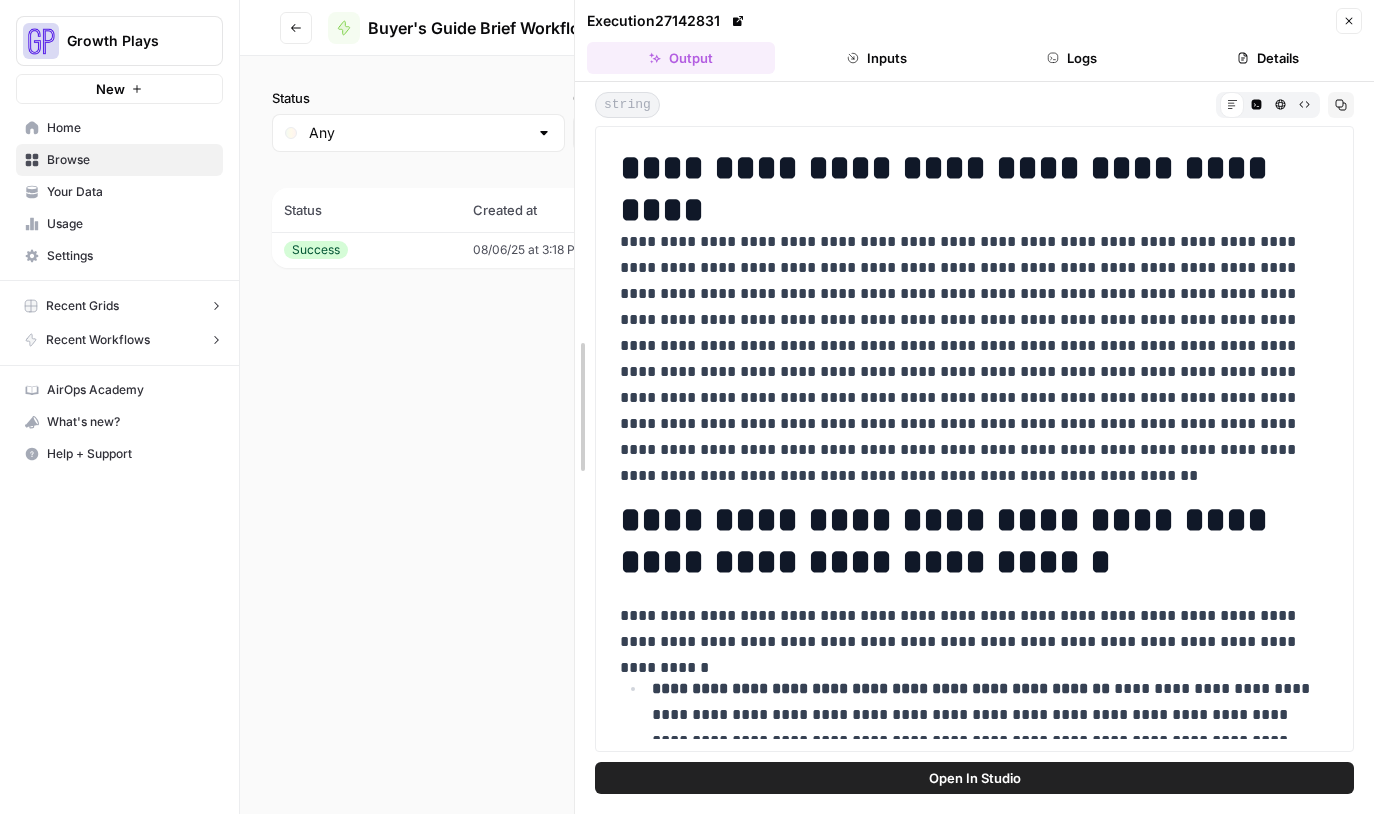 drag, startPoint x: 731, startPoint y: 108, endPoint x: 330, endPoint y: 118, distance: 401.12466 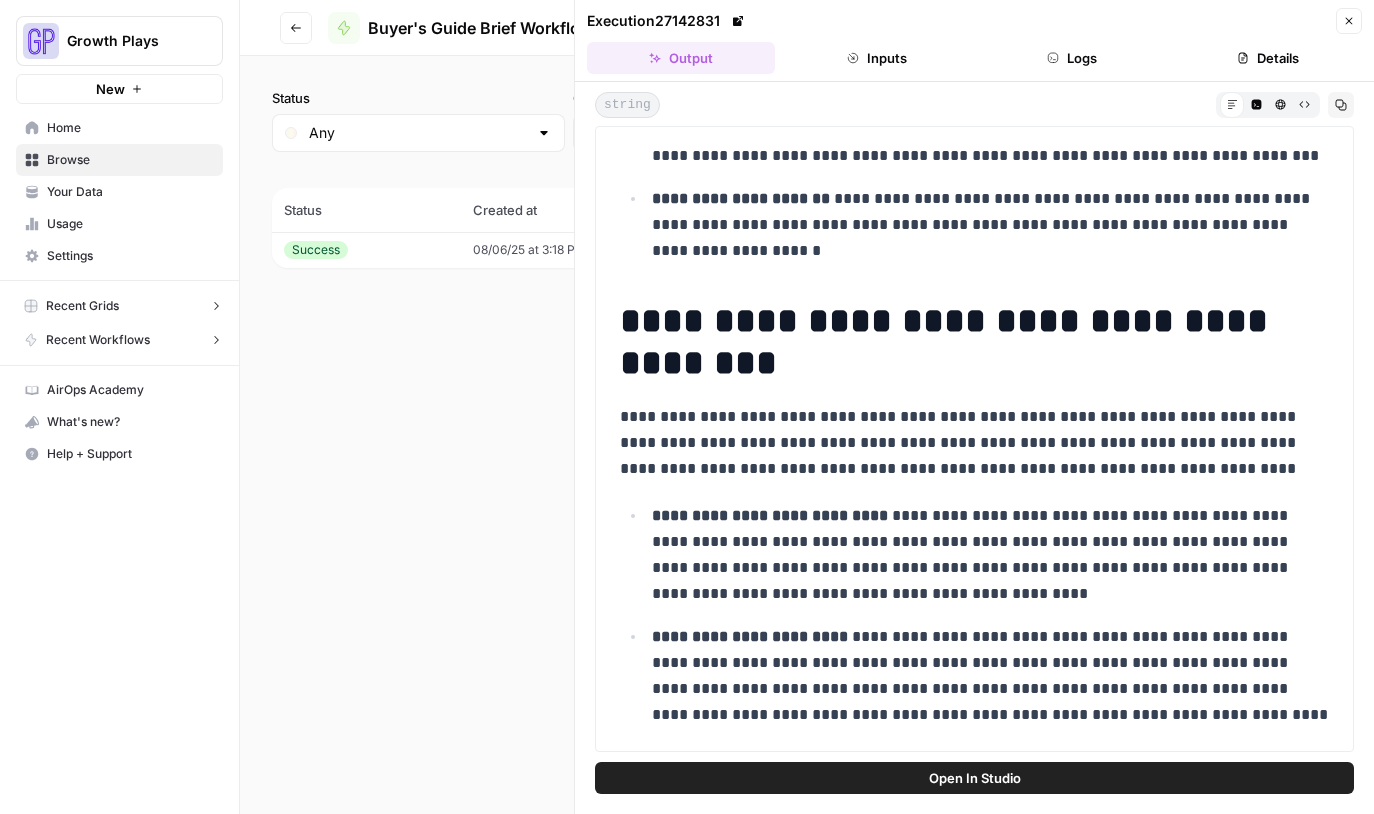 scroll, scrollTop: 22913, scrollLeft: 0, axis: vertical 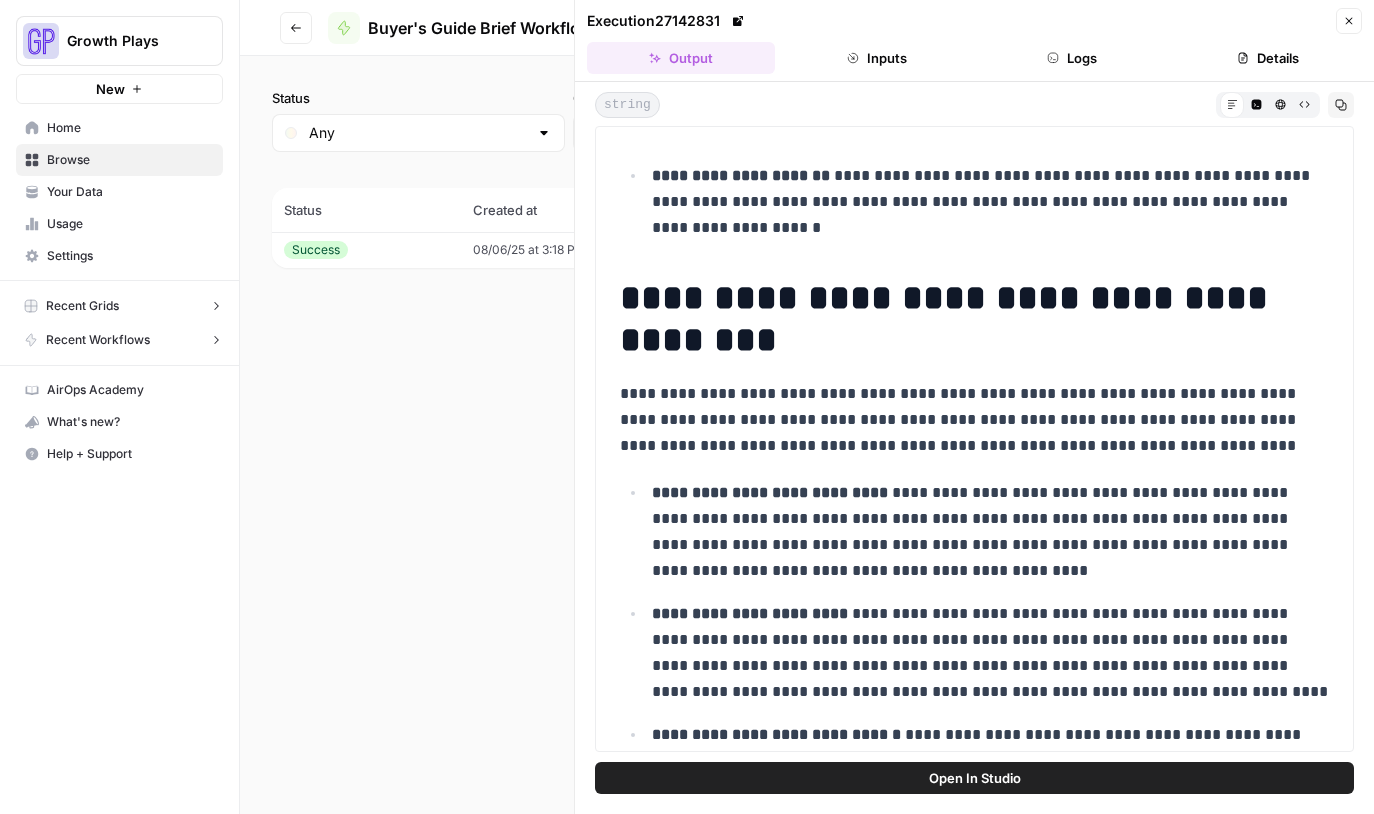 click 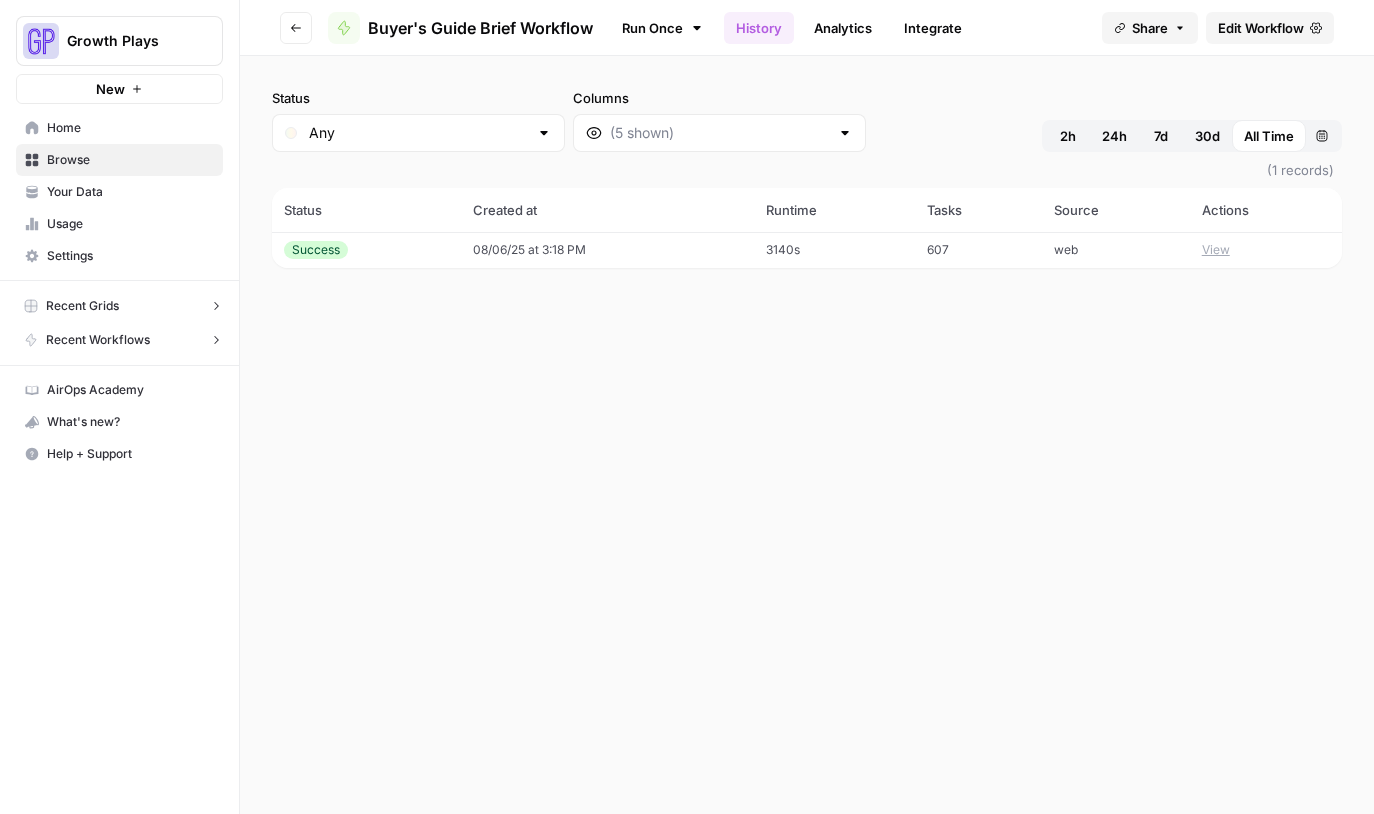 click on "Edit Workflow" at bounding box center [1261, 28] 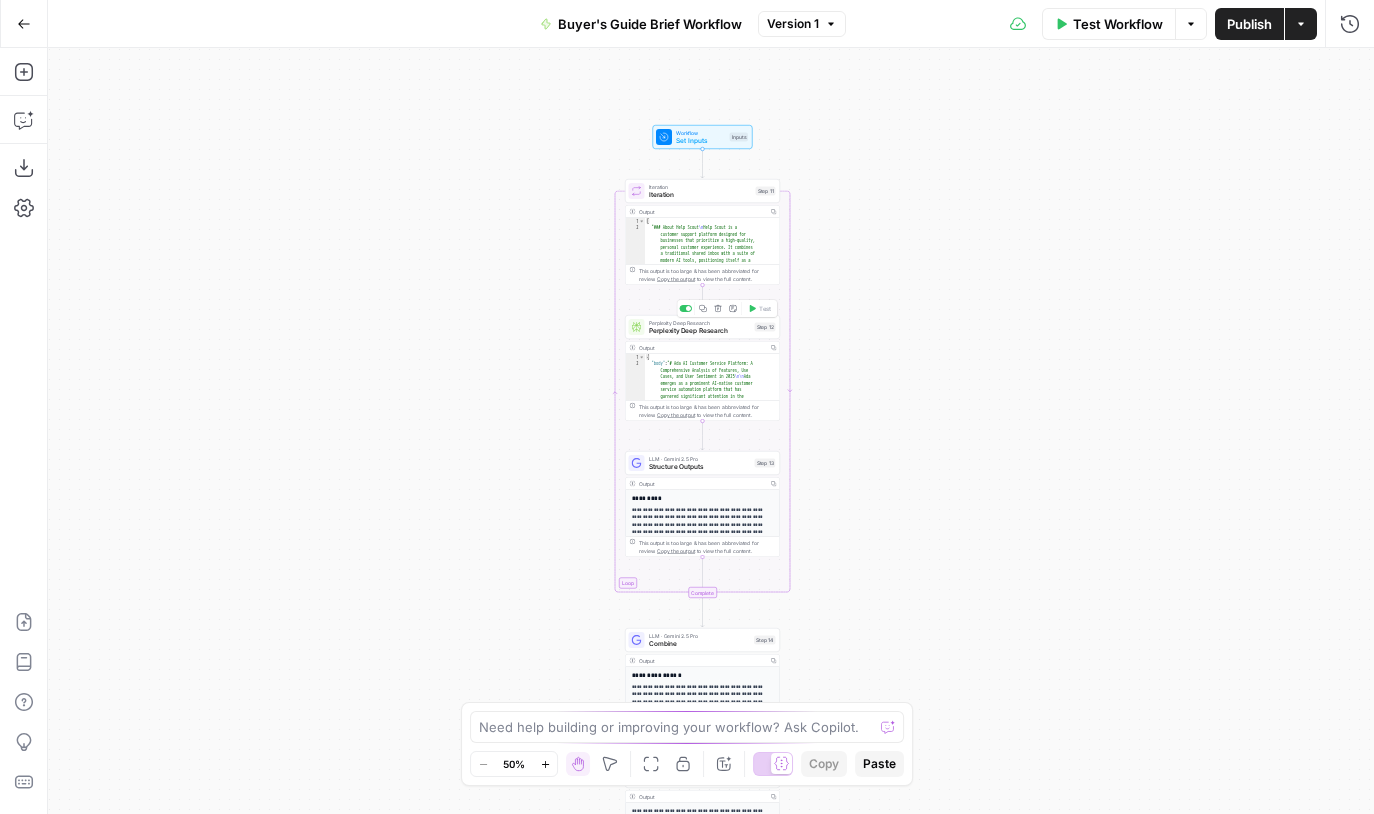 click on "Perplexity Deep Research" at bounding box center [700, 331] 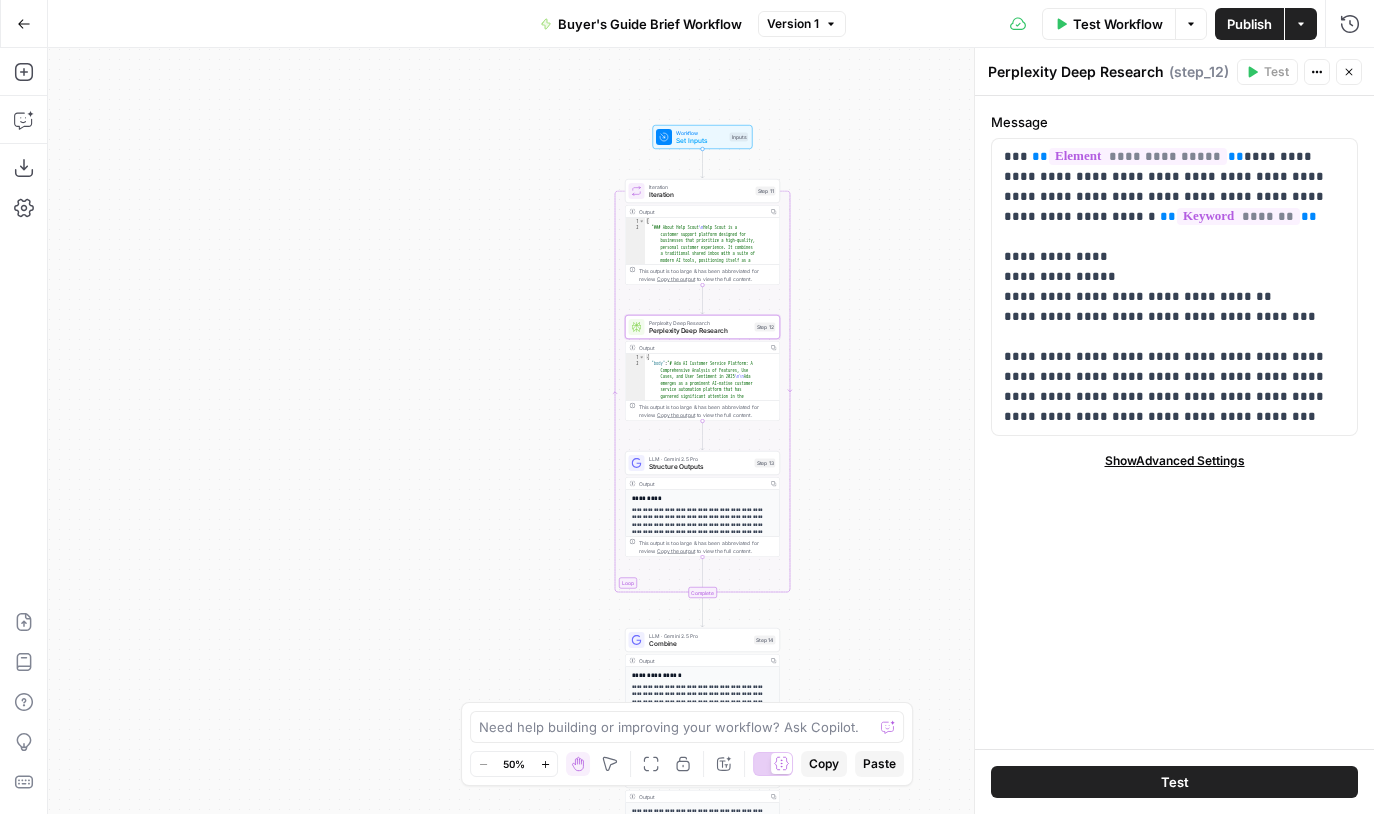 click on "Show  Advanced Settings" at bounding box center (1175, 461) 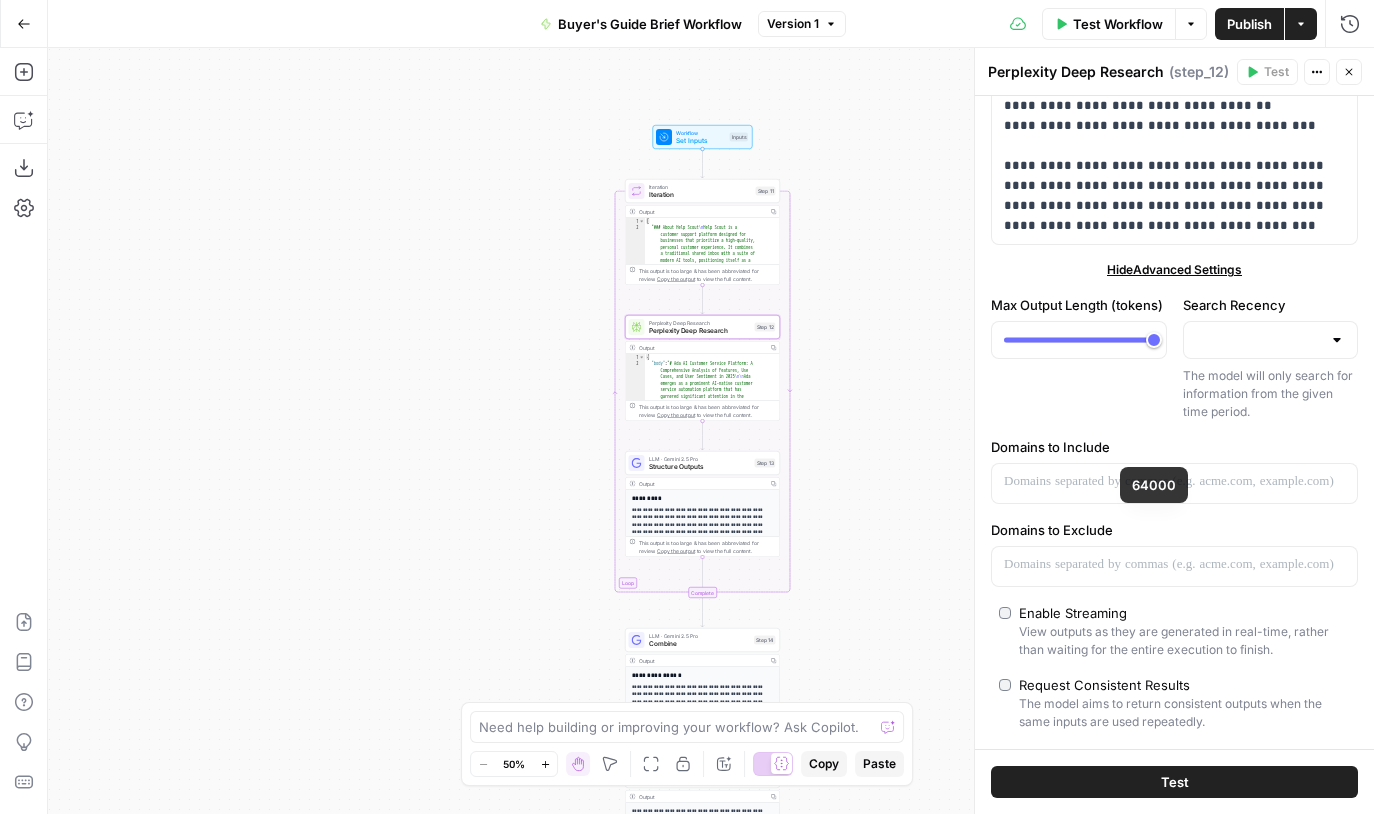 scroll, scrollTop: 195, scrollLeft: 0, axis: vertical 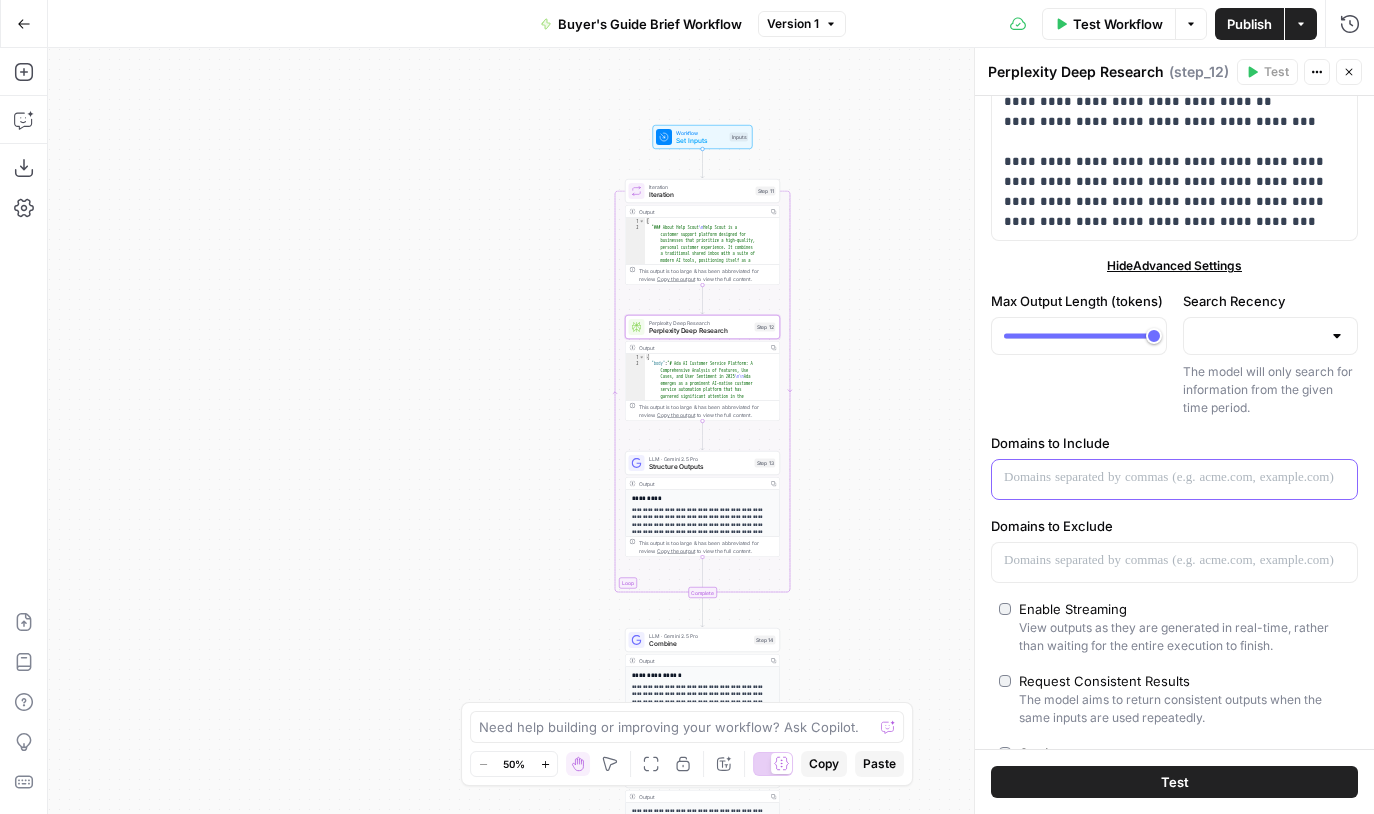 click at bounding box center (1174, 478) 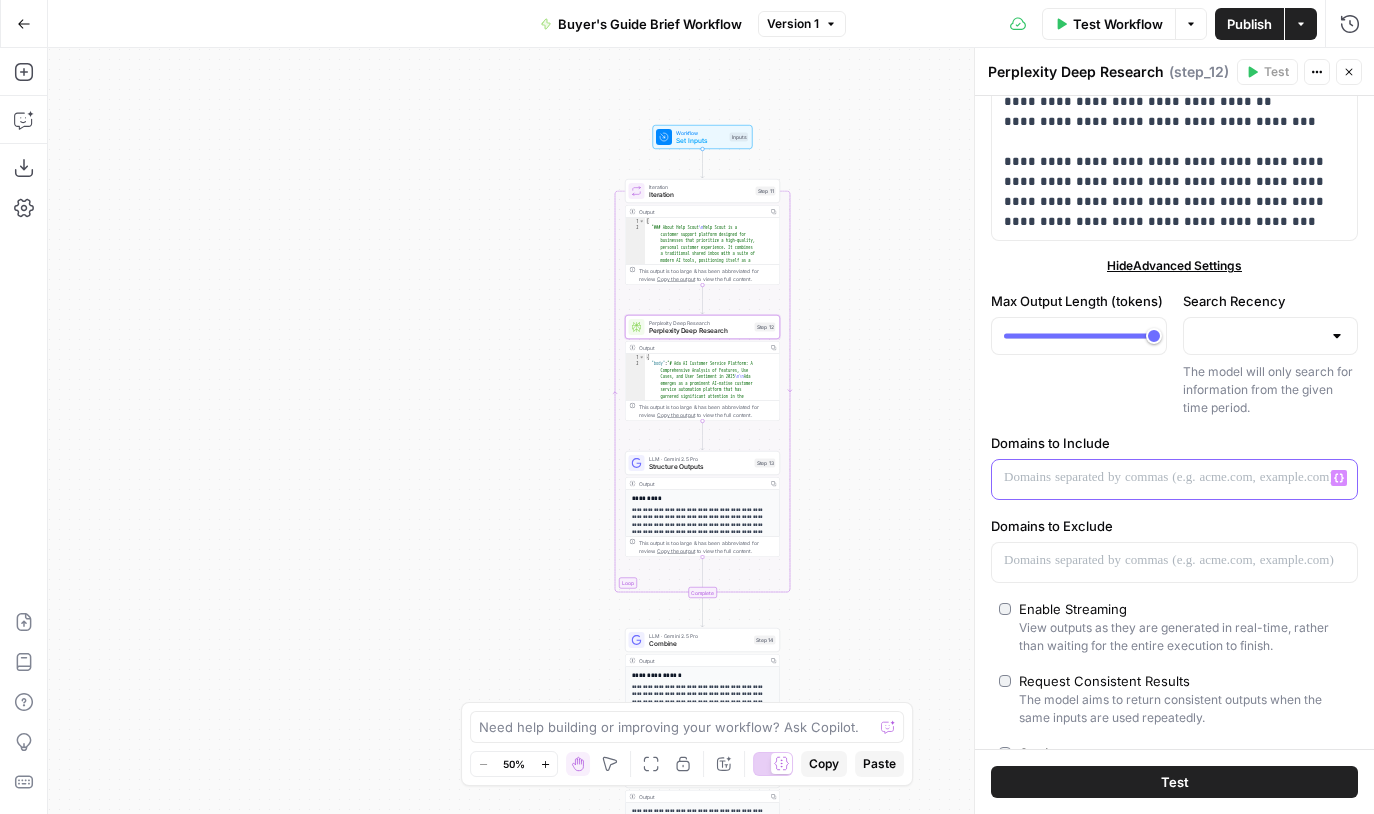 scroll, scrollTop: 0, scrollLeft: 0, axis: both 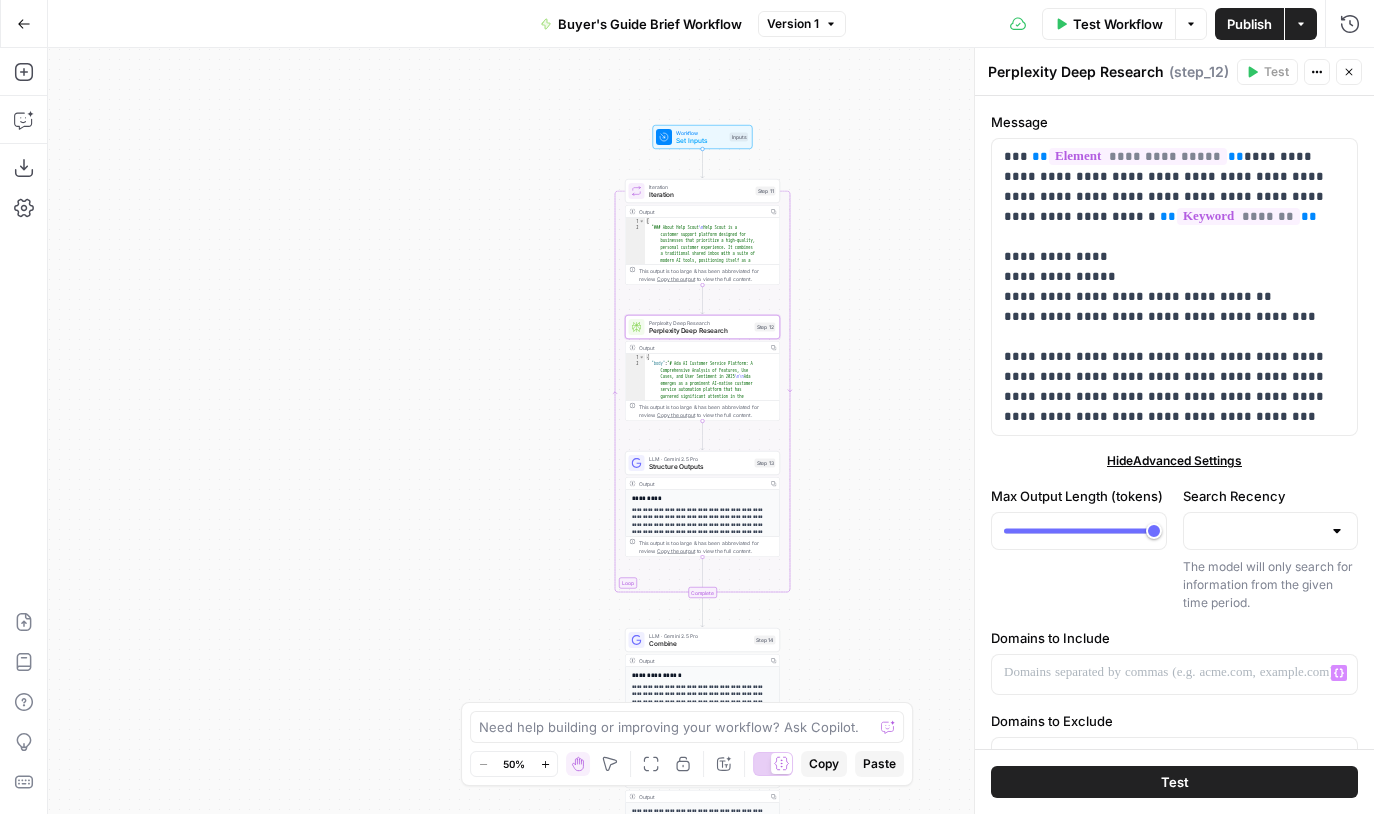click 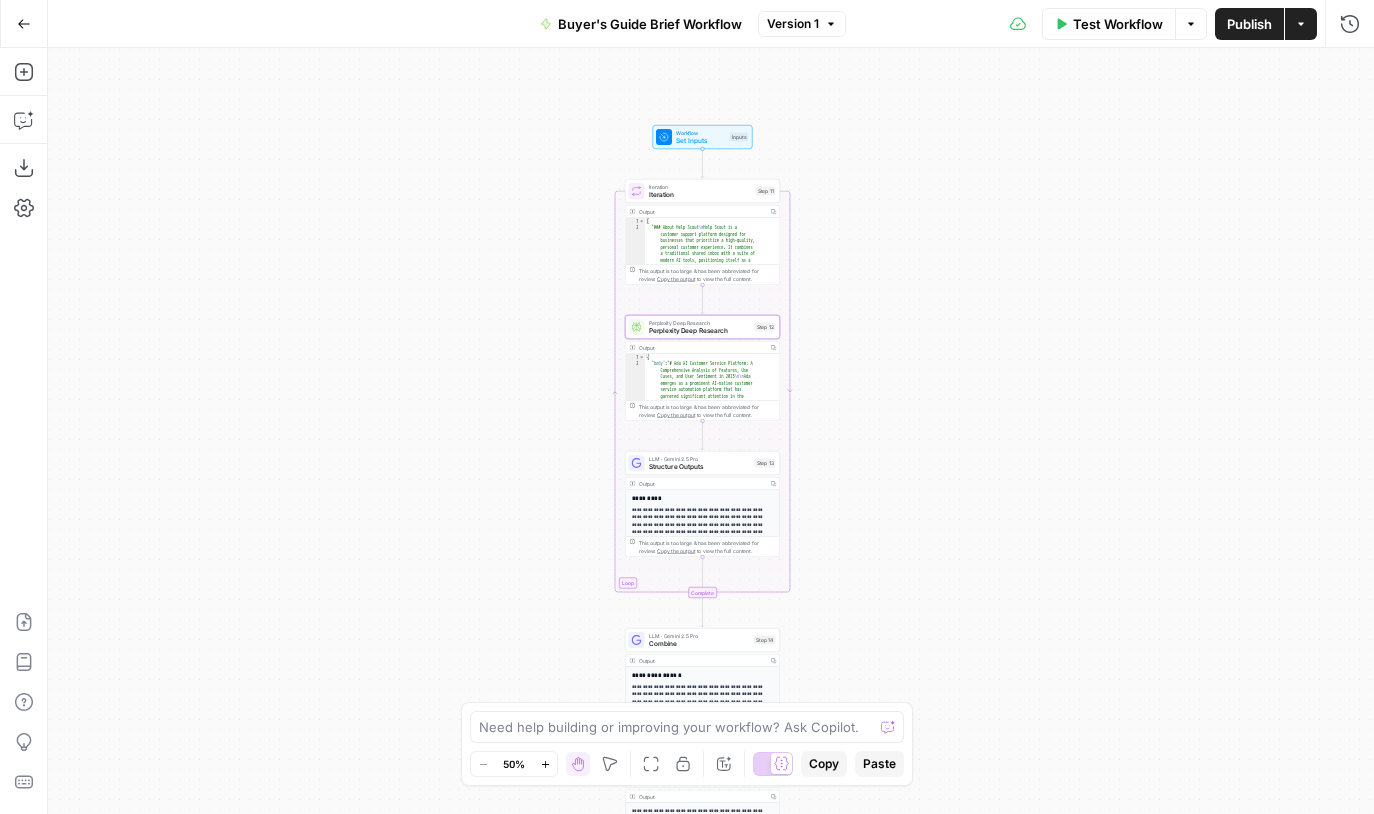 click on "{    "body" :  "# Ada AI Customer Service Platform: A         Comprehensive Analysis of Features, Use         Cases, and User Sentiment in 2025 \n\n Ada         emerges as a prominent AI-native customer         service automation platform that has         garnered significant attention in the         rapidly expanding AI customer service         market, which is projected to grow from         USD 13.0 billion in 2024 to USD 83.9         billion by 2033 at a CAGR of 23.2%[16].         Founded in 2016 by Mike Murchison and         David Hariri in Toronto, Canada, Ada has         positioned itself as a comprehensive         solution for businesses seeking to         automate customer service interactions         across multiple channels[13]. The platform         leverages advanced natural language         processing and machine learning         technologies to resolve over 70% of" at bounding box center (712, 3306) 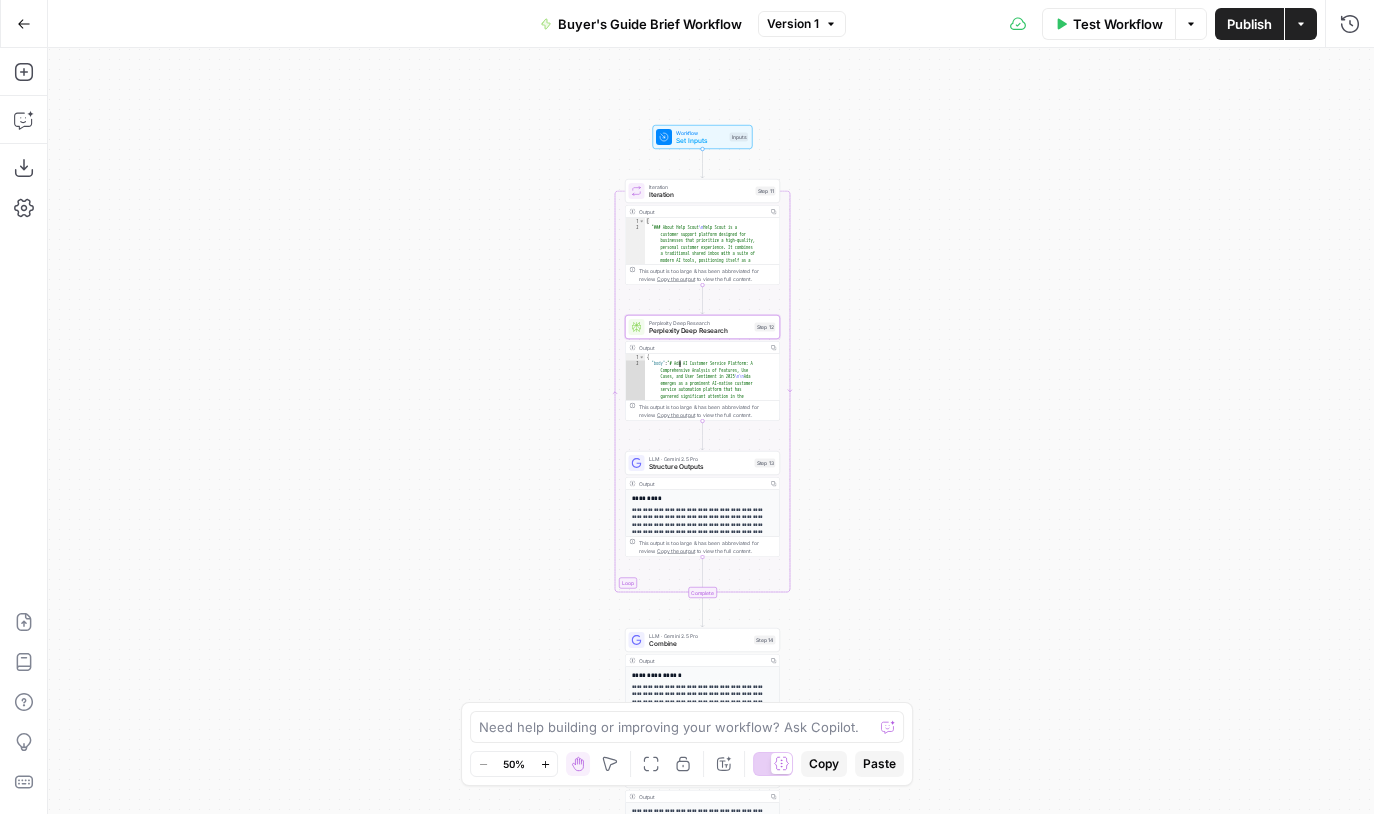 click on "This output is too large & has been abbreviated for review.   Copy the output   to view the full content." at bounding box center (707, 411) 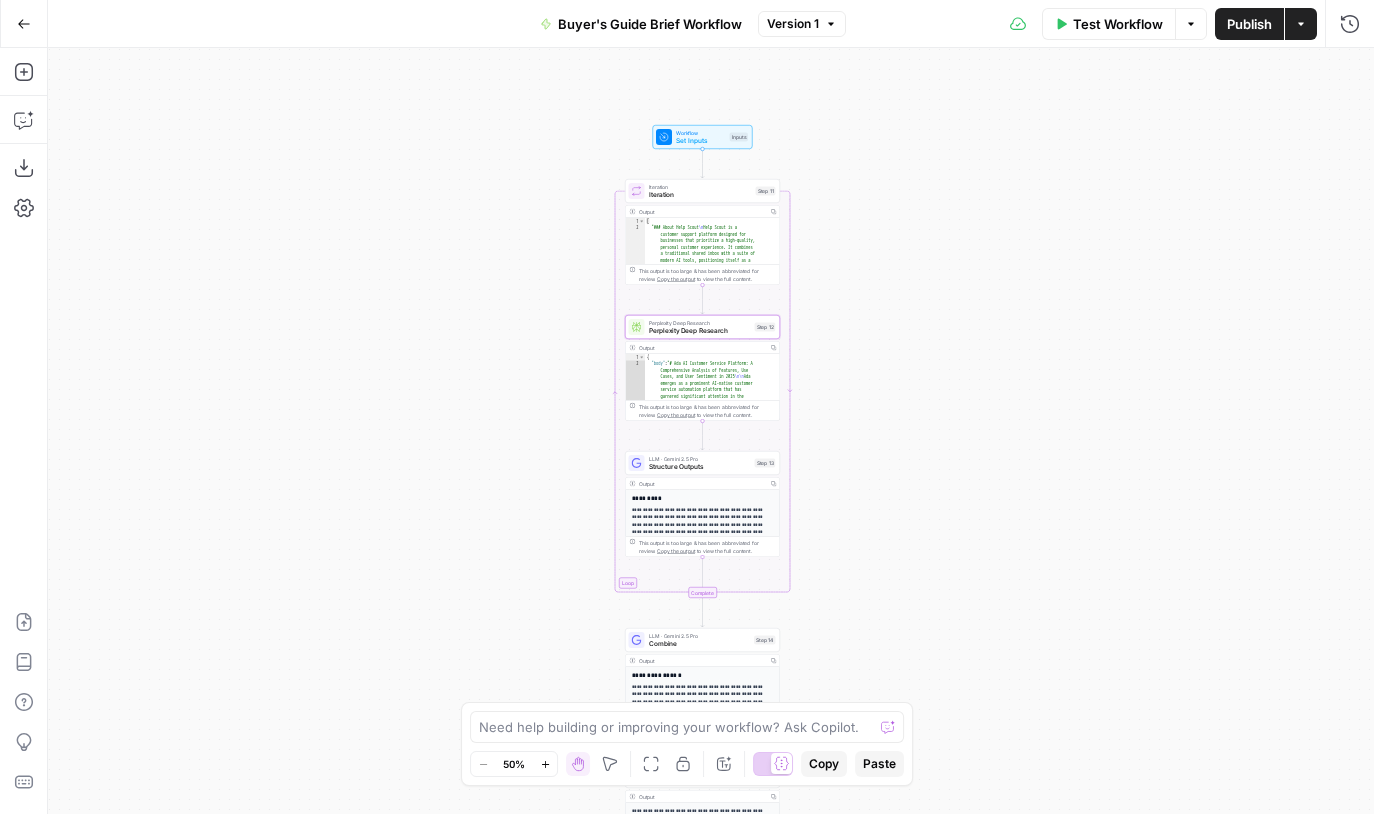 type on "*" 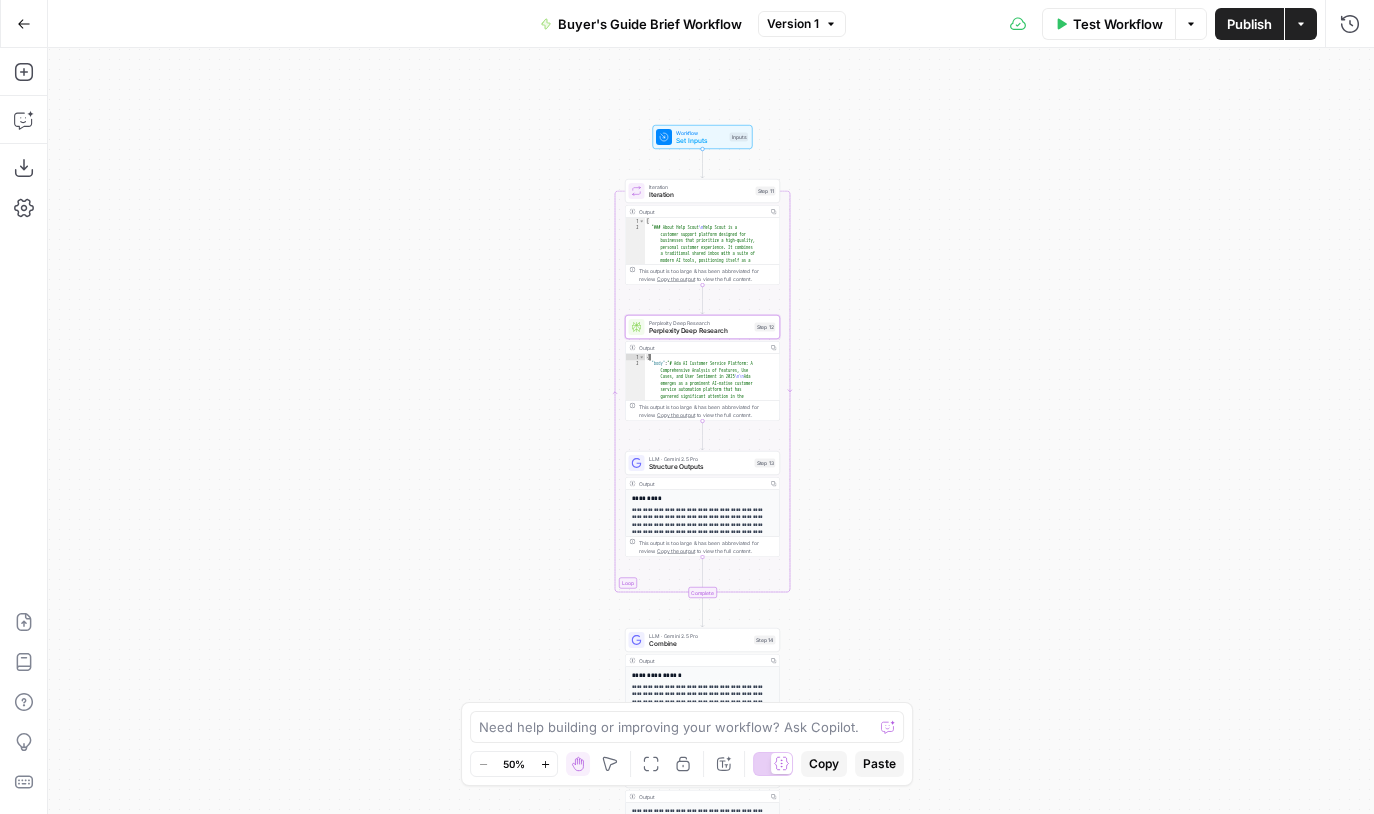 click on "Output" at bounding box center [702, 348] 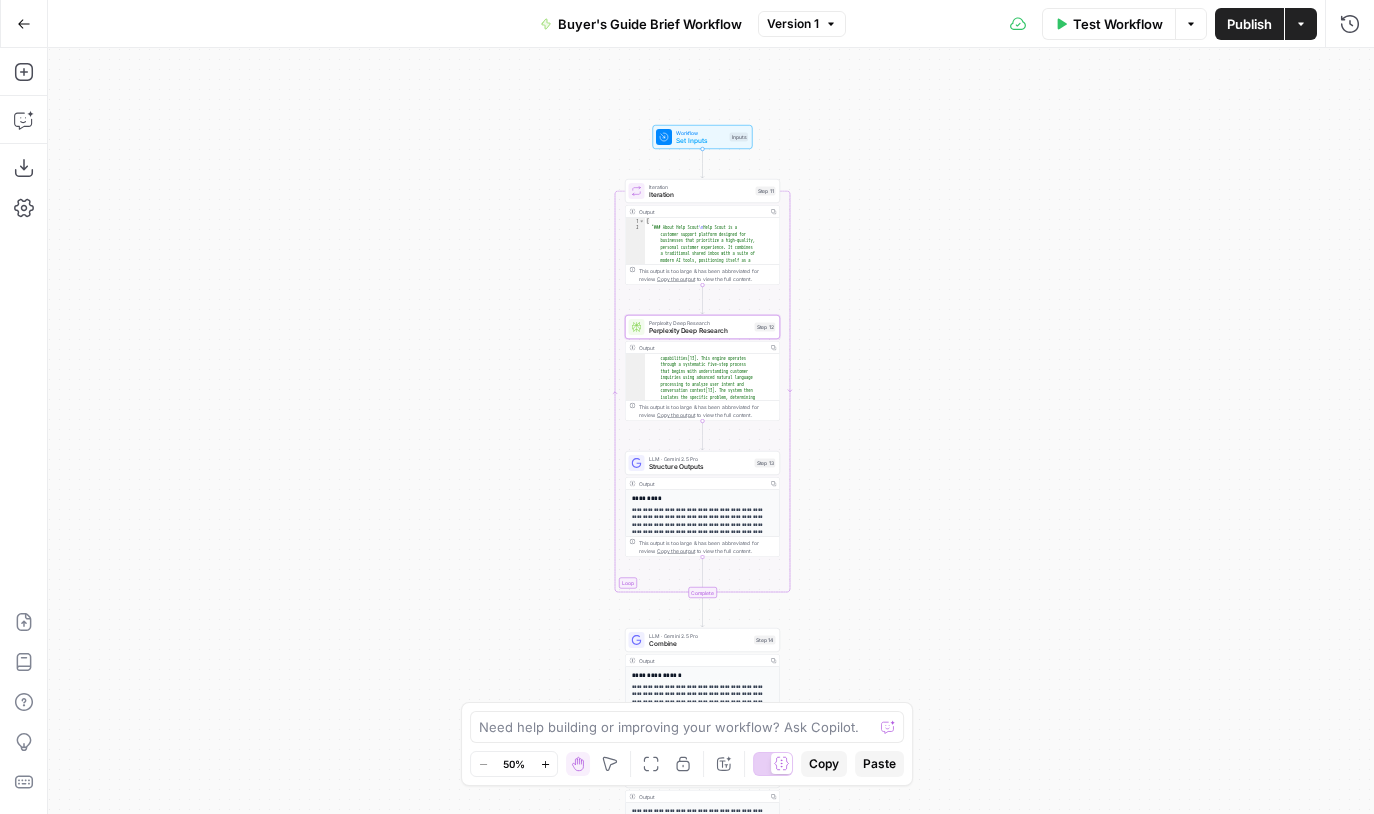 scroll, scrollTop: 548, scrollLeft: 0, axis: vertical 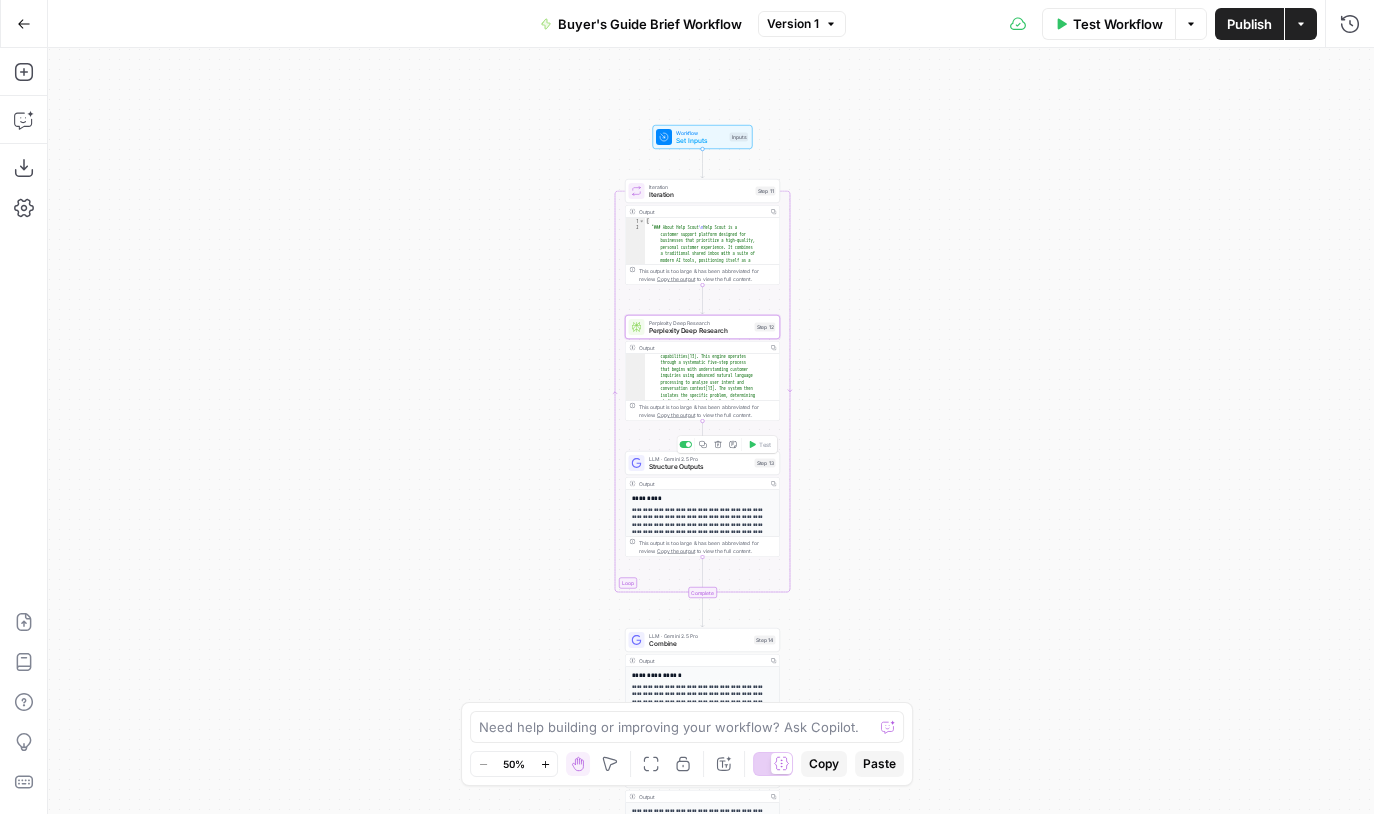 click on "LLM · Gemini 2.5 Pro Structure Outputs Step 13 Copy step Delete step Add Note Test" at bounding box center (702, 463) 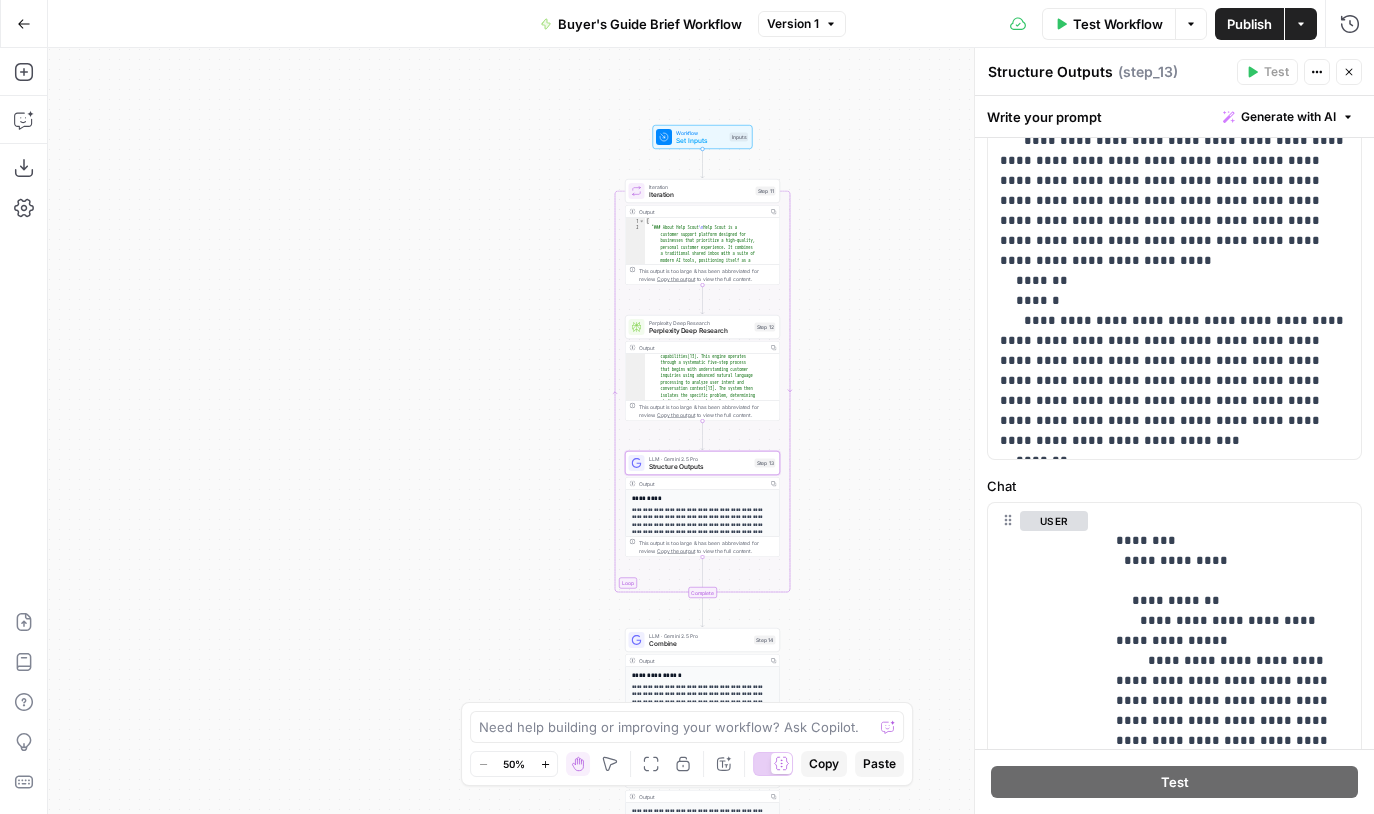 scroll, scrollTop: 135, scrollLeft: 0, axis: vertical 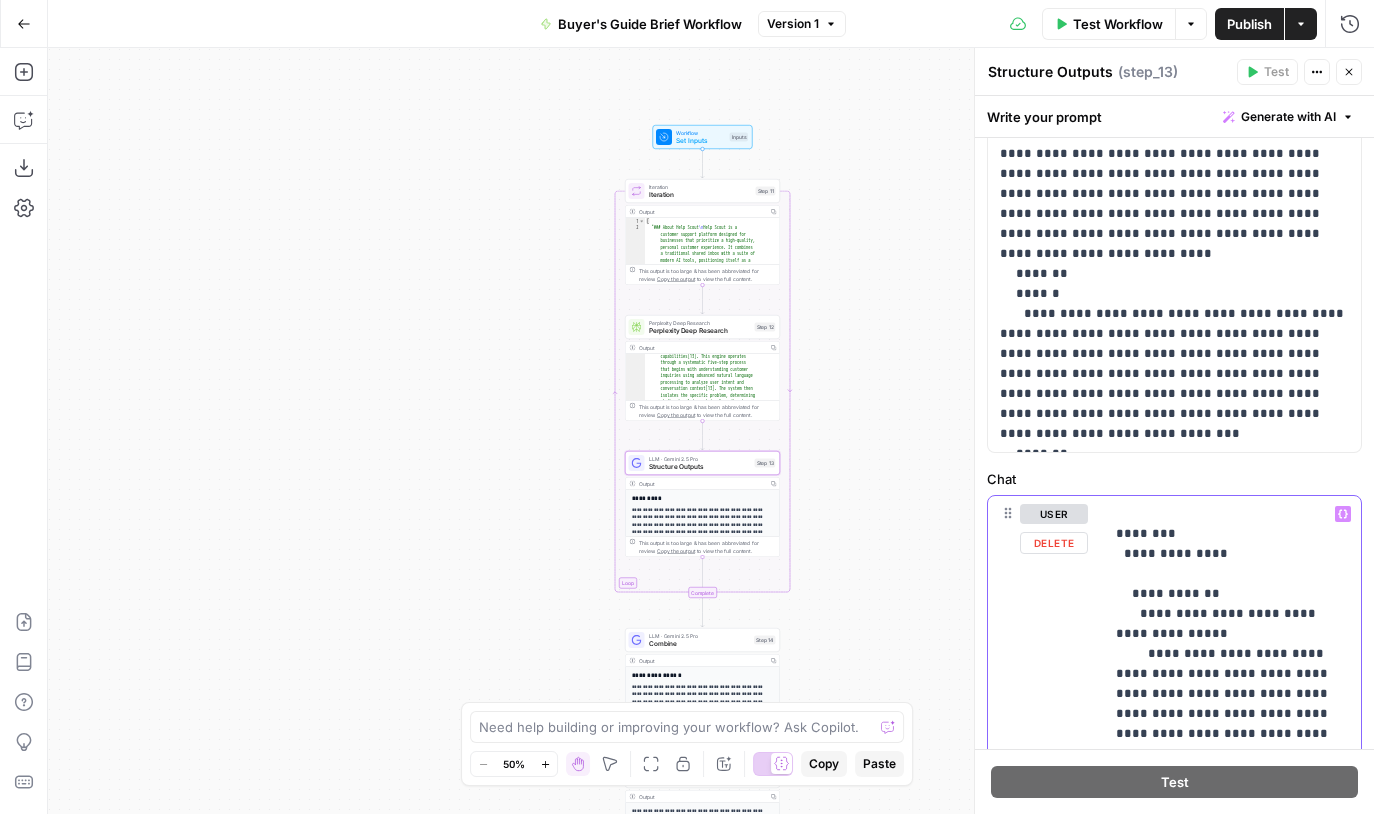 click on "**********" at bounding box center (1232, 1254) 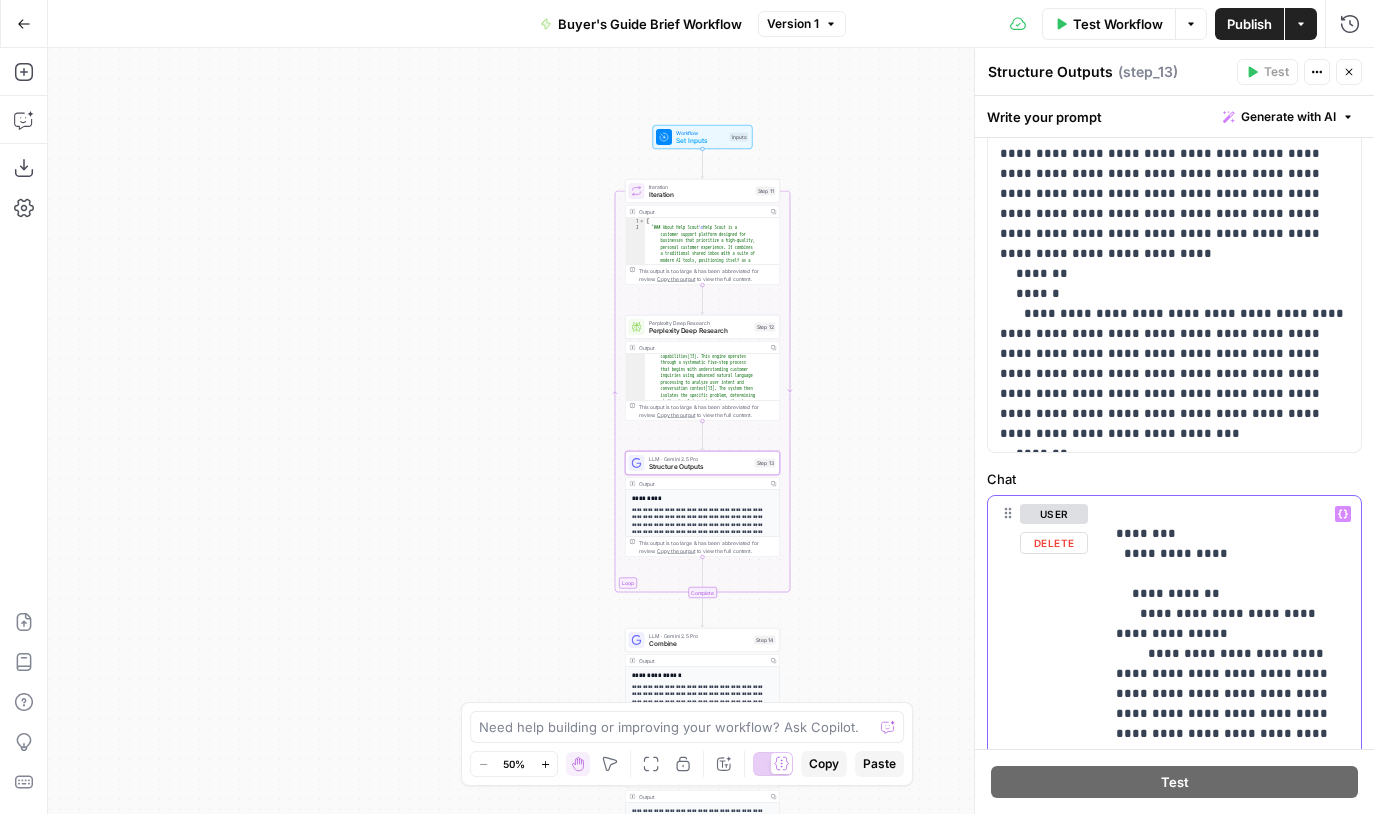 scroll, scrollTop: 236, scrollLeft: 0, axis: vertical 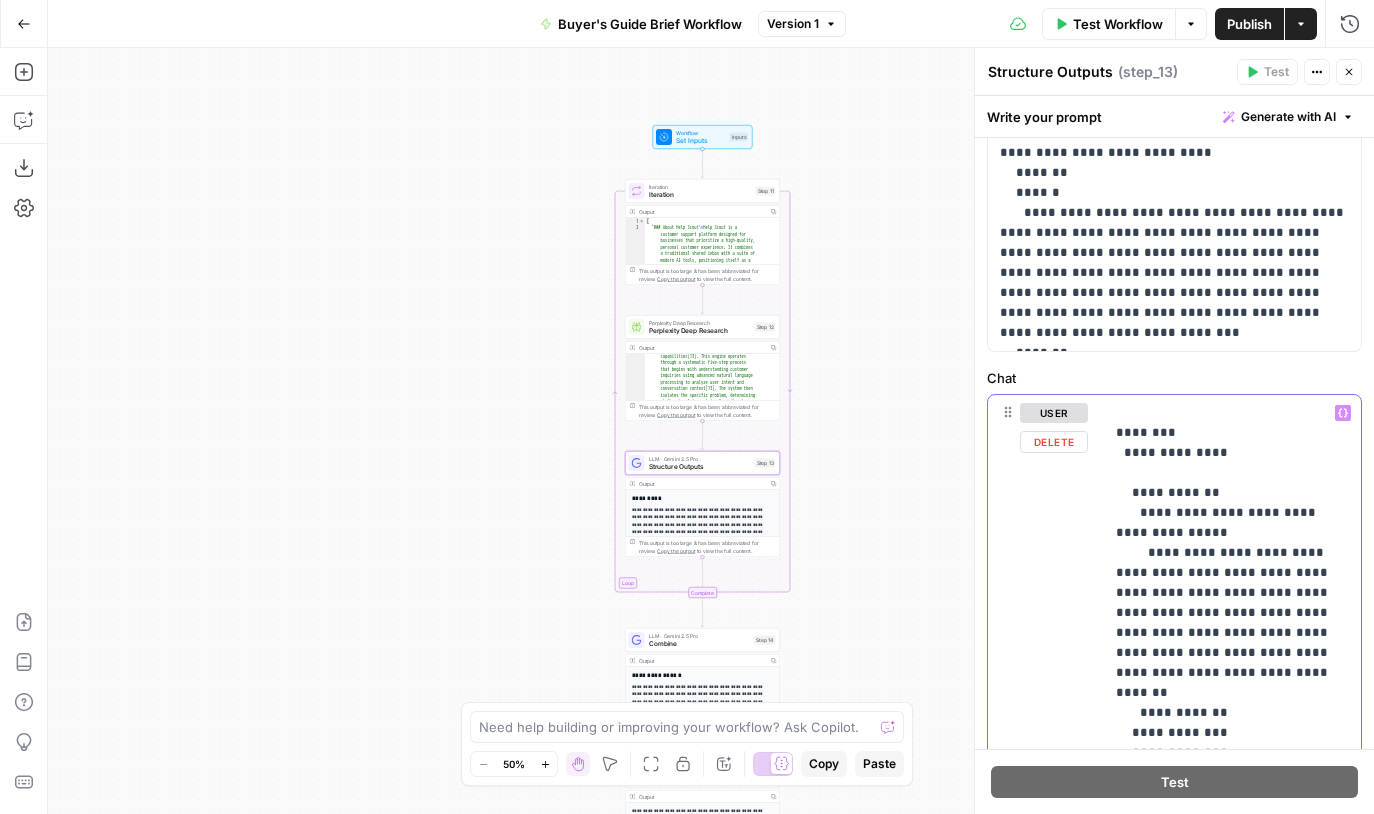 drag, startPoint x: 1154, startPoint y: 444, endPoint x: 1171, endPoint y: 427, distance: 24.04163 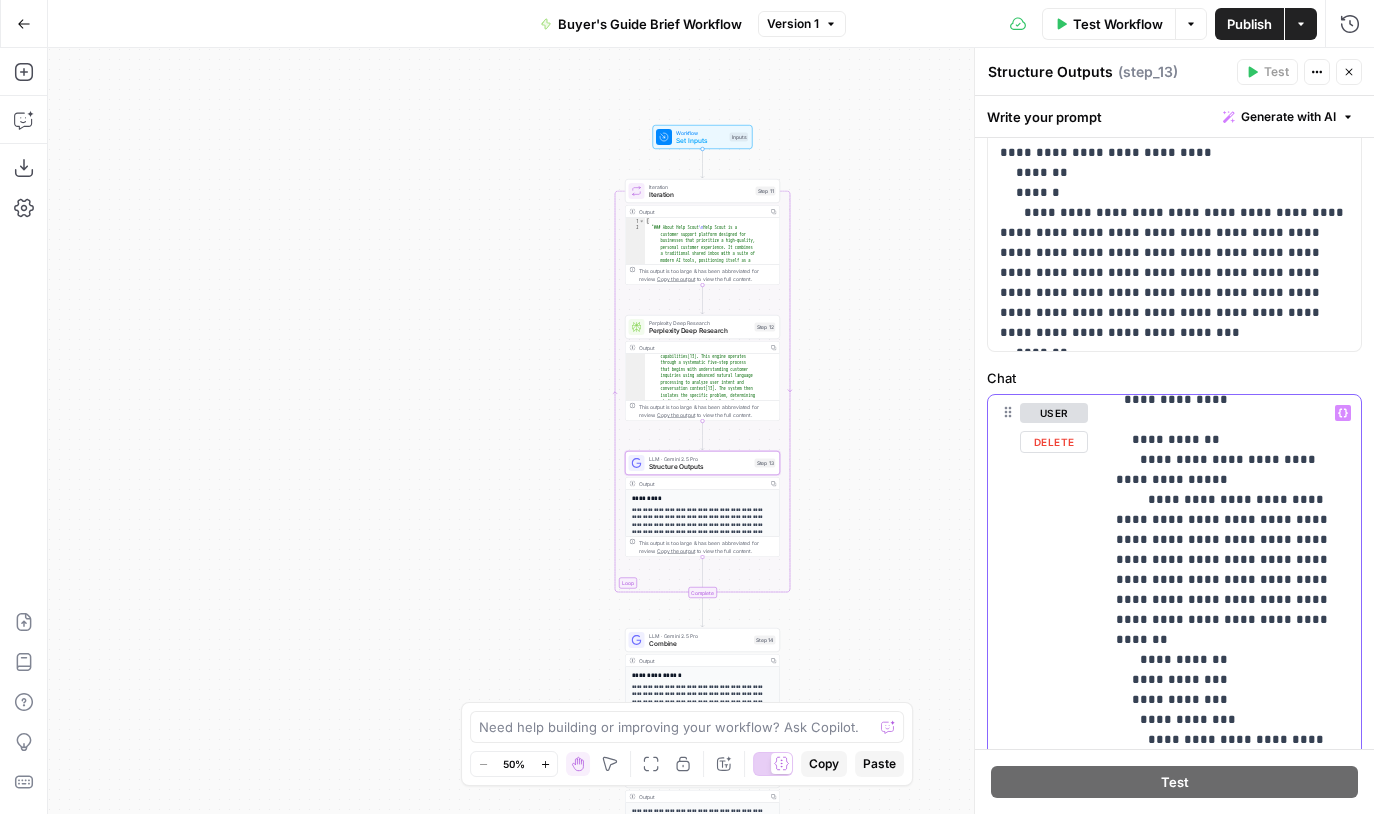 drag, startPoint x: 1141, startPoint y: 452, endPoint x: 1267, endPoint y: 494, distance: 132.81566 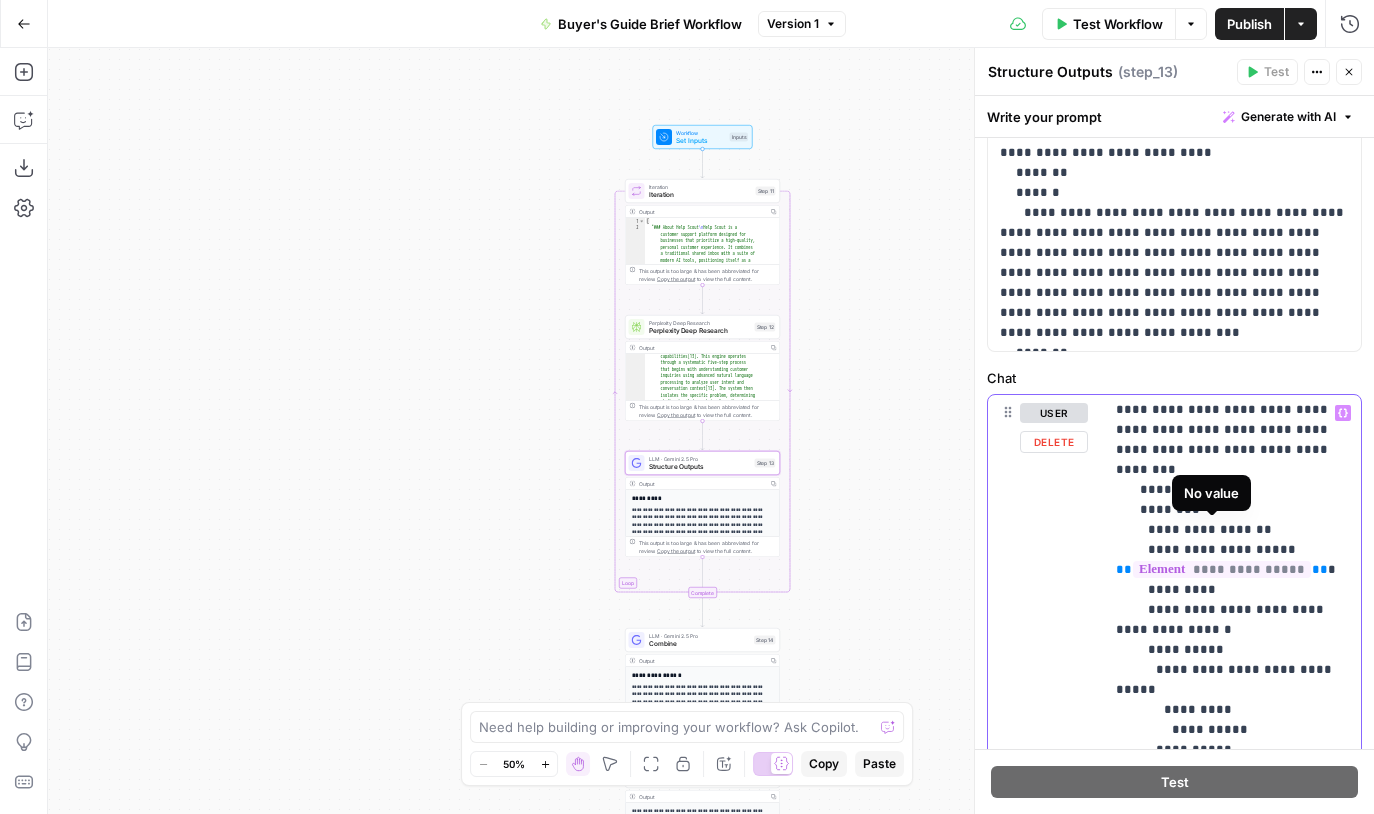 scroll, scrollTop: 701, scrollLeft: 0, axis: vertical 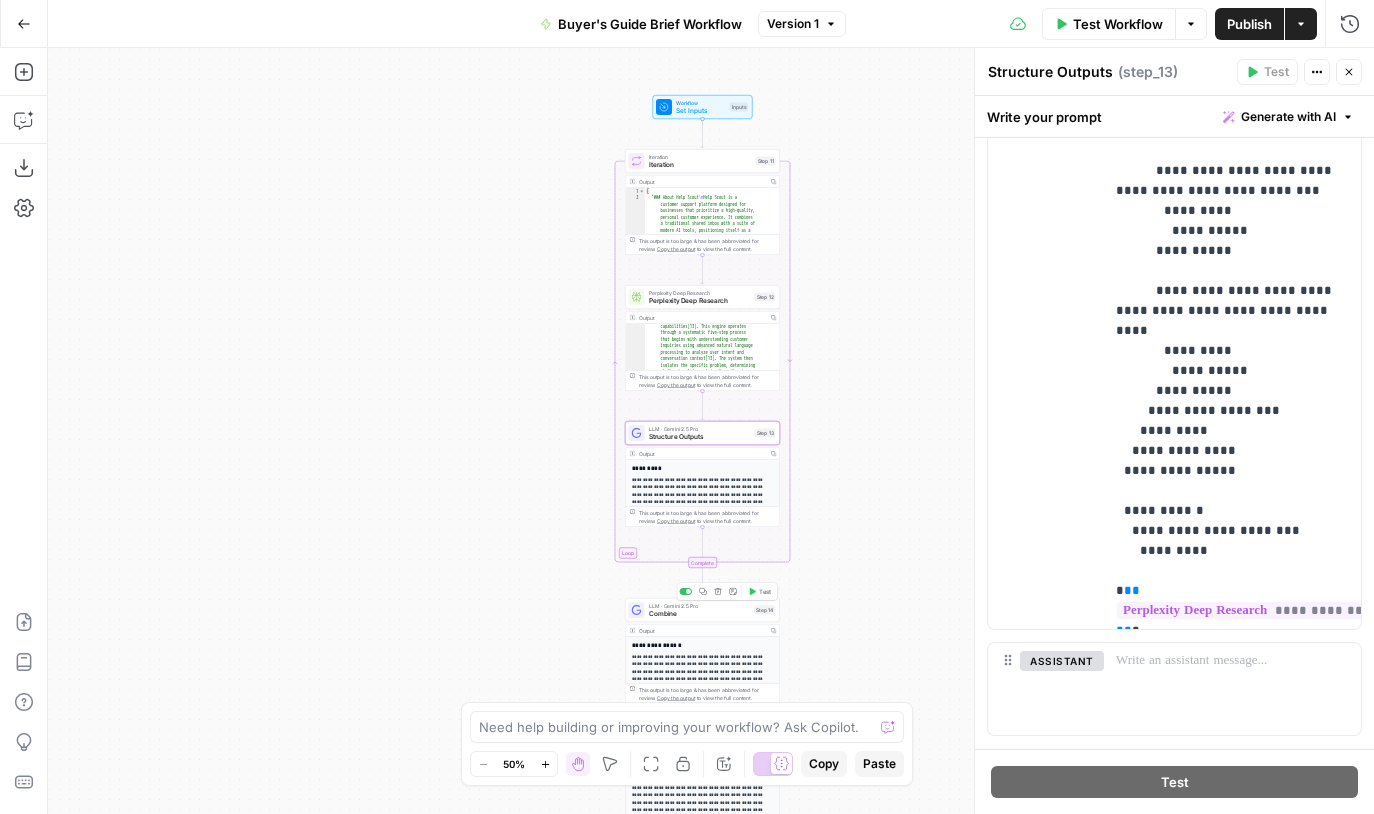 click on "Combine" at bounding box center (700, 614) 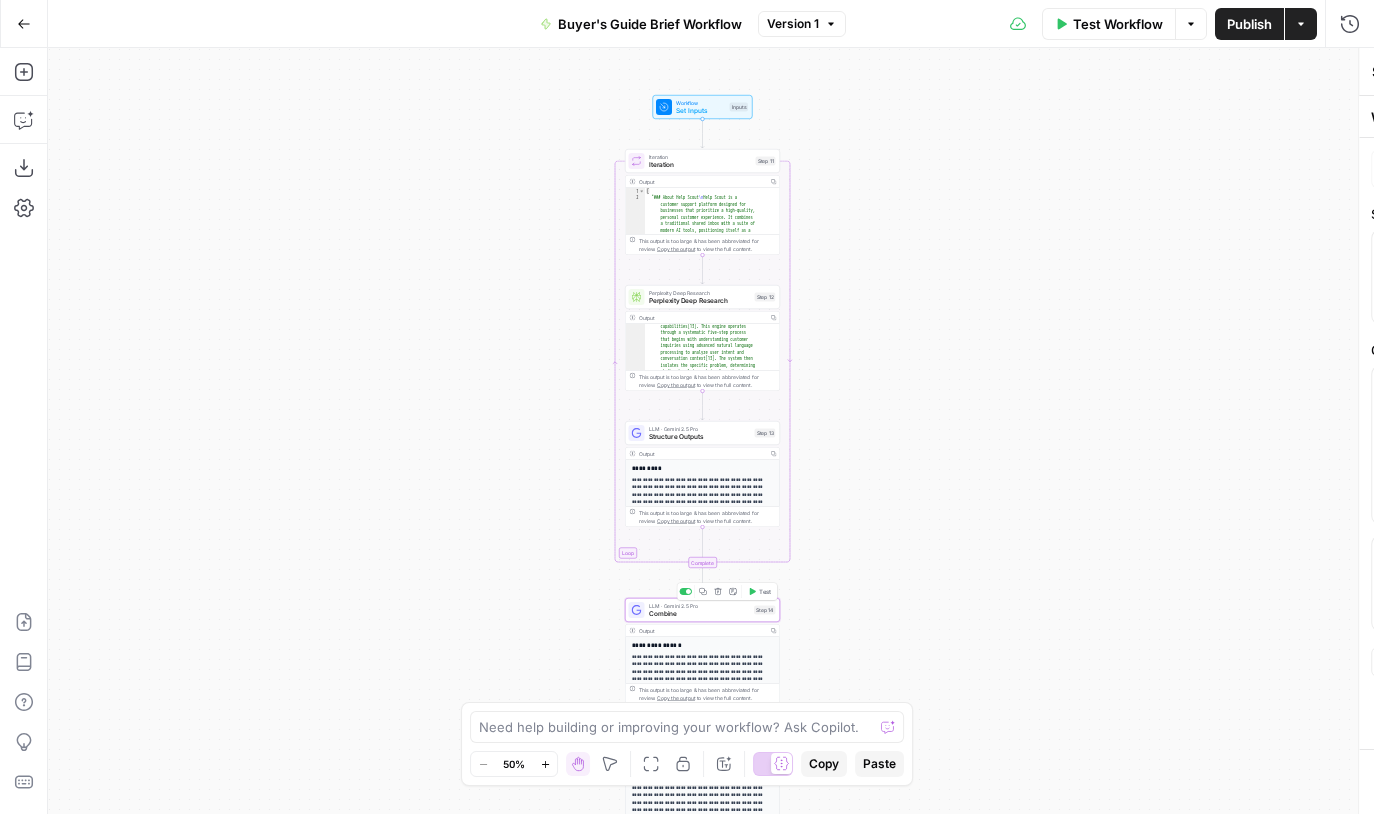 type on "Combine" 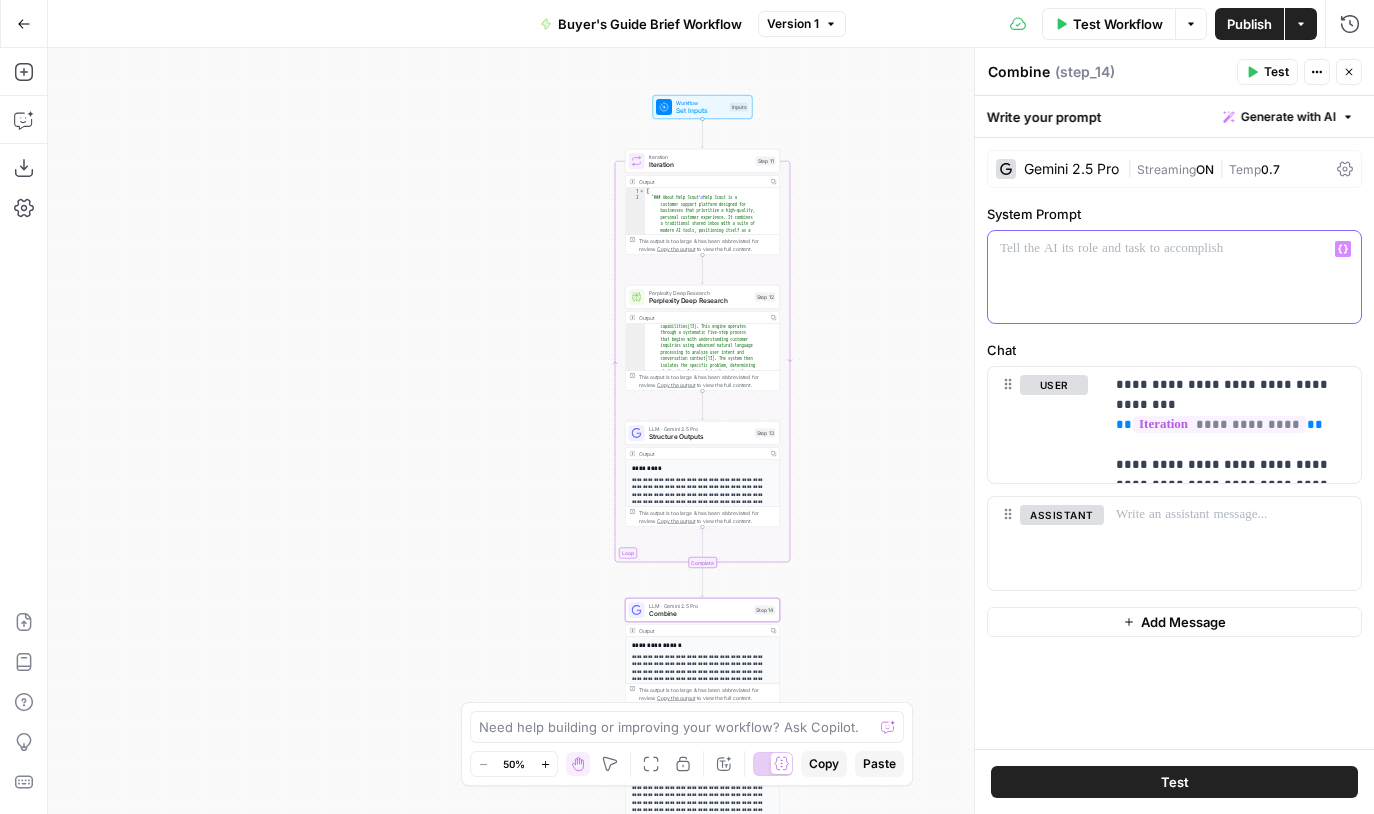 click at bounding box center (1174, 277) 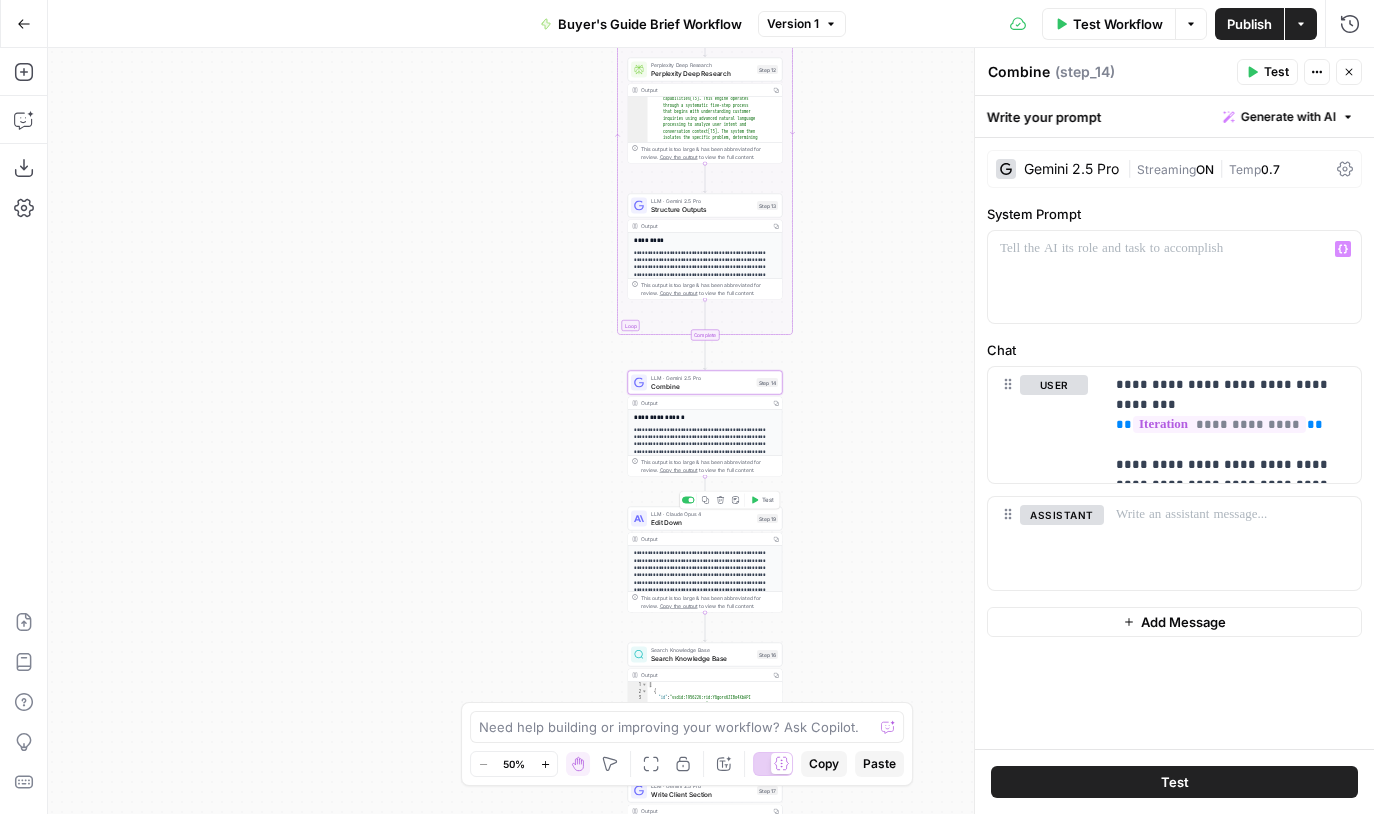 click on "Edit Down" at bounding box center (702, 522) 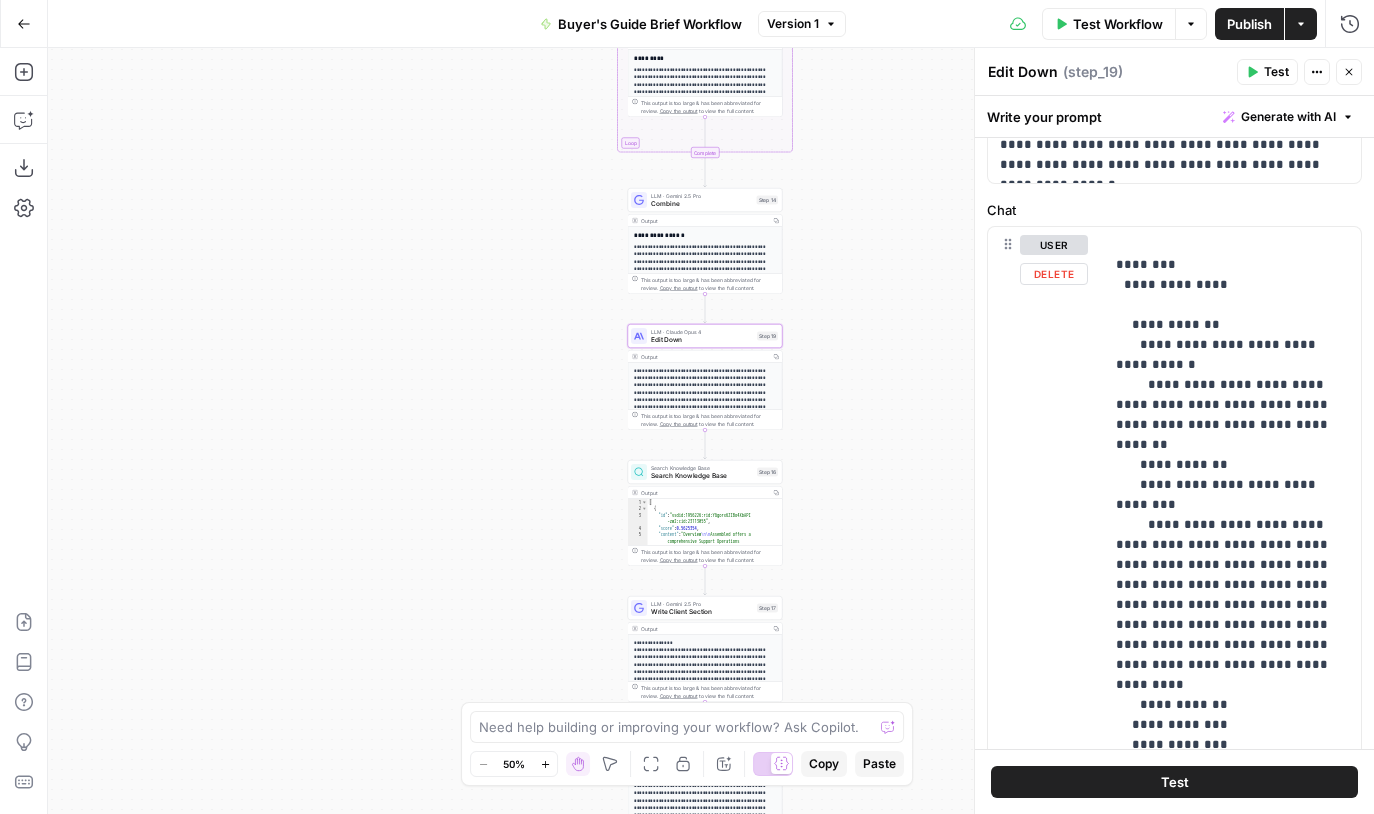 scroll, scrollTop: 583, scrollLeft: 0, axis: vertical 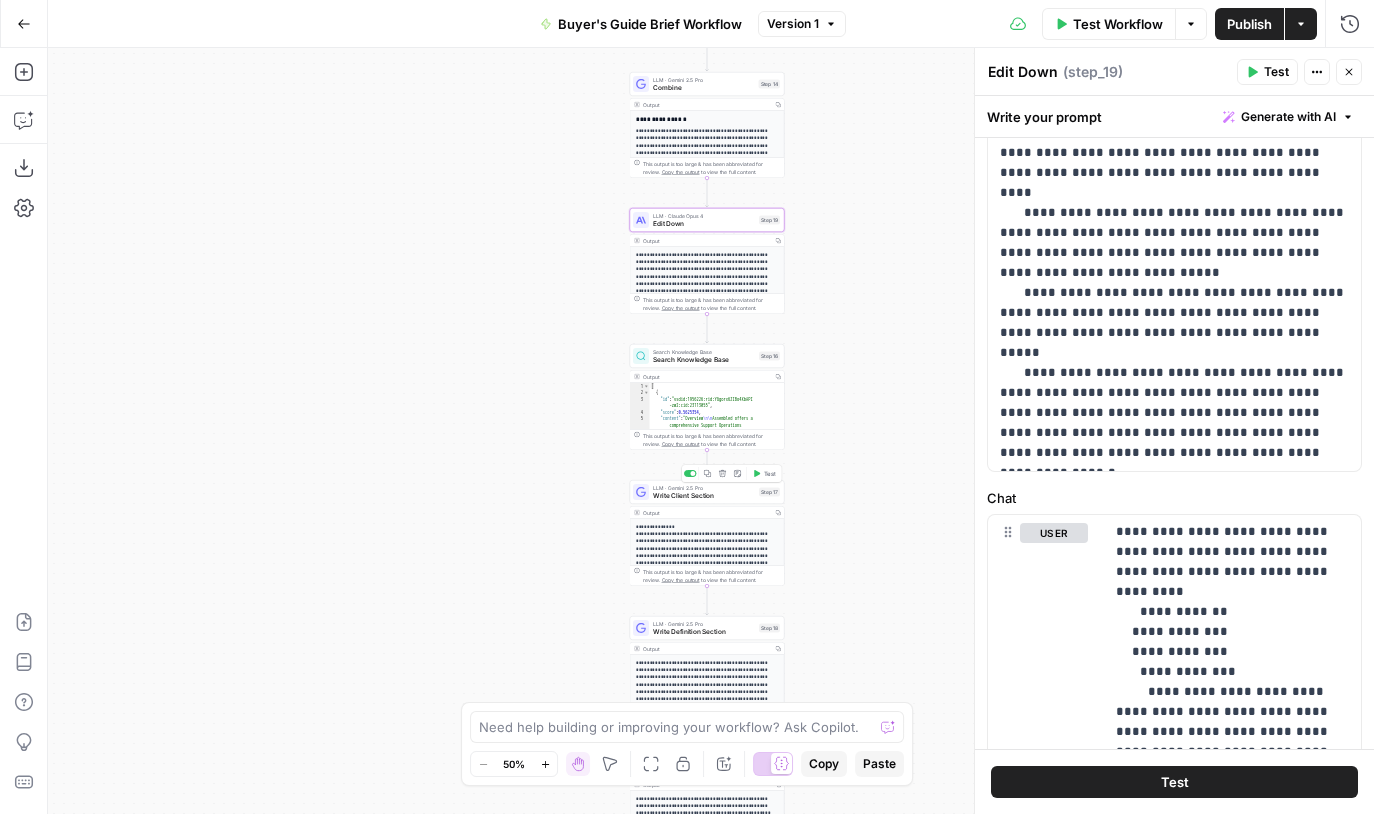 click on "Write Client Section" at bounding box center [704, 496] 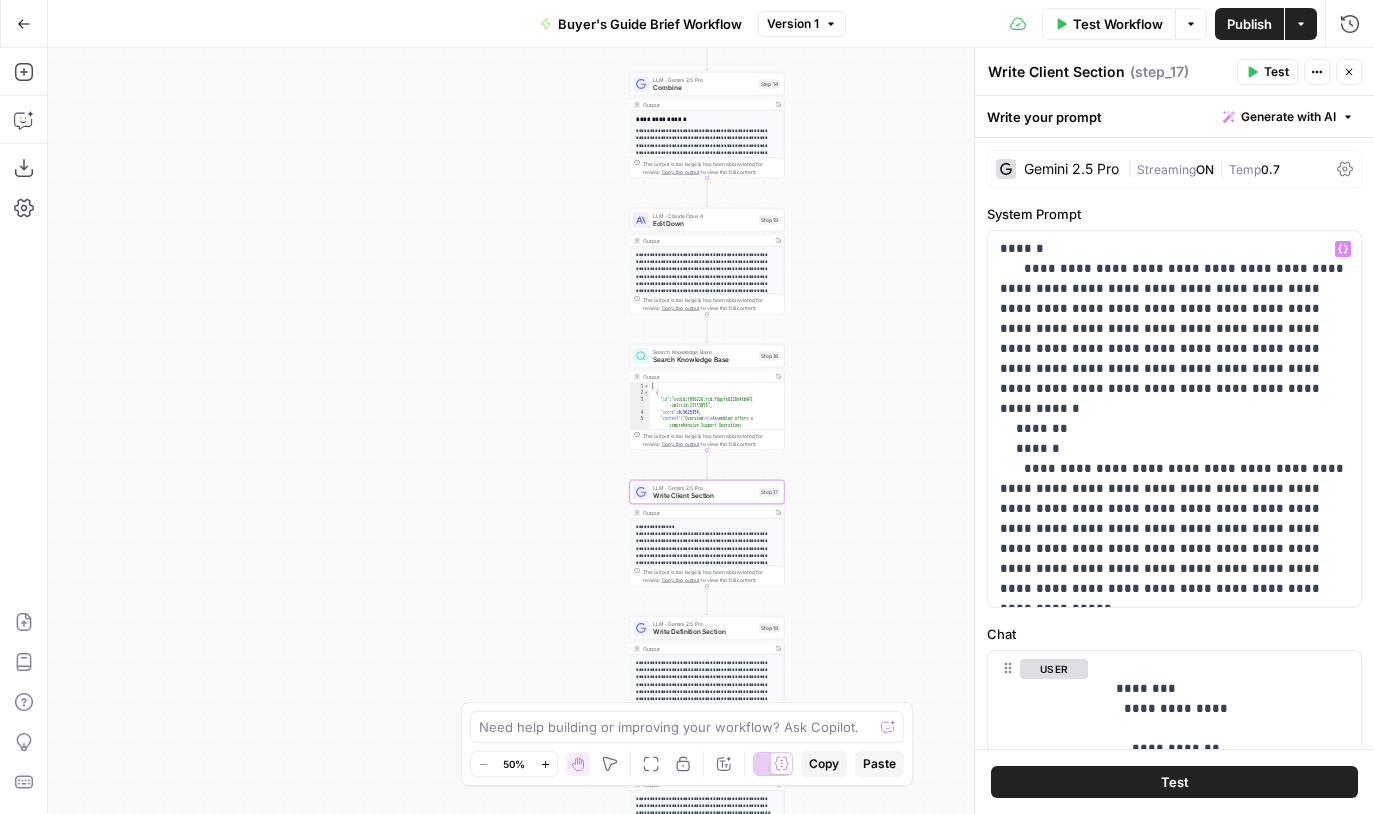 scroll, scrollTop: 302, scrollLeft: 0, axis: vertical 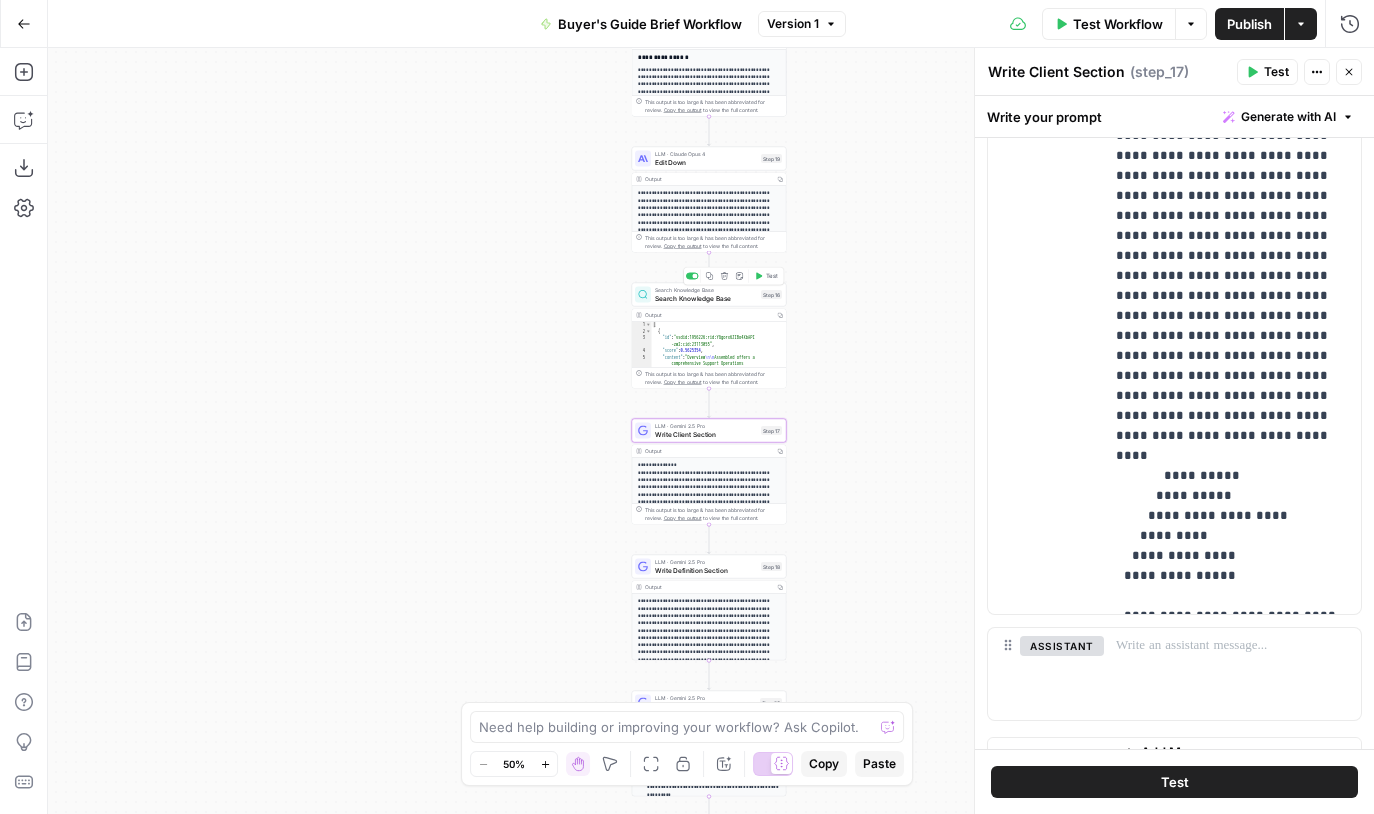 click on "Search Knowledge Base" at bounding box center (706, 298) 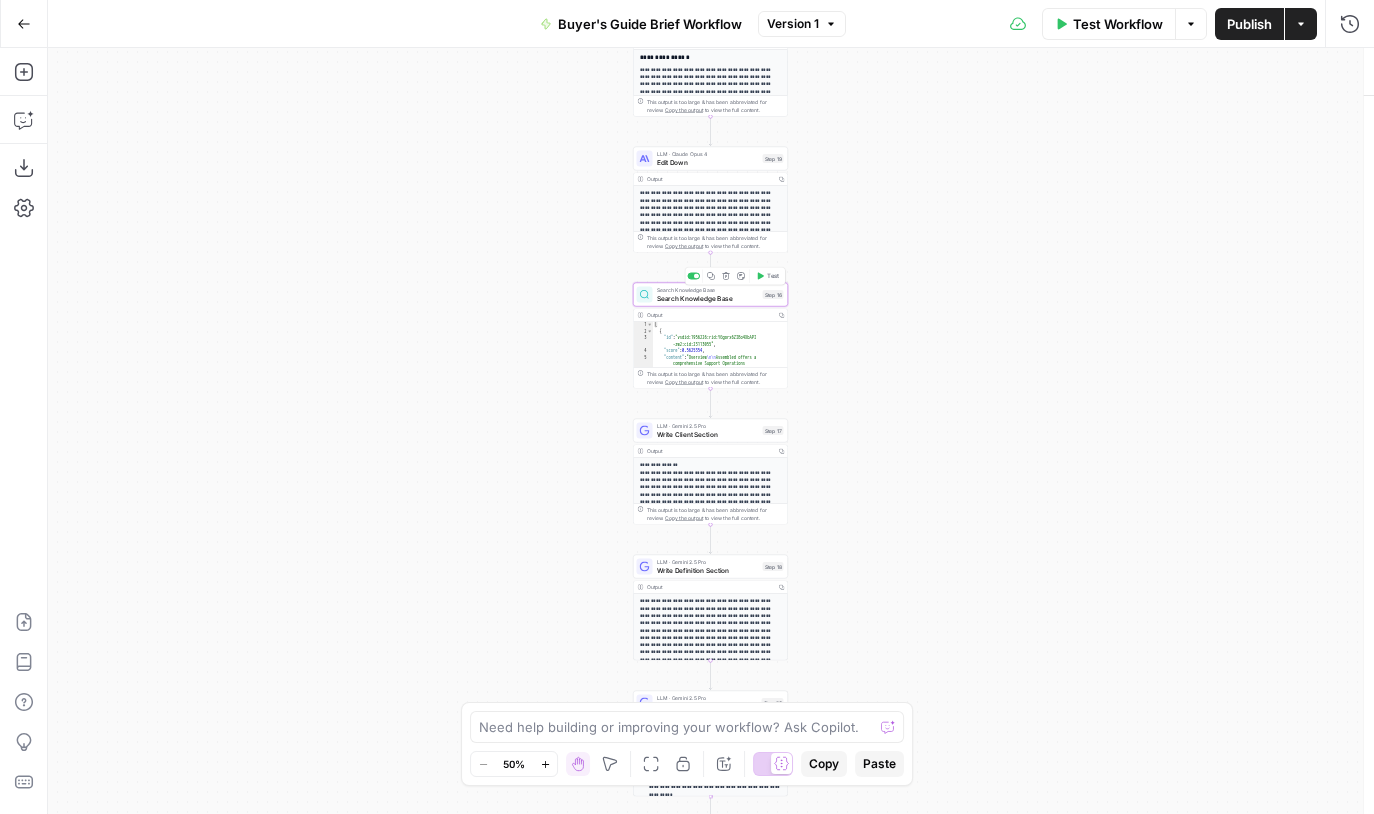 type on "Search Knowledge Base" 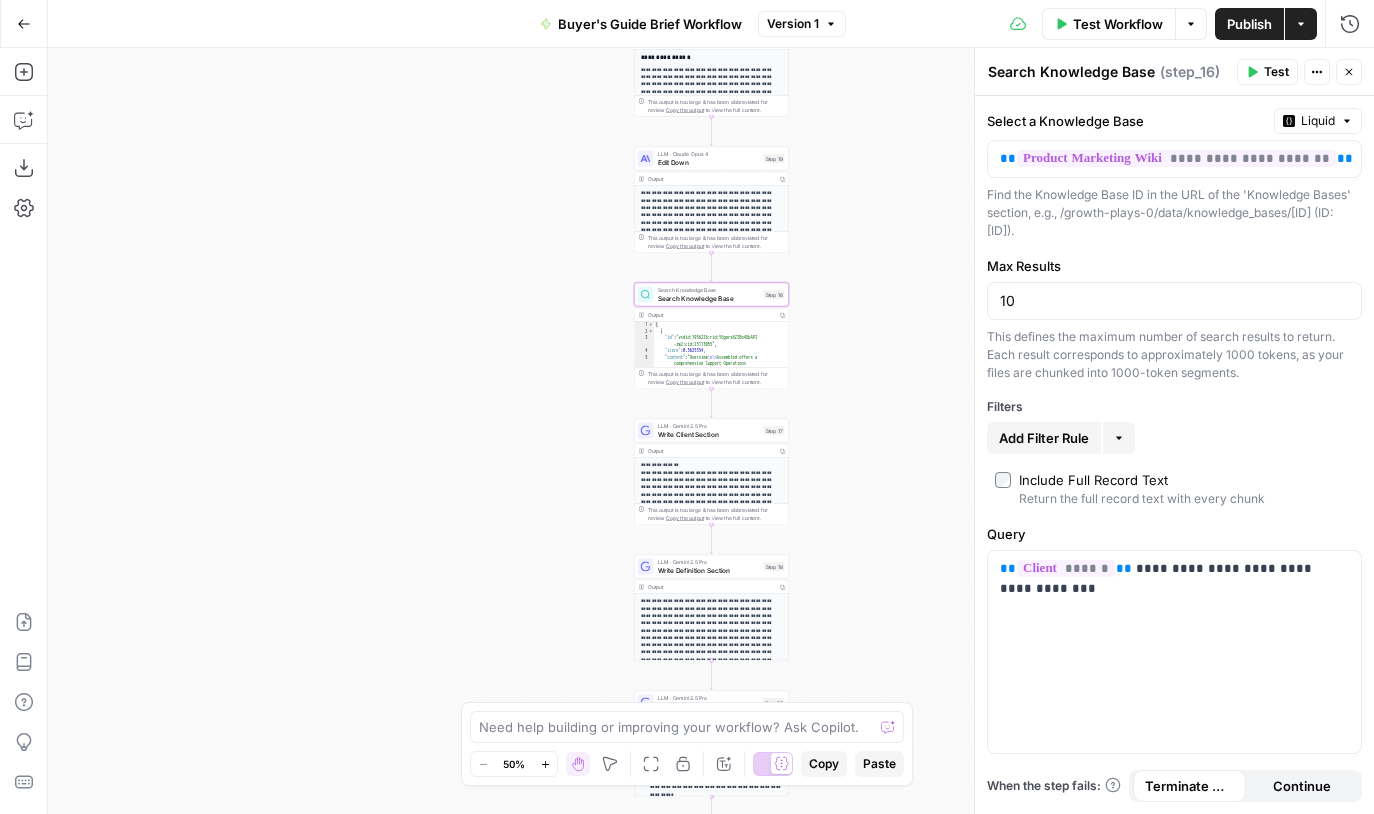 click on "Workflow Set Inputs Inputs Loop Iteration Iteration Step 11 Output Copy 1 2 [    "### About Help Scout \n Help Scout is a         customer support platform designed for         businesses that prioritize a high-quality,         personal customer experience. It combines         a traditional shared inbox with a suite of         modern AI tools, positioning itself as a         solution that amplifies human support         agents rather than replacing them. The         platform is known for its intuitive, clean         interface, ease of use, and a pricing         model that is accessible to small and         growing teams. It centralizes customer         conversations from multiple channels into         one collaborative space, aiming to improve         team efficiency and customer satisfaction         without the complexity of larger,         enterprise-focused systems. \n\n #### Key         Features \n \n   ." at bounding box center (711, 431) 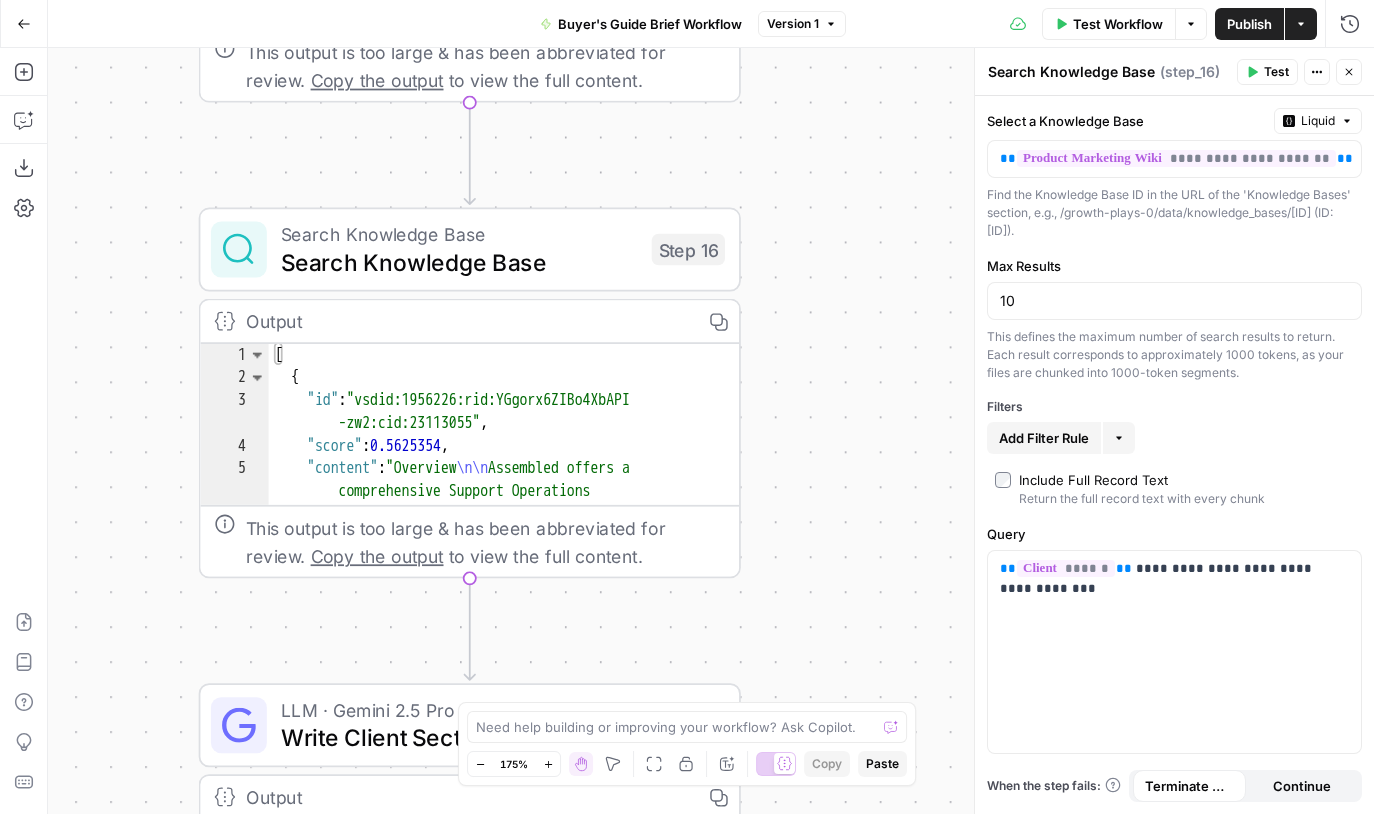drag, startPoint x: 377, startPoint y: 251, endPoint x: 134, endPoint y: 552, distance: 386.84622 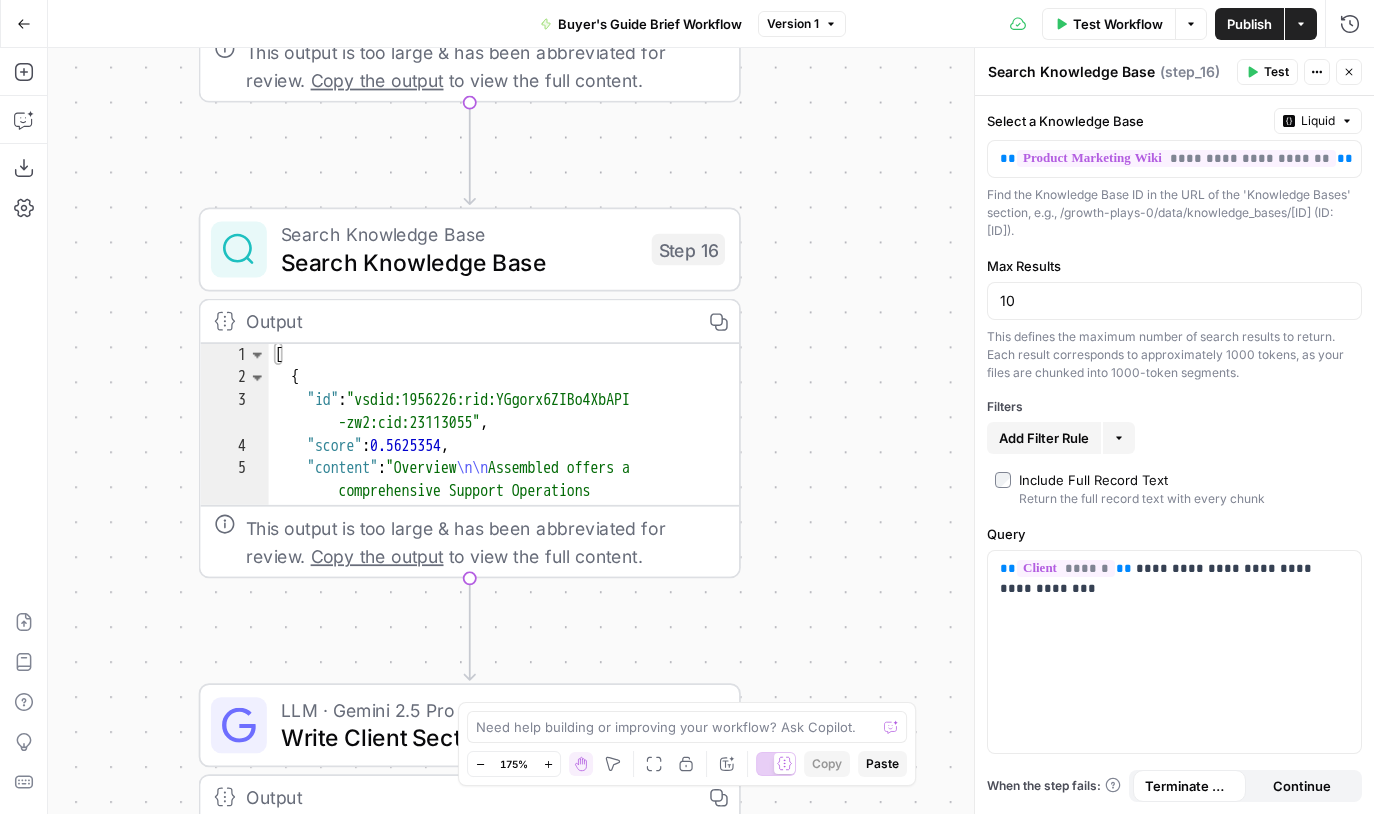 click on "Workflow Set Inputs Inputs Loop Iteration Iteration Step 11 Output Copy 1 2 [    "### About Help Scout \n Help Scout is a         customer support platform designed for         businesses that prioritize a high-quality,         personal customer experience. It combines         a traditional shared inbox with a suite of         modern AI tools, positioning itself as a         solution that amplifies human support         agents rather than replacing them. The         platform is known for its intuitive, clean         interface, ease of use, and a pricing         model that is accessible to small and         growing teams. It centralizes customer         conversations from multiple channels into         one collaborative space, aiming to improve         team efficiency and customer satisfaction         without the complexity of larger,         enterprise-focused systems. \n\n #### Key         Features \n \n   ." at bounding box center [711, 431] 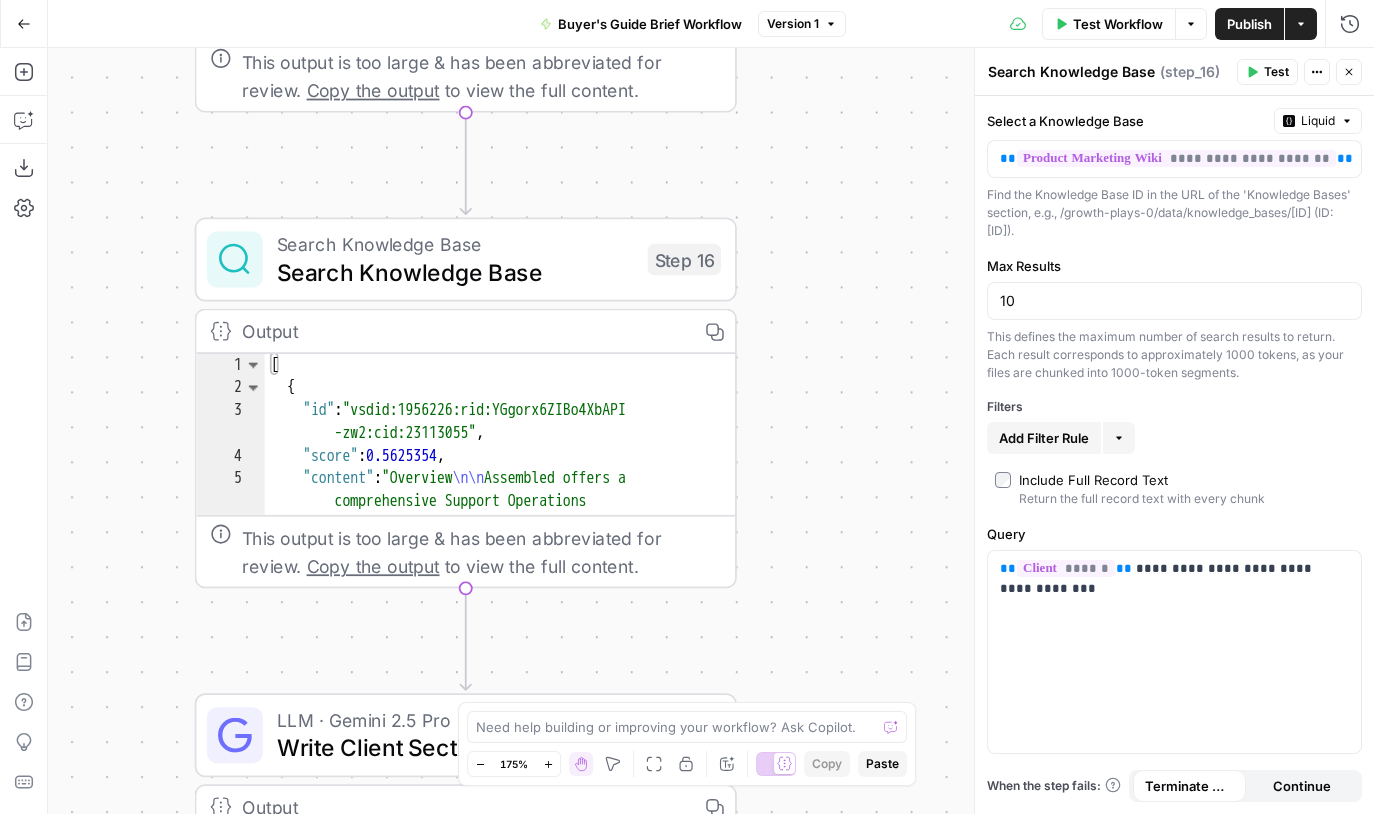 scroll, scrollTop: 0, scrollLeft: 0, axis: both 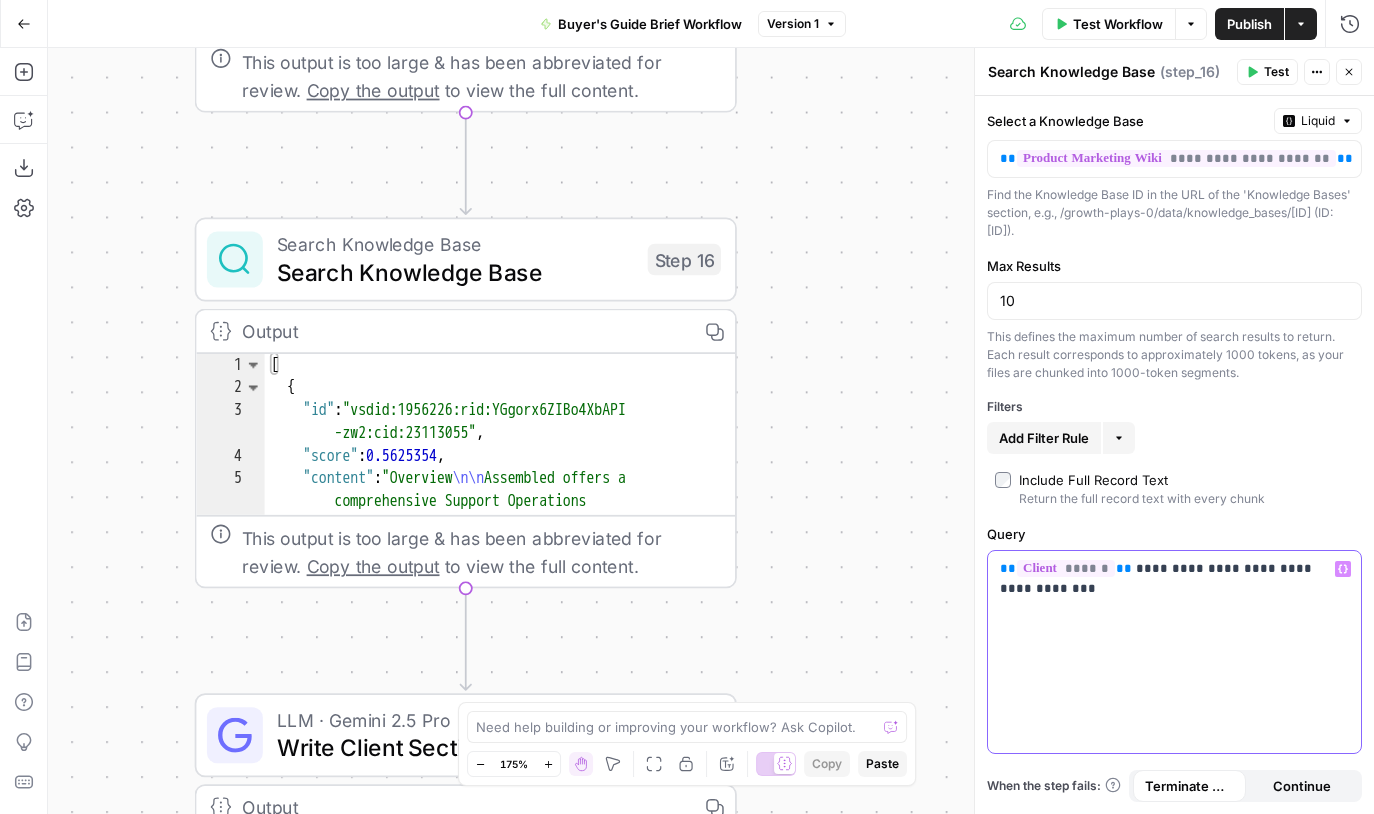 drag, startPoint x: 1118, startPoint y: 571, endPoint x: 1135, endPoint y: 592, distance: 27.018513 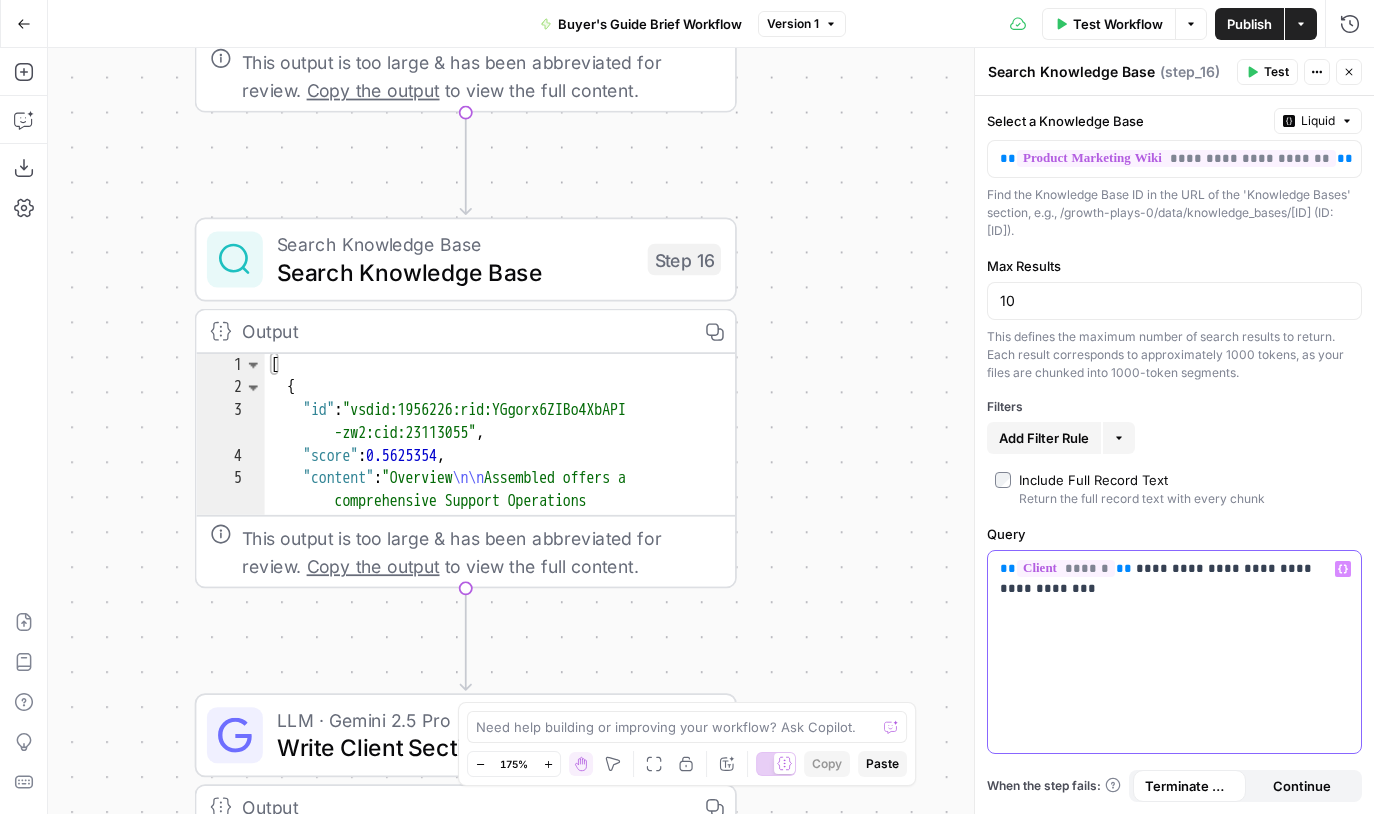 click on "**********" at bounding box center [1174, 579] 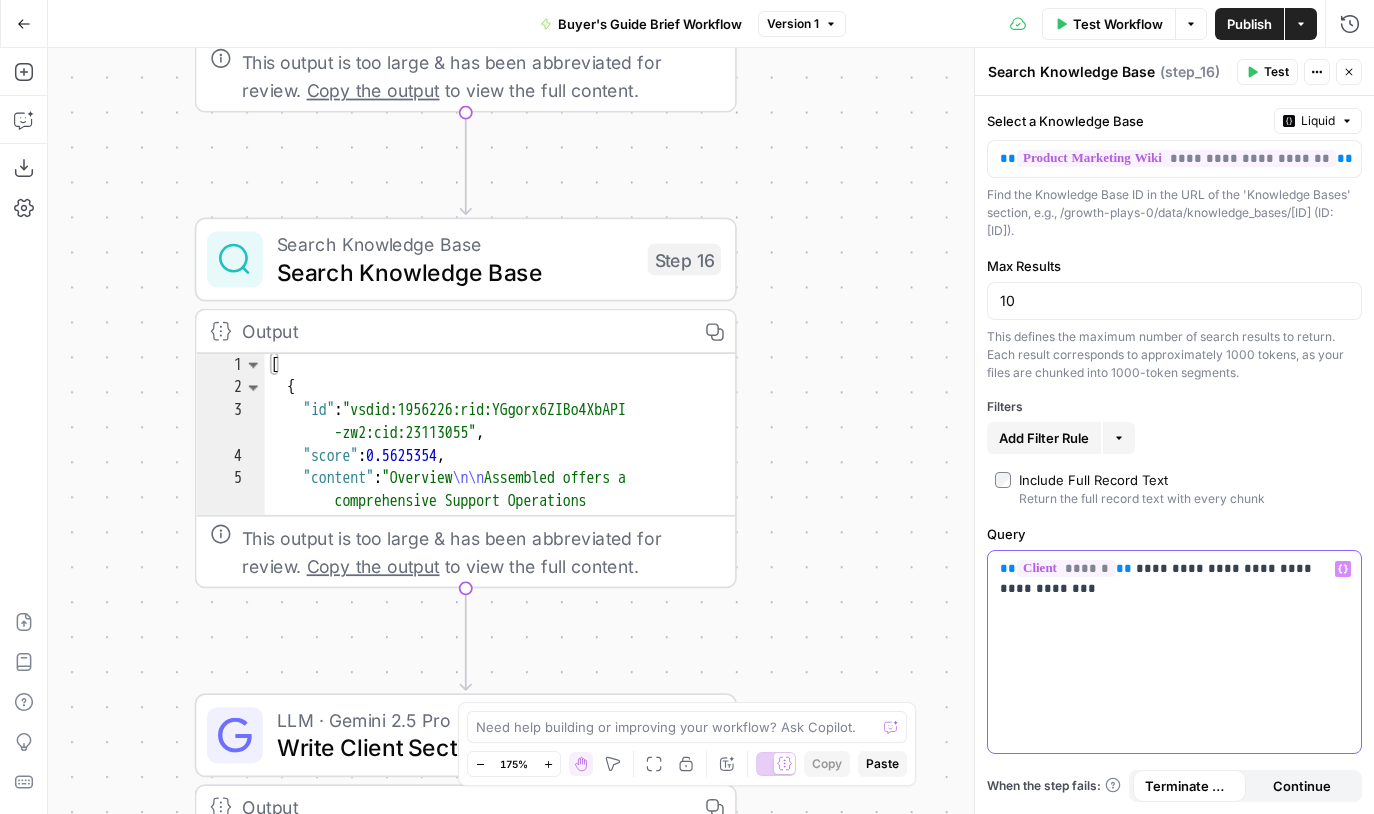drag, startPoint x: 1133, startPoint y: 592, endPoint x: 1118, endPoint y: 572, distance: 25 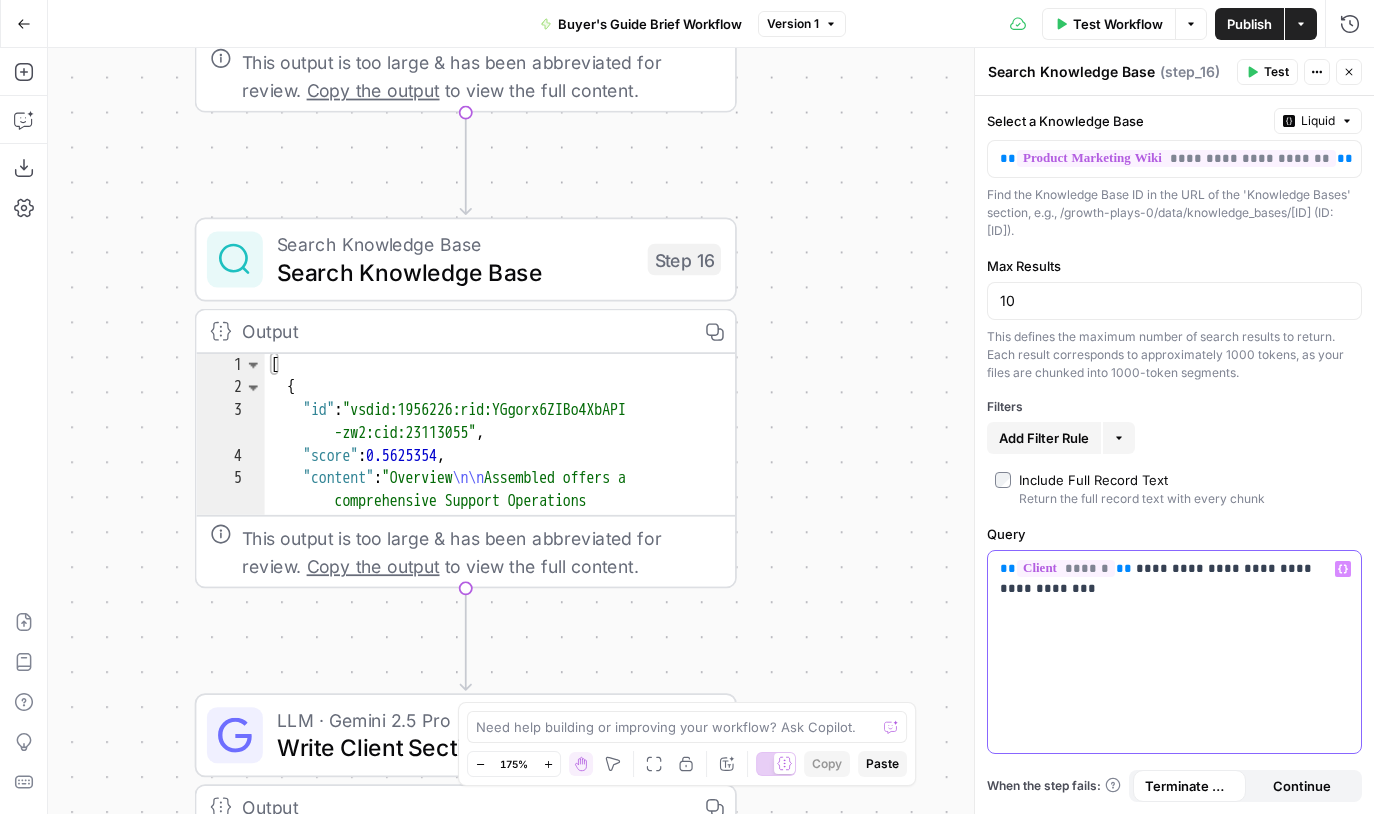 click on "**********" at bounding box center [1174, 579] 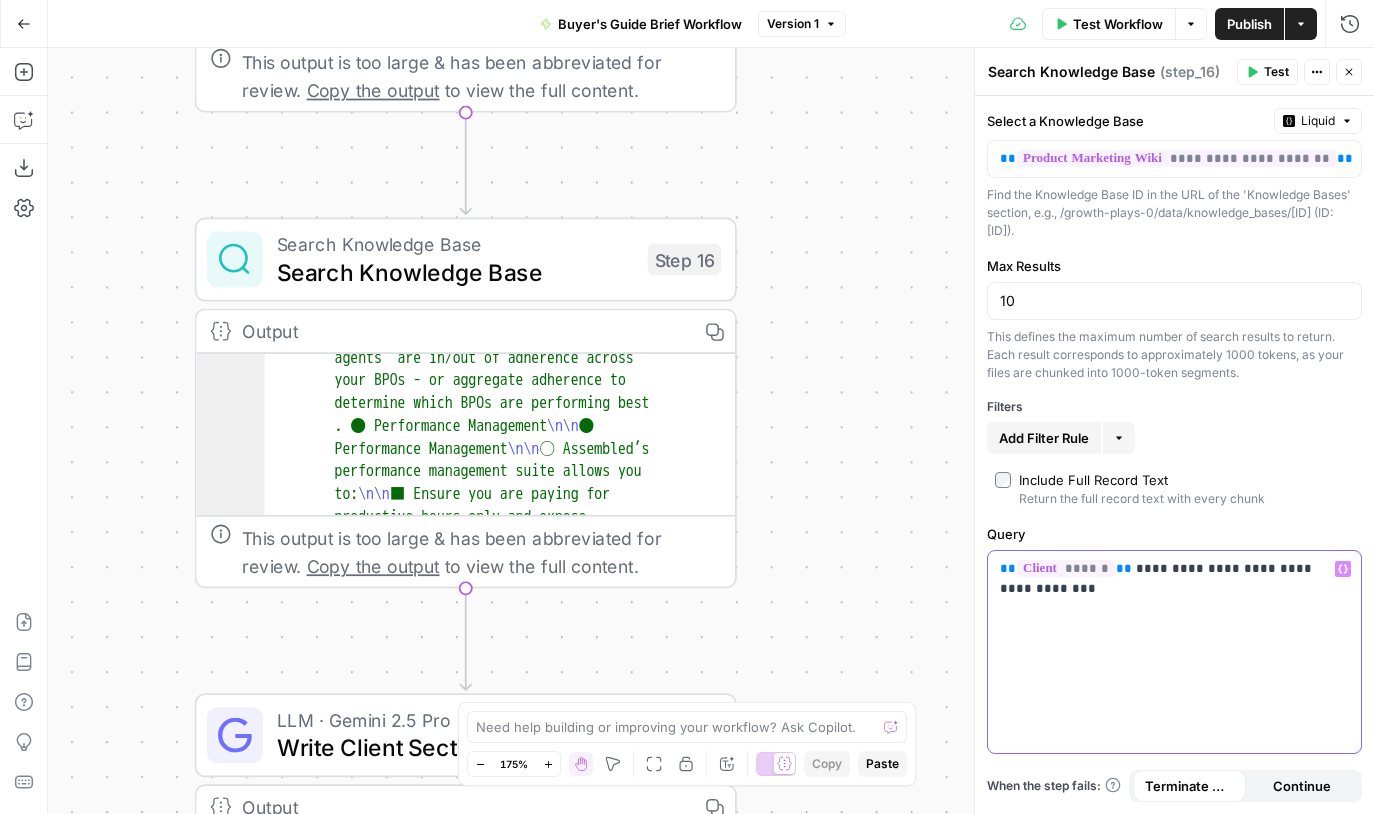 scroll, scrollTop: 1538, scrollLeft: 0, axis: vertical 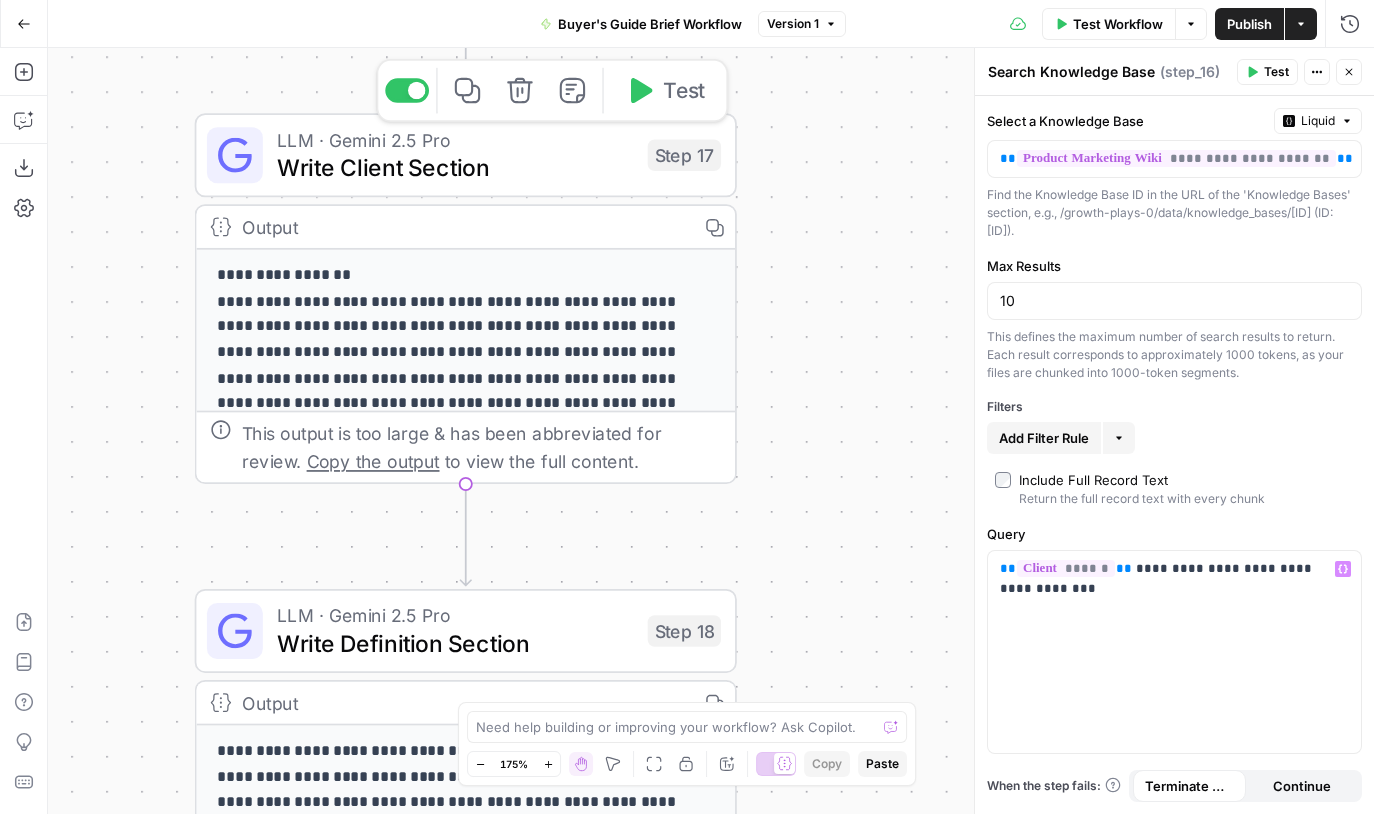 click on "Write Client Section" at bounding box center [455, 167] 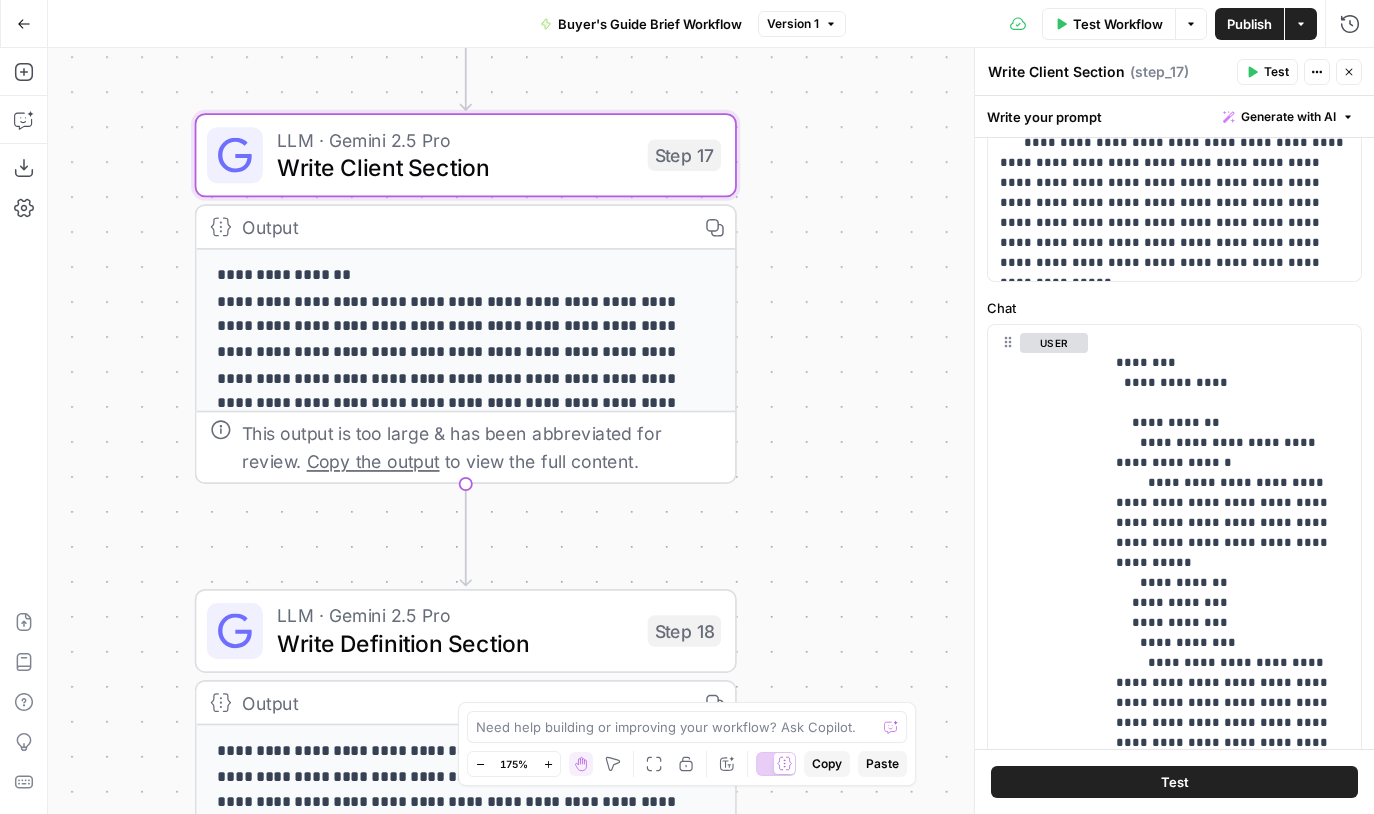 scroll, scrollTop: 370, scrollLeft: 0, axis: vertical 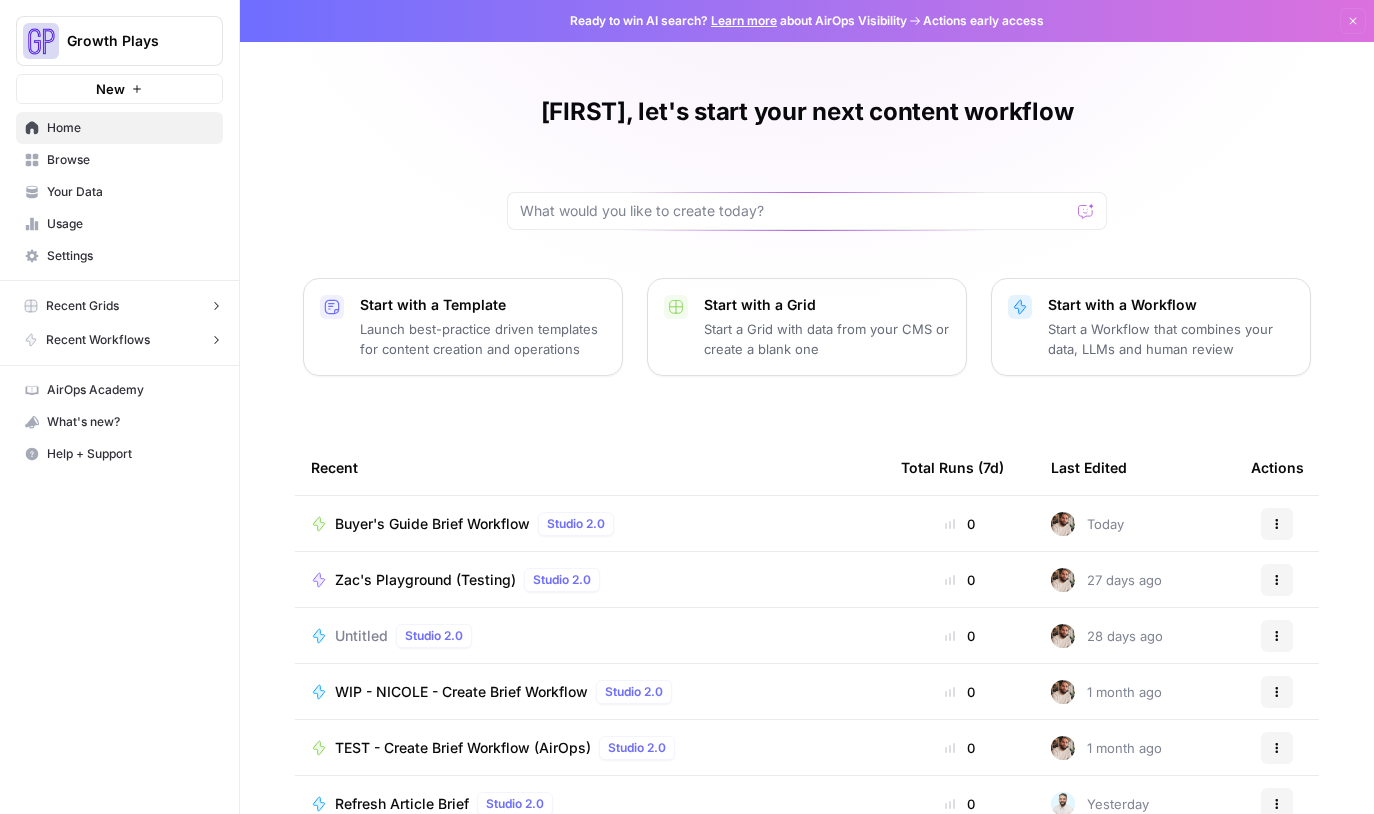 click on "Your Data" at bounding box center (130, 192) 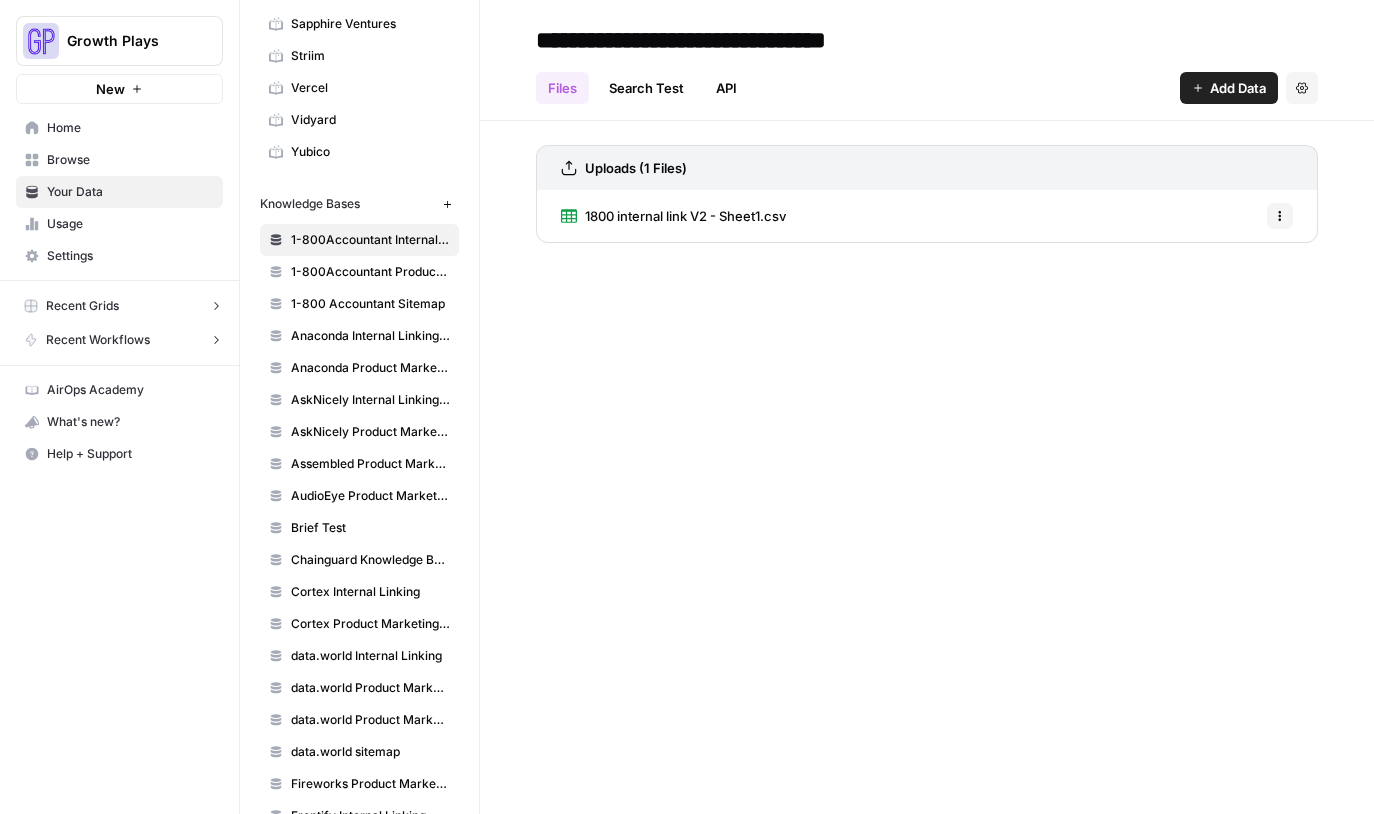 scroll, scrollTop: 649, scrollLeft: 0, axis: vertical 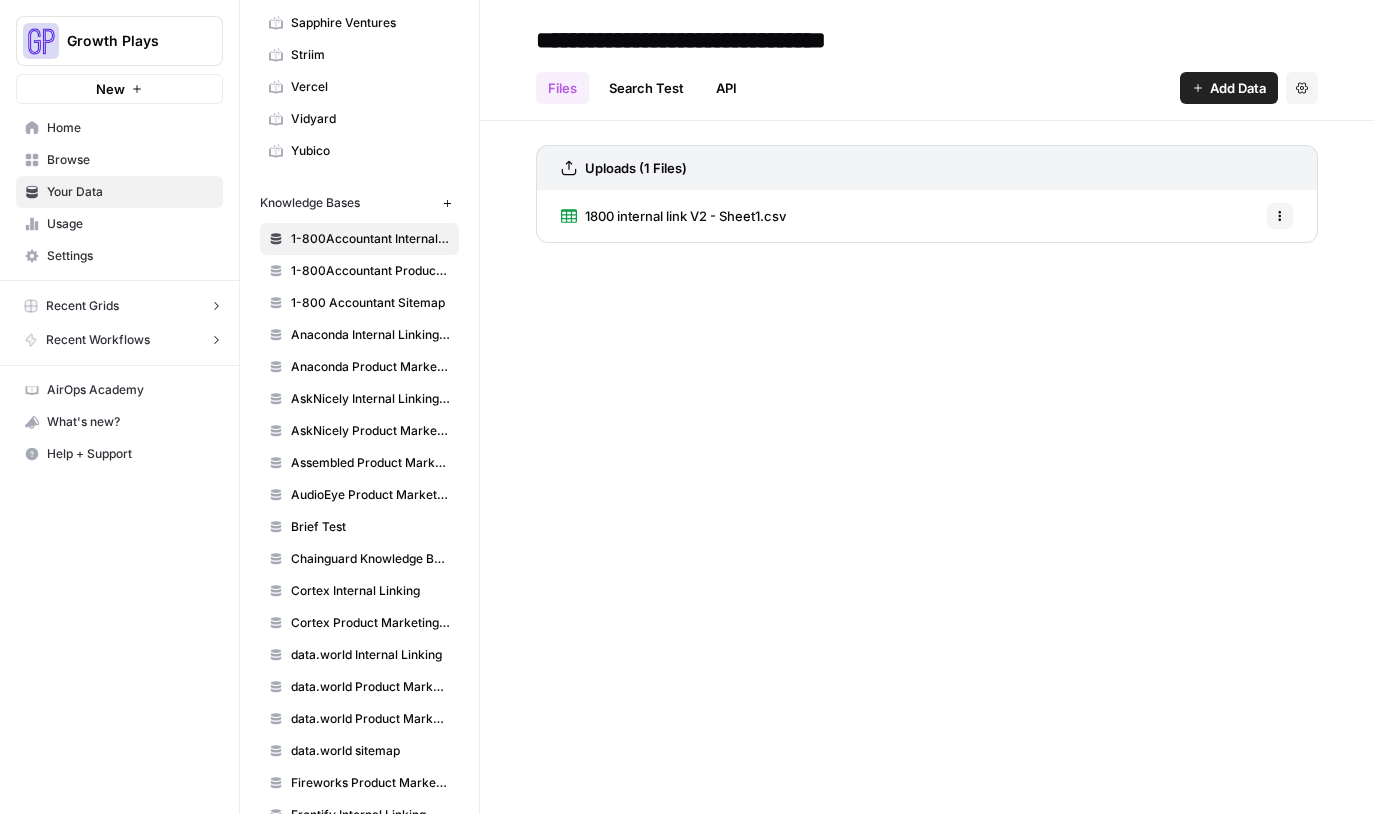 click on "Assembled Product Marketing Wiki" at bounding box center [370, 463] 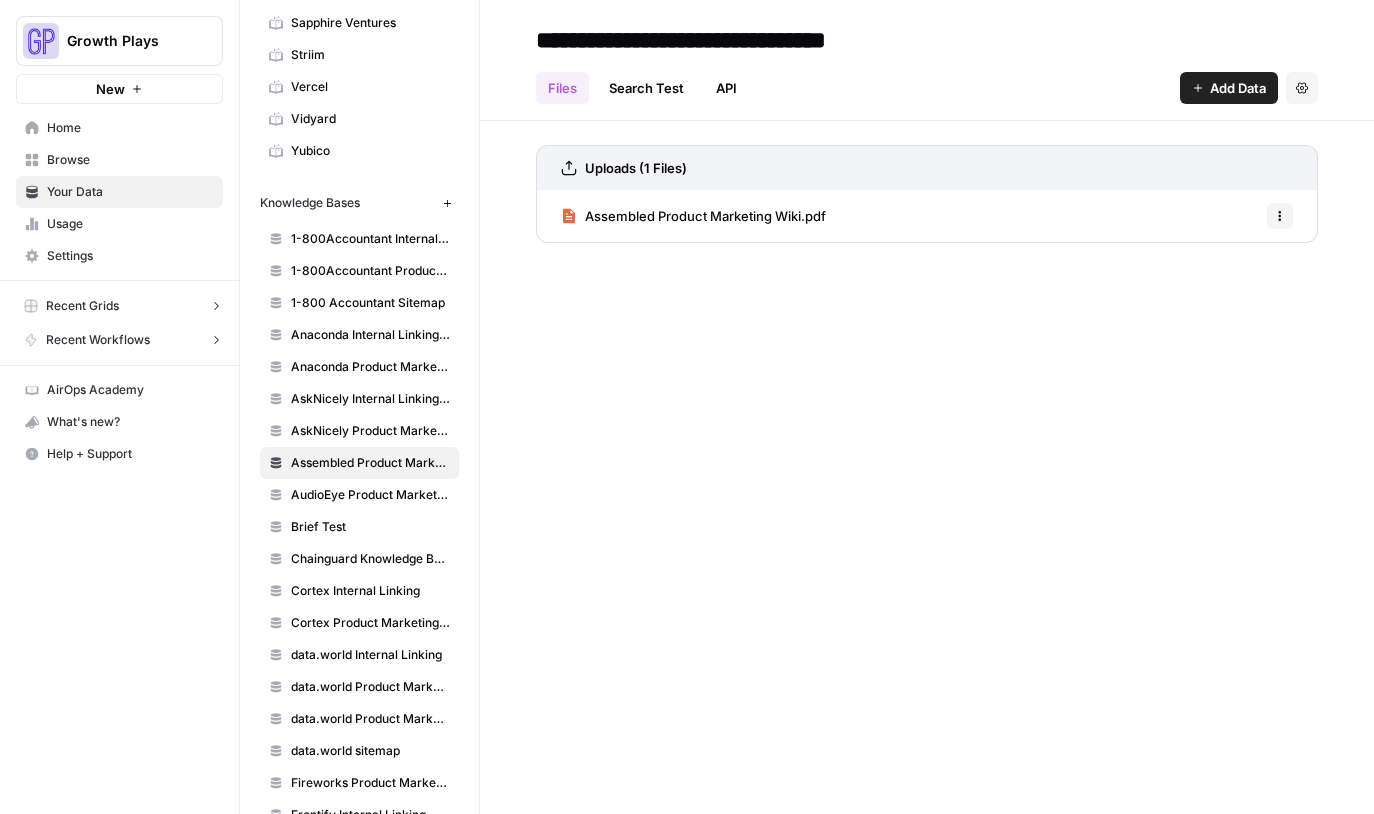 click on "Search Test" at bounding box center (646, 88) 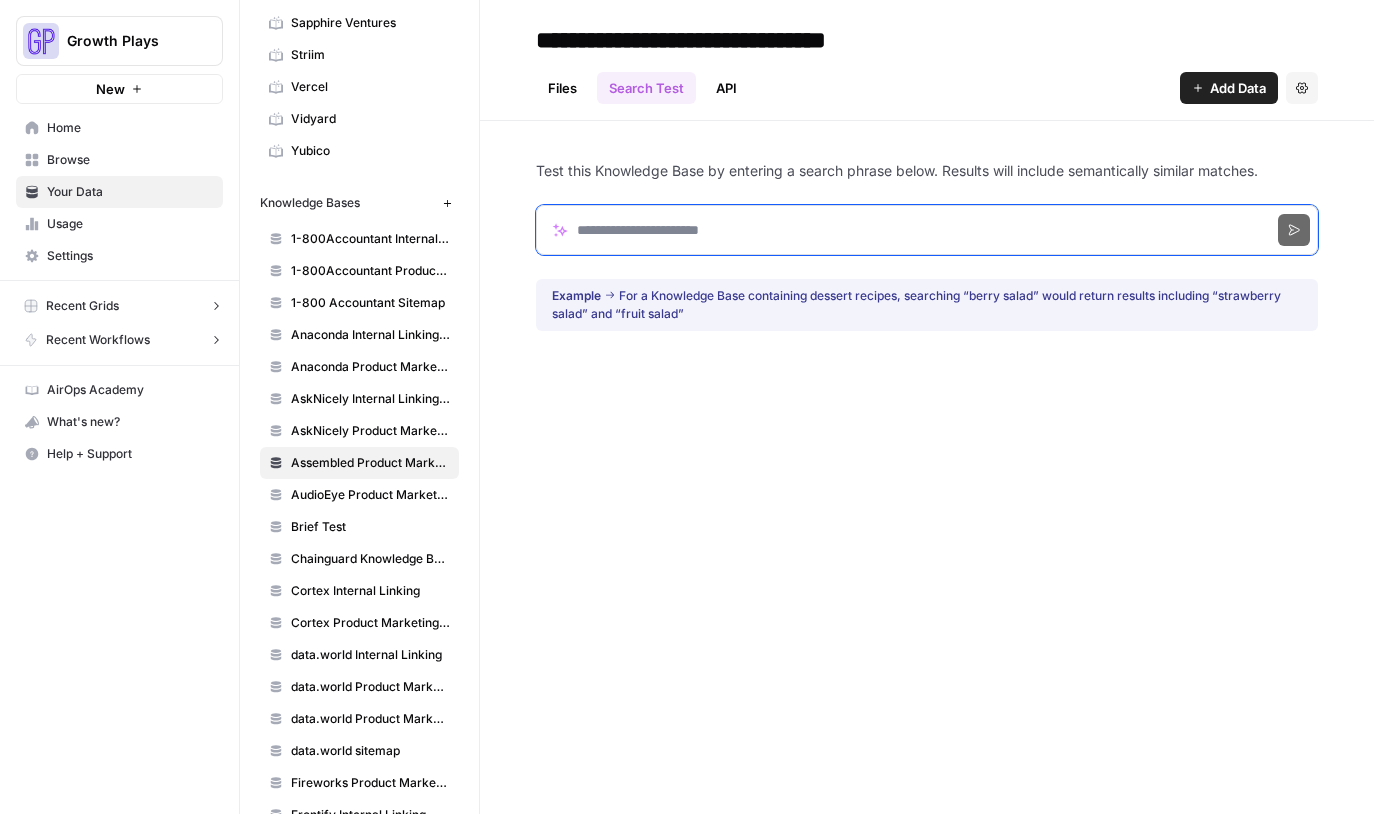 click at bounding box center [927, 230] 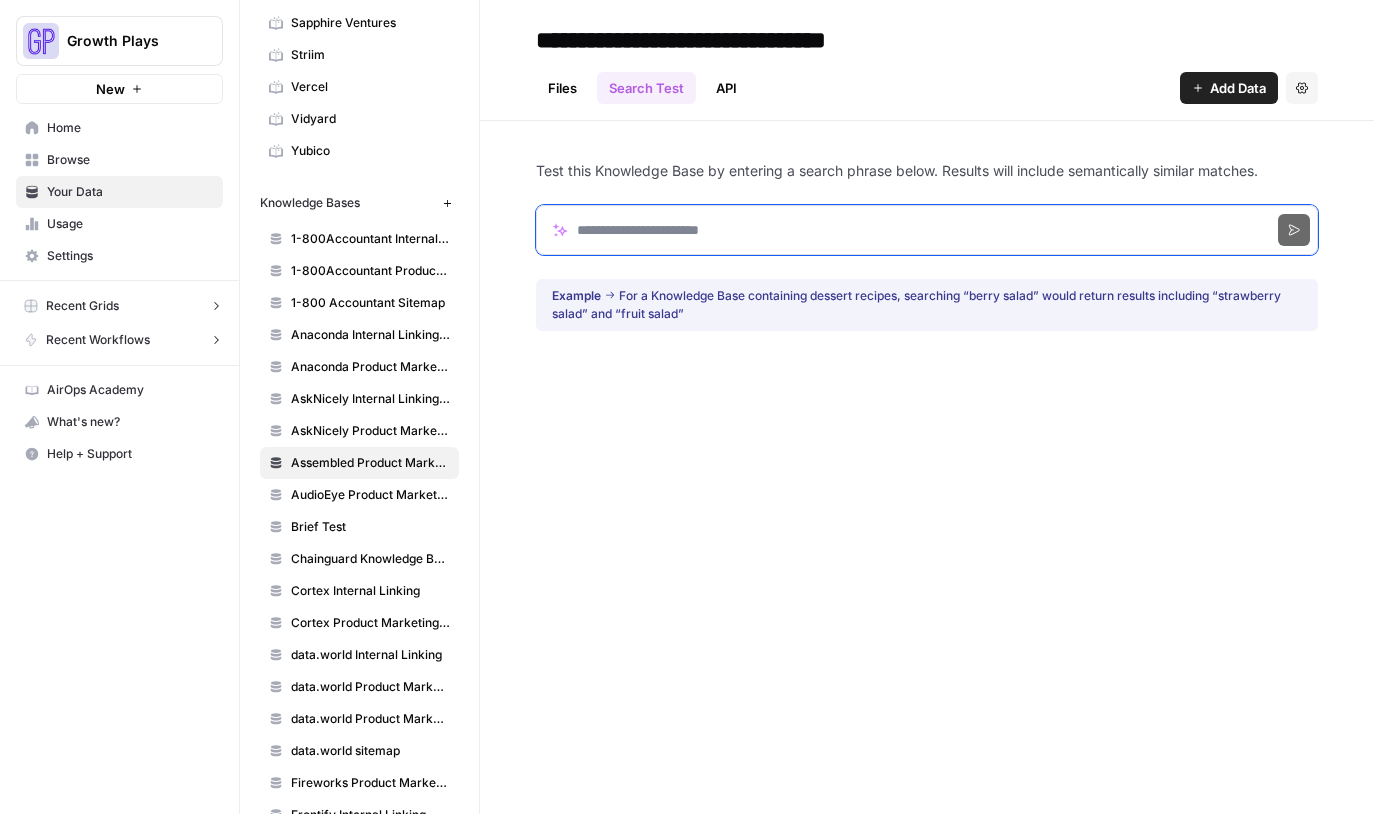 paste on "**********" 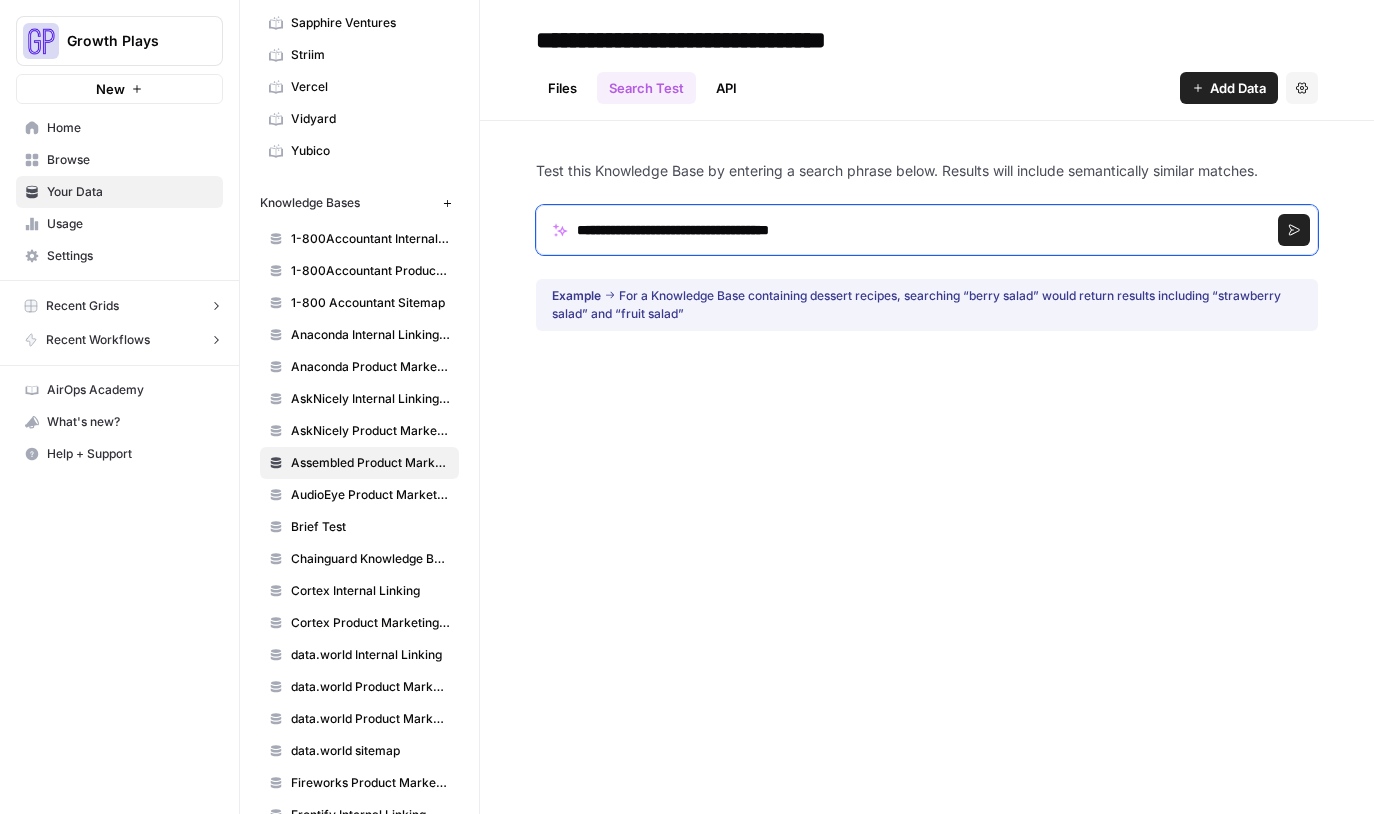 type on "**********" 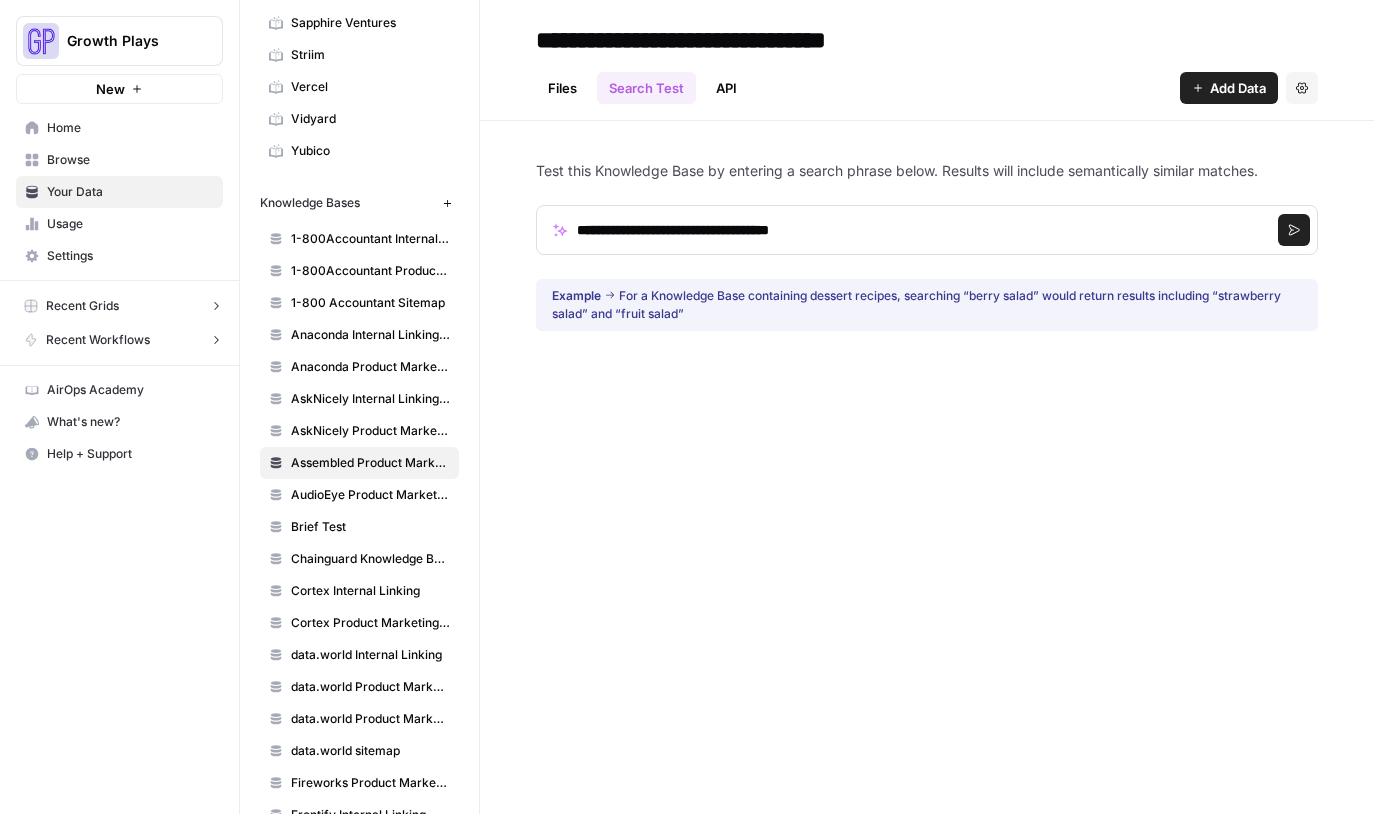 click 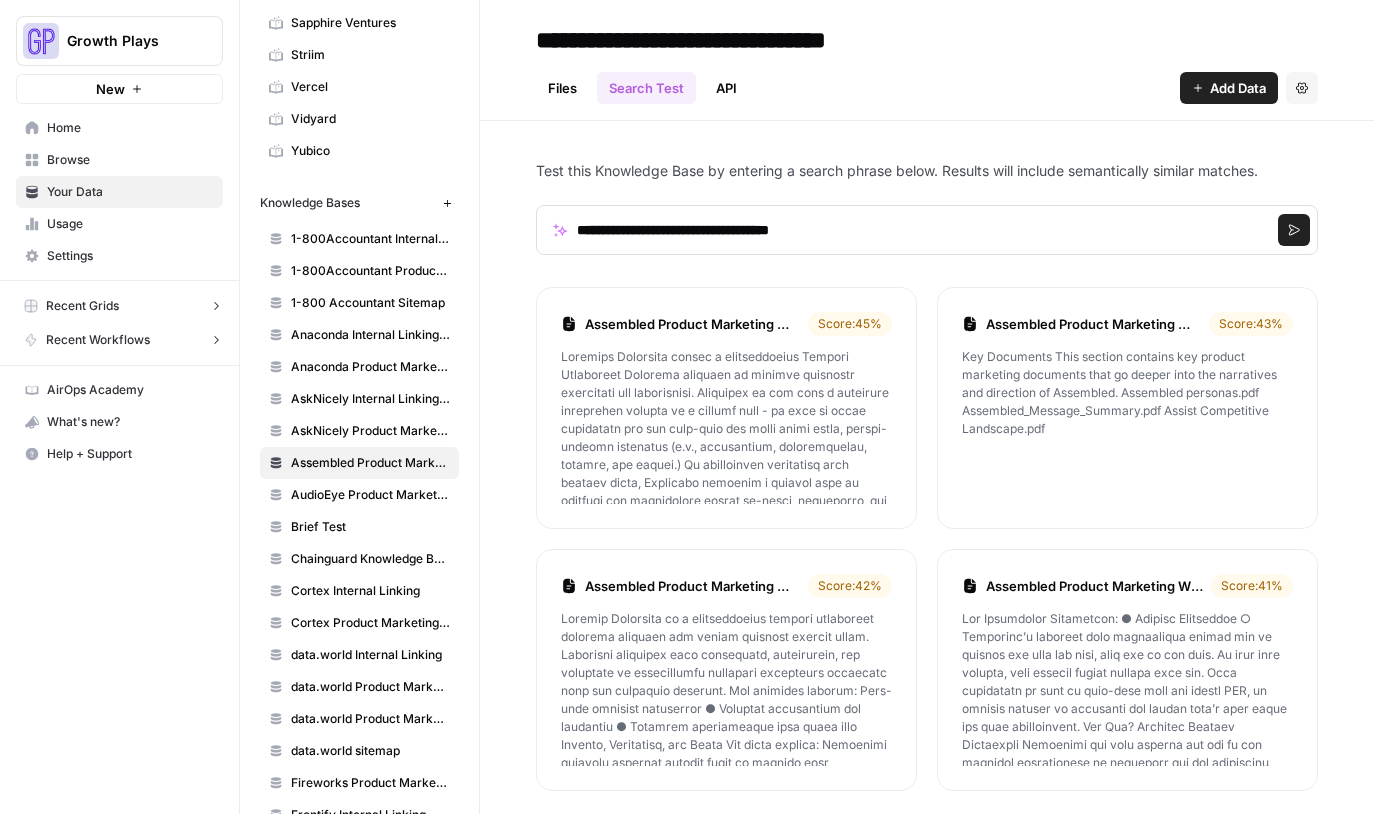 click at bounding box center (726, 426) 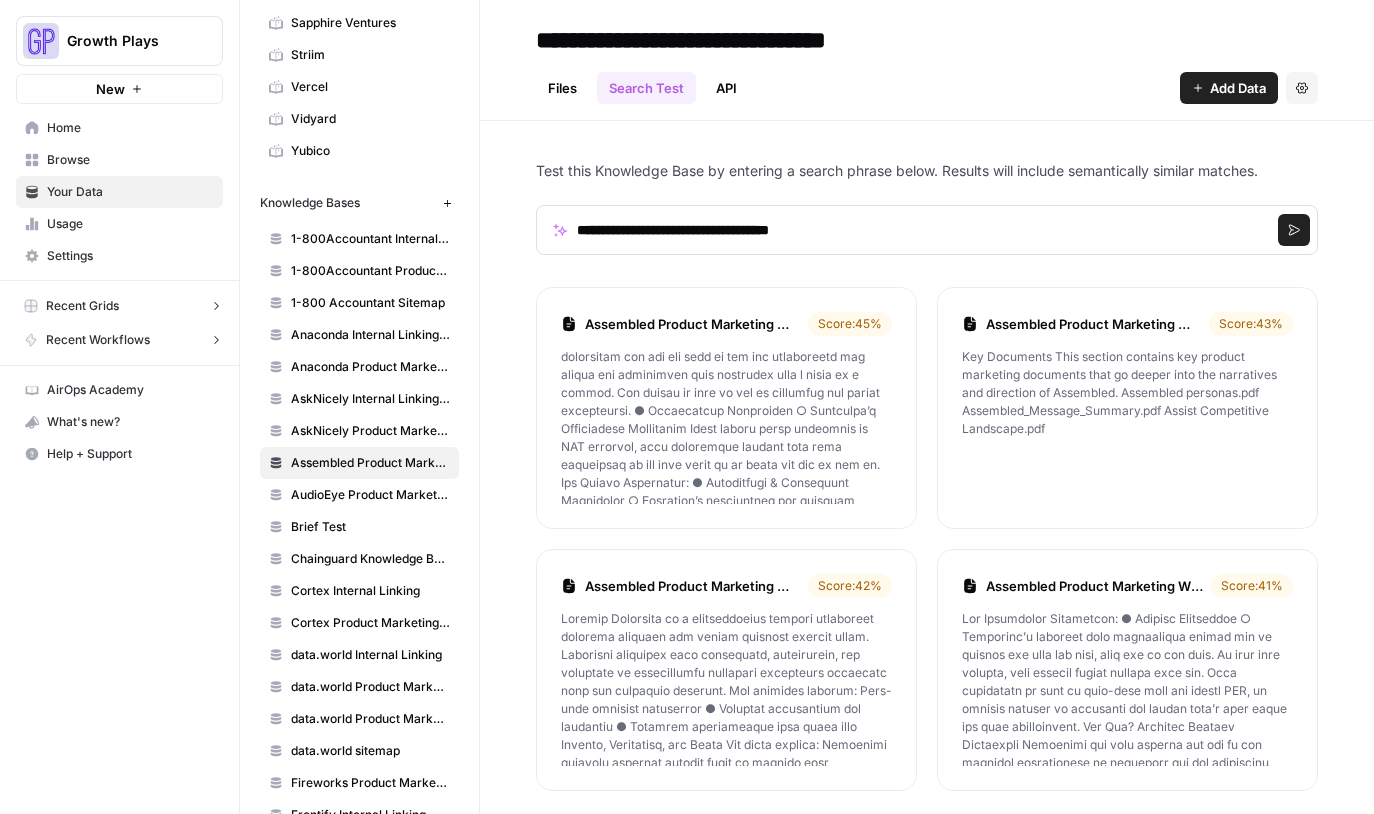 scroll, scrollTop: 0, scrollLeft: 0, axis: both 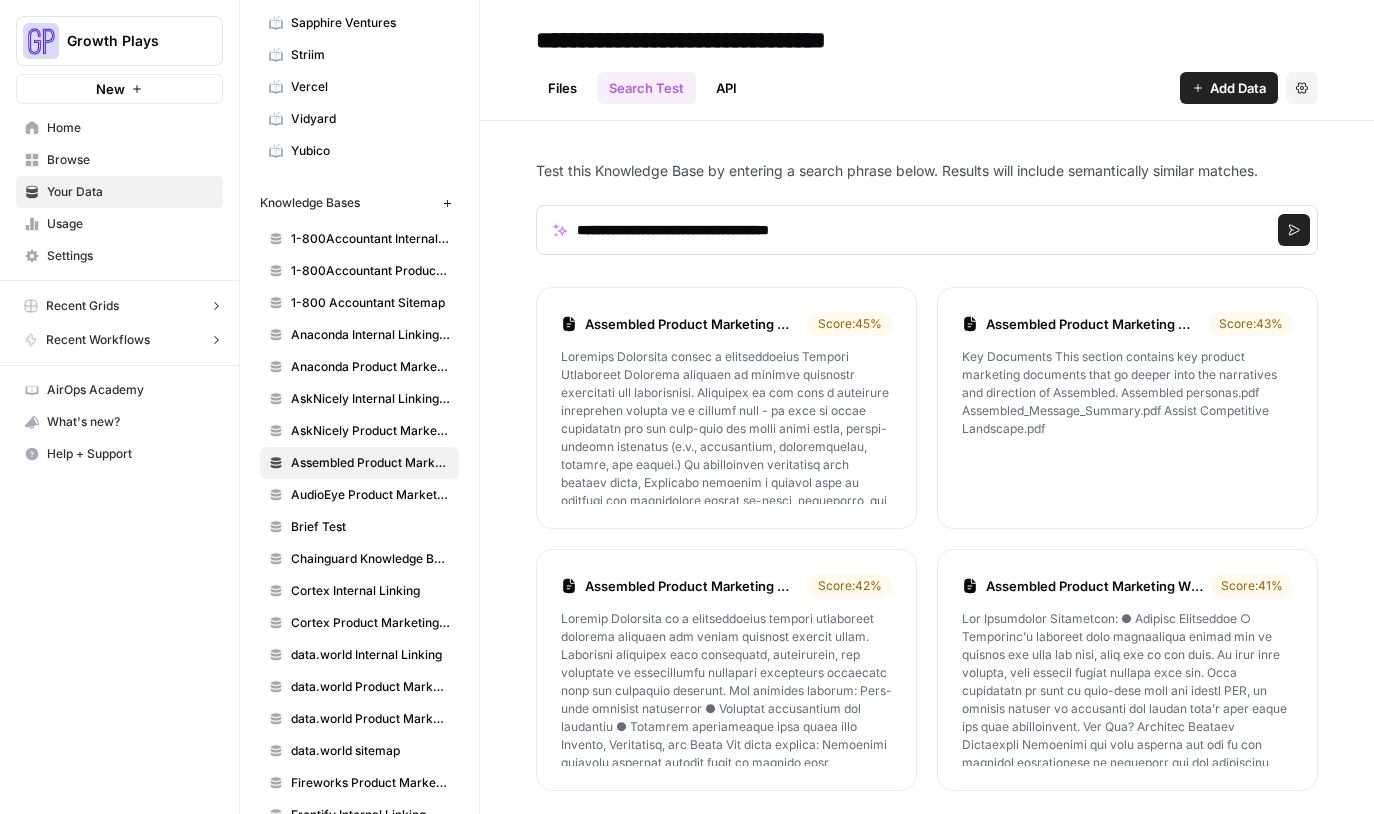 click on "Files" at bounding box center (562, 88) 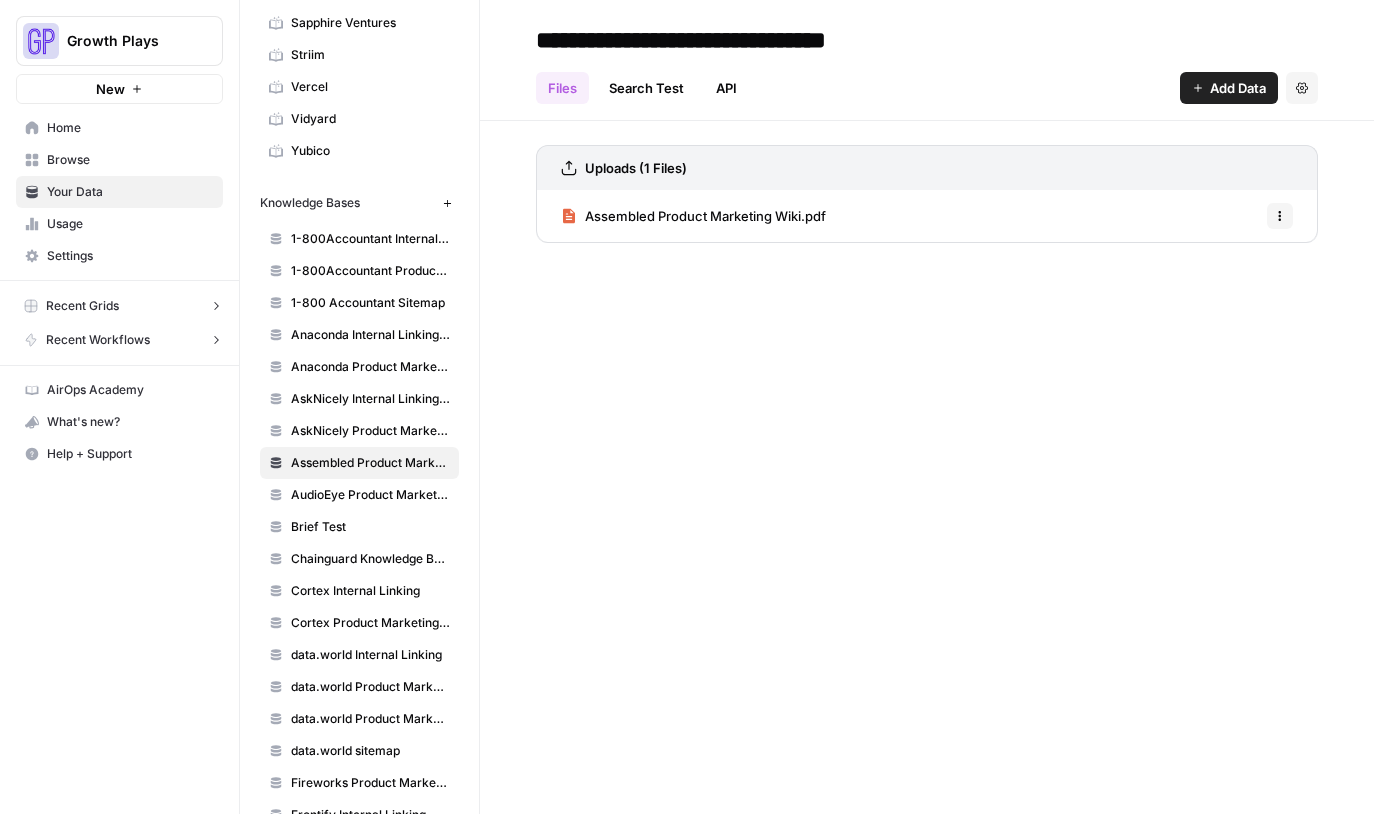click on "Assembled Product Marketing Wiki.pdf" at bounding box center [705, 216] 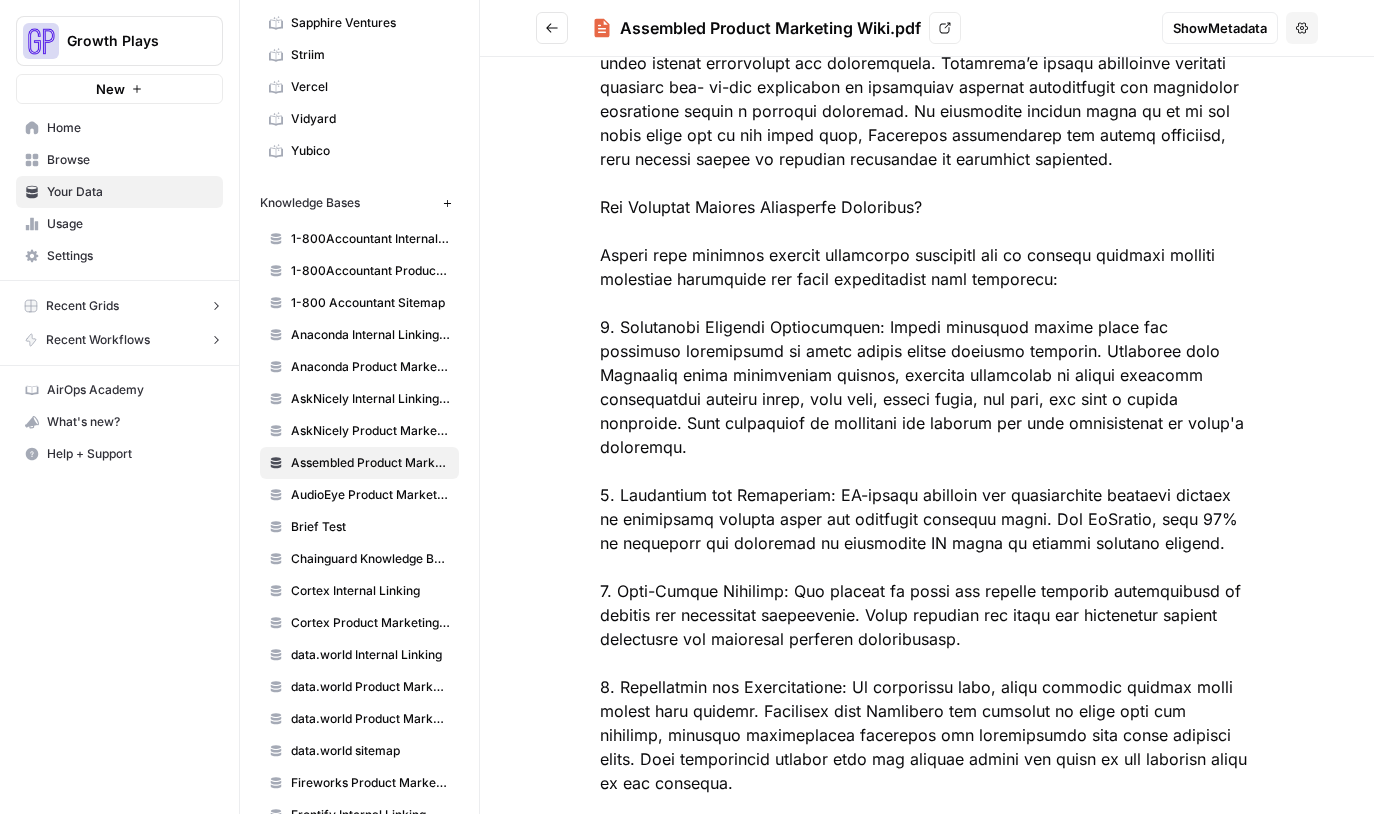 scroll, scrollTop: 0, scrollLeft: 0, axis: both 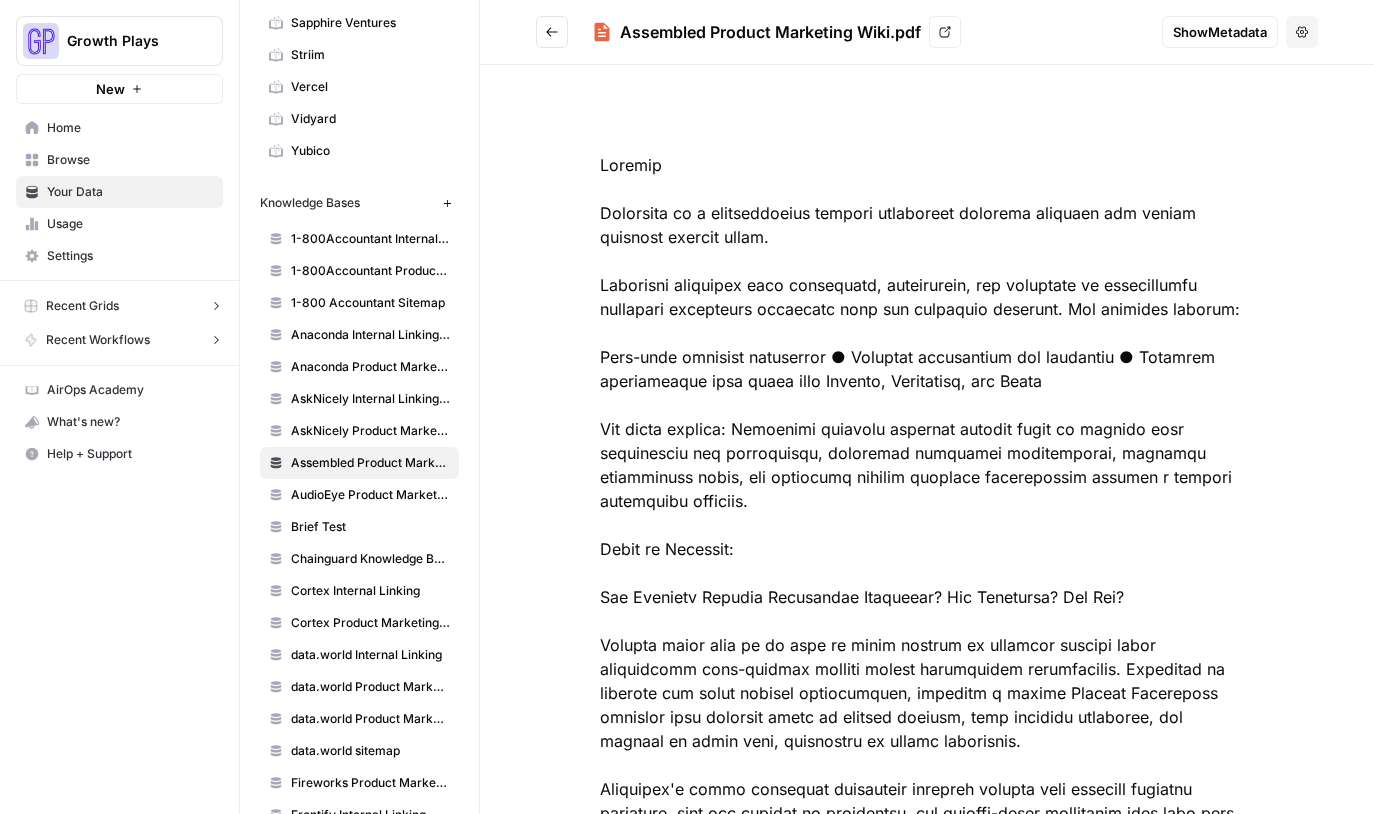 click at bounding box center (552, 32) 